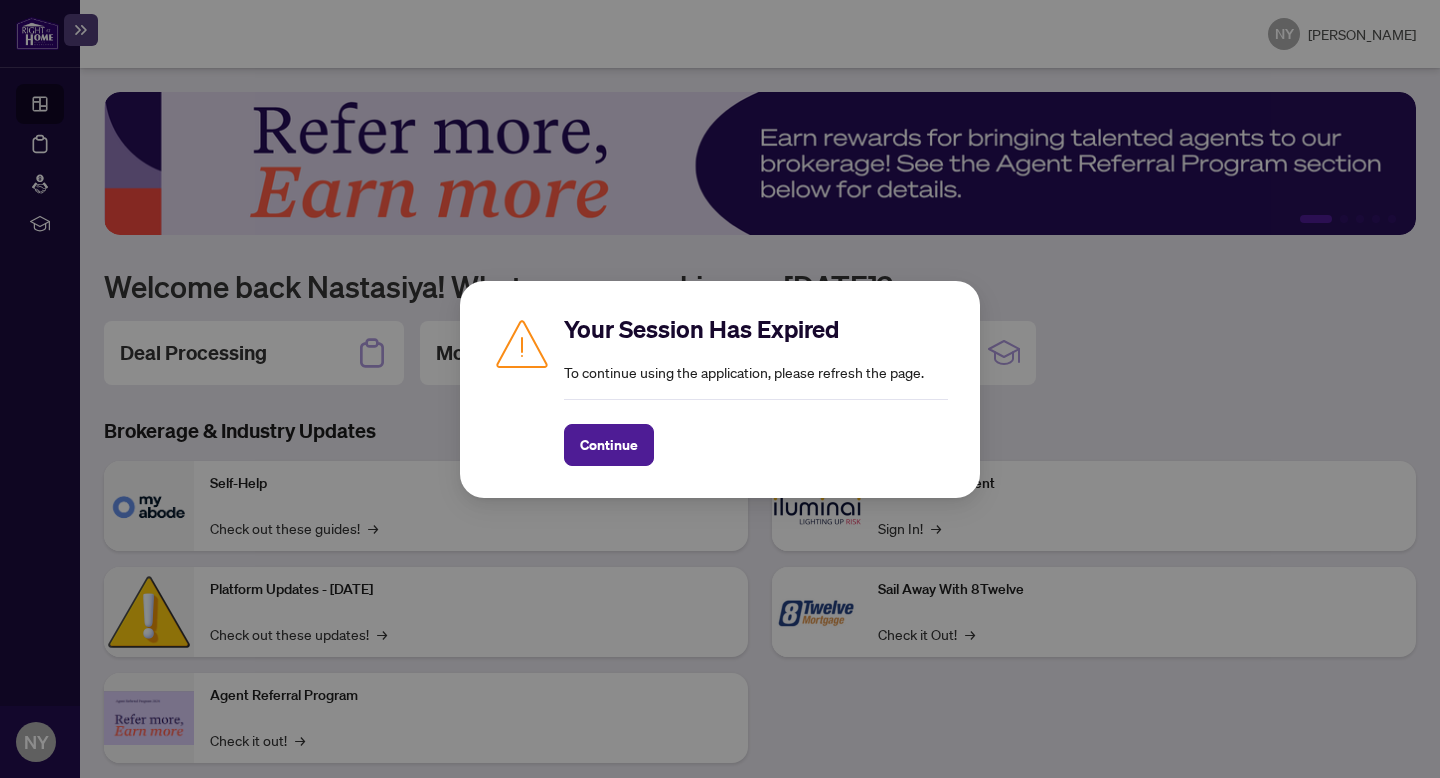 scroll, scrollTop: 0, scrollLeft: 0, axis: both 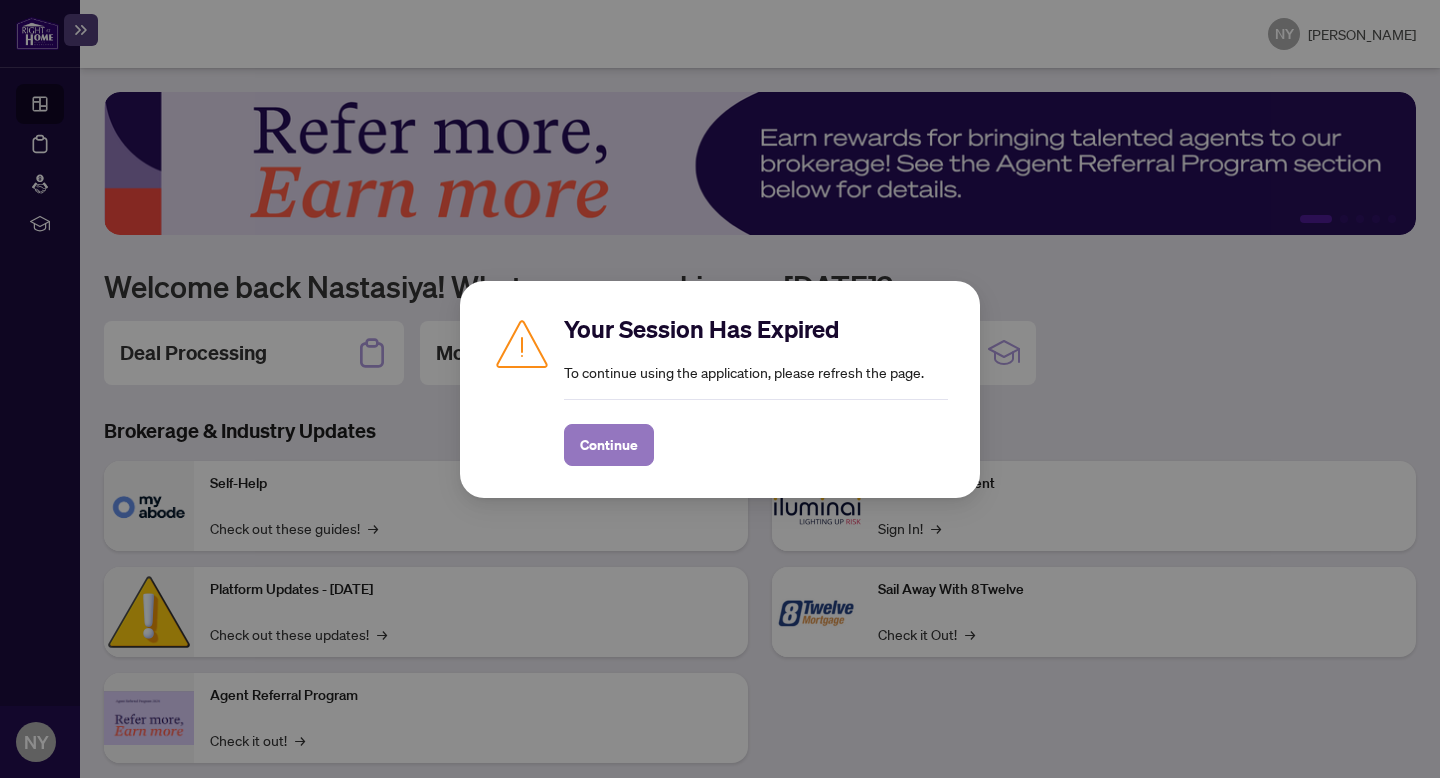 click on "Continue" at bounding box center [609, 445] 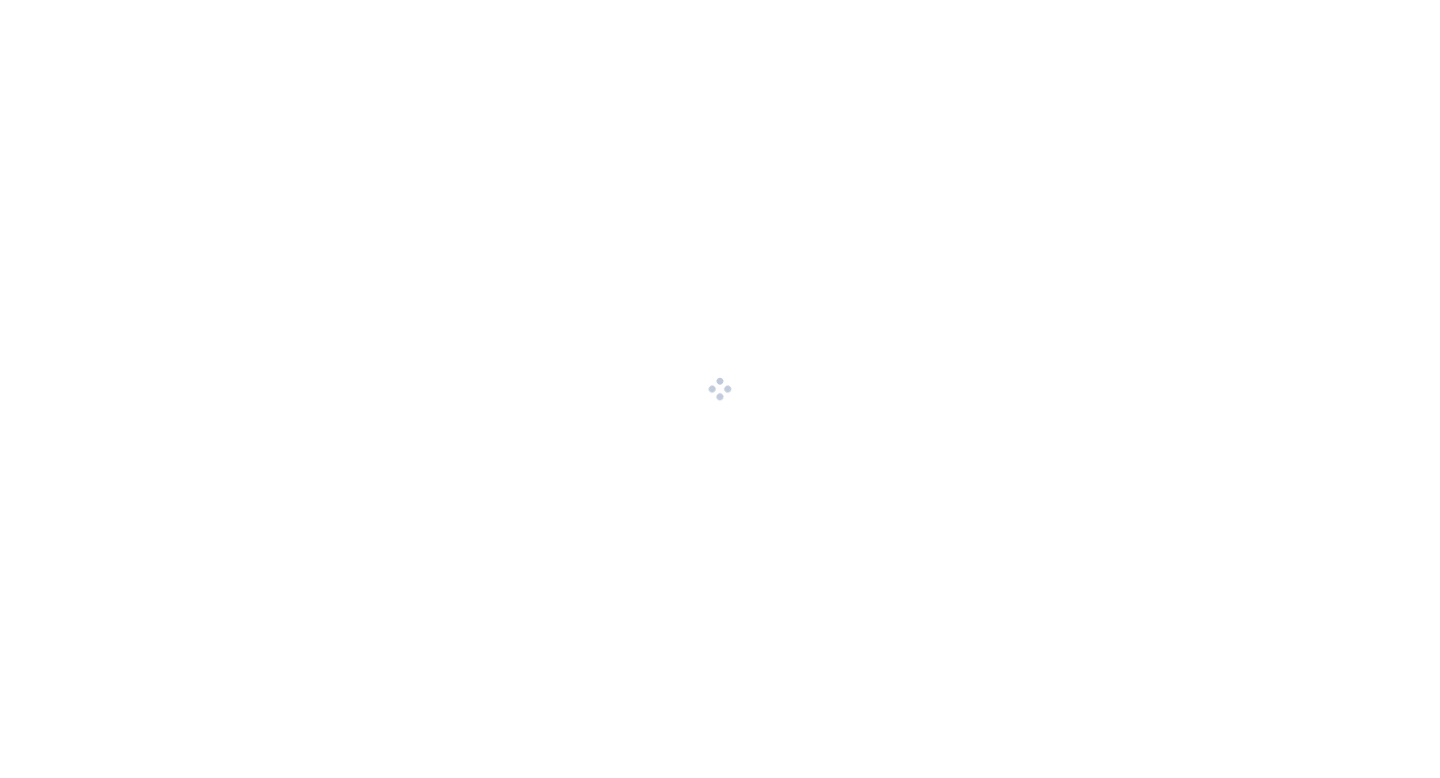 scroll, scrollTop: 0, scrollLeft: 0, axis: both 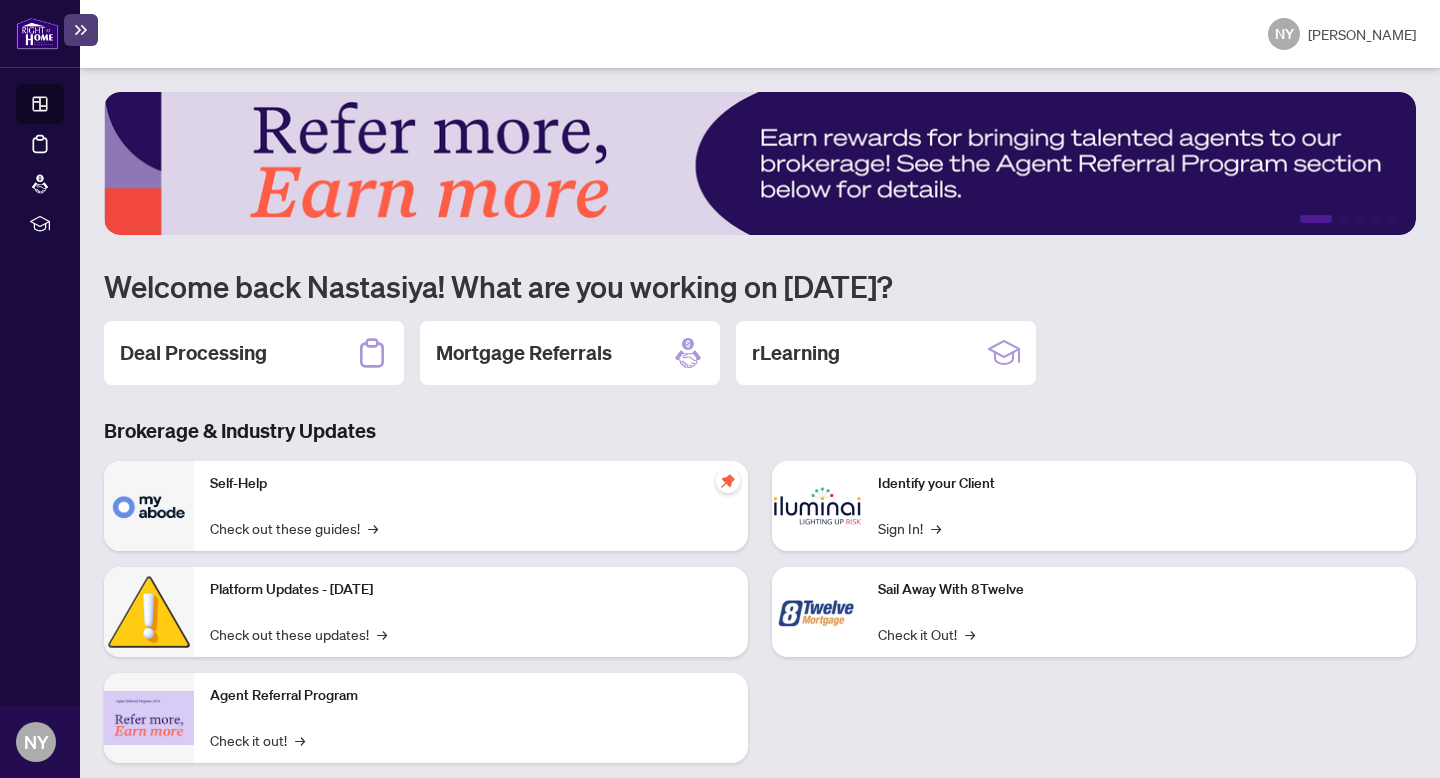 click on "1 2 3 4 5 Welcome back Nastasiya! What are you working on today? Deal Processing Mortgage Referrals rLearning Brokerage & Industry Updates   Self-Help Check out these guides! → Platform Updates - June 23, 2025 Check out these updates! → Agent Referral Program Check it out! → We want to hear what you think! Leave Feedback → Identify your Client Sign In! → Sail Away With 8Twelve  Check it Out! →" at bounding box center (760, 495) 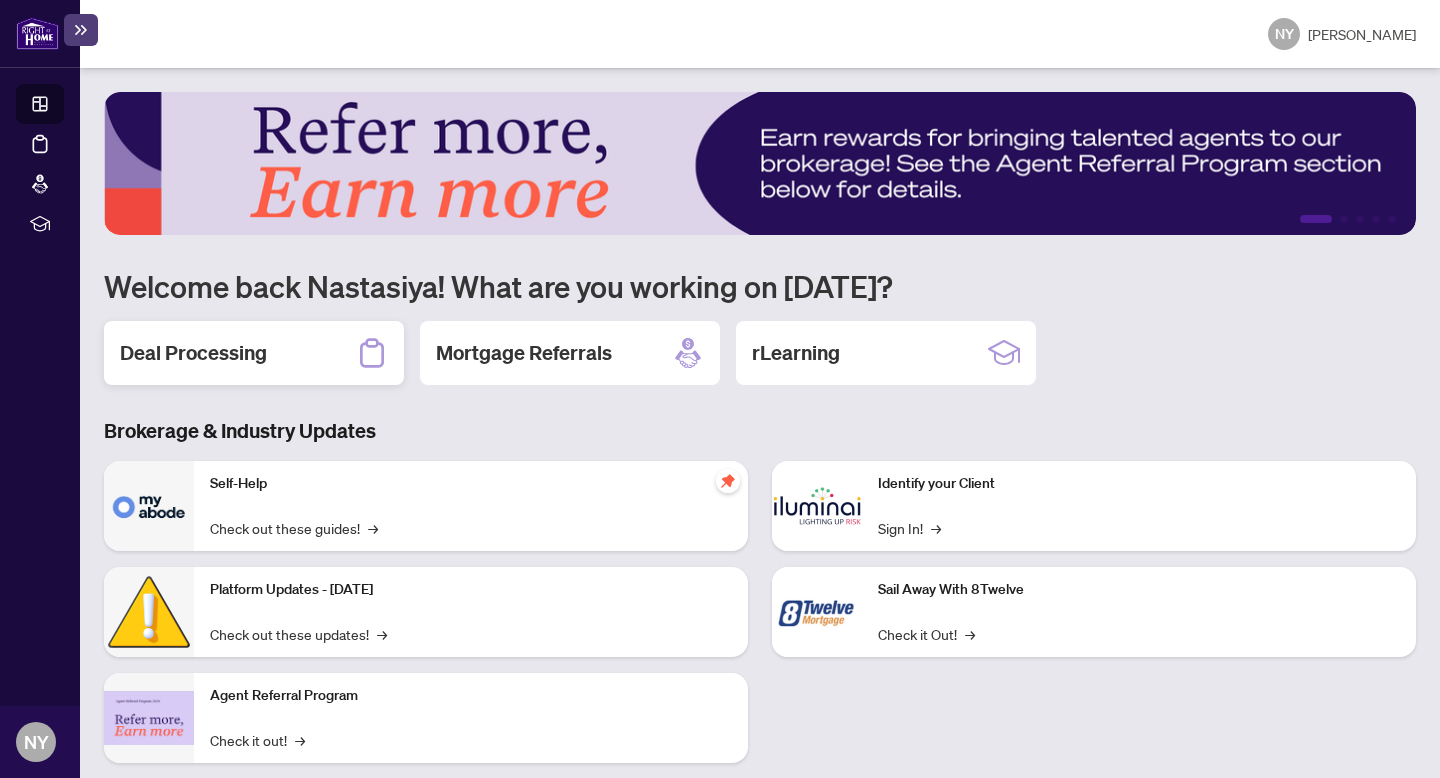 click on "Deal Processing" at bounding box center [193, 353] 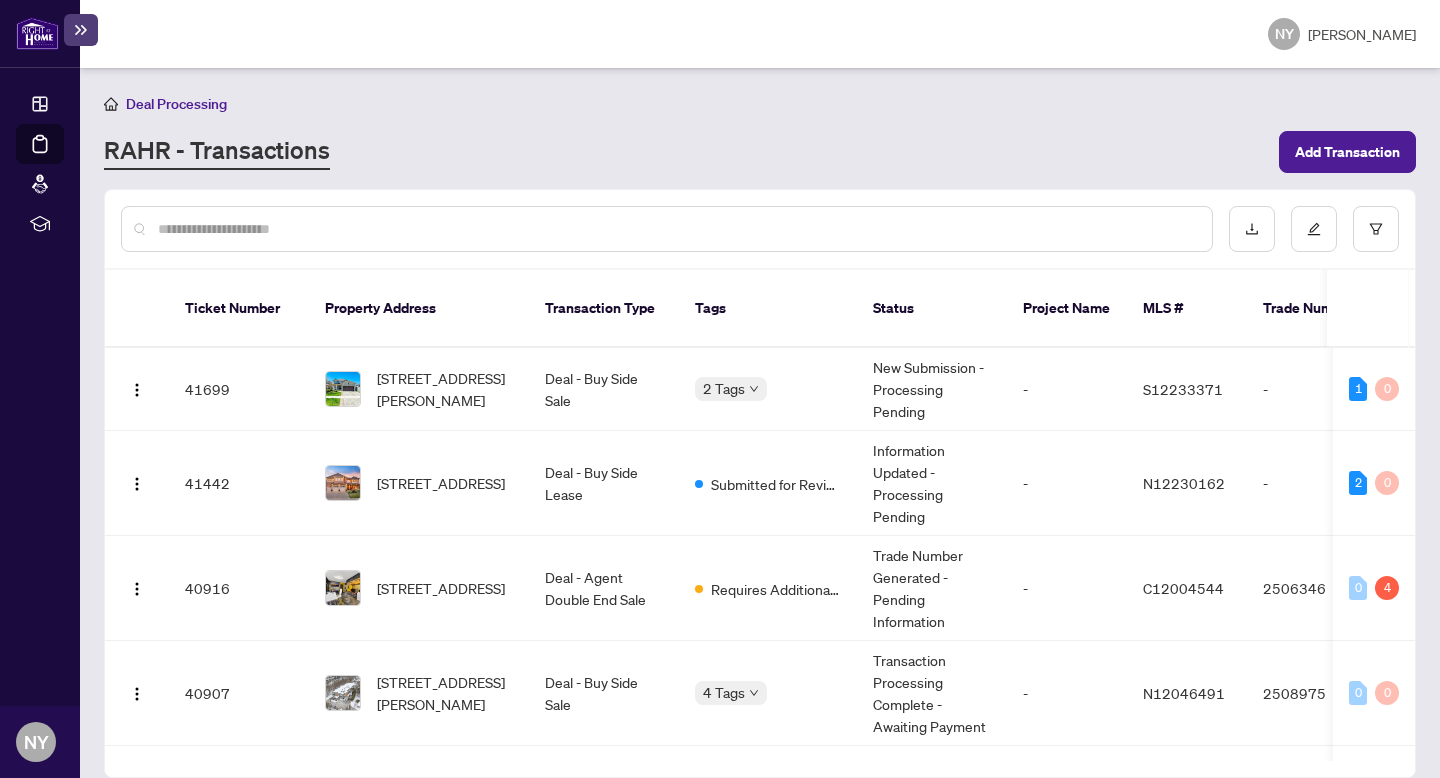 click at bounding box center (677, 229) 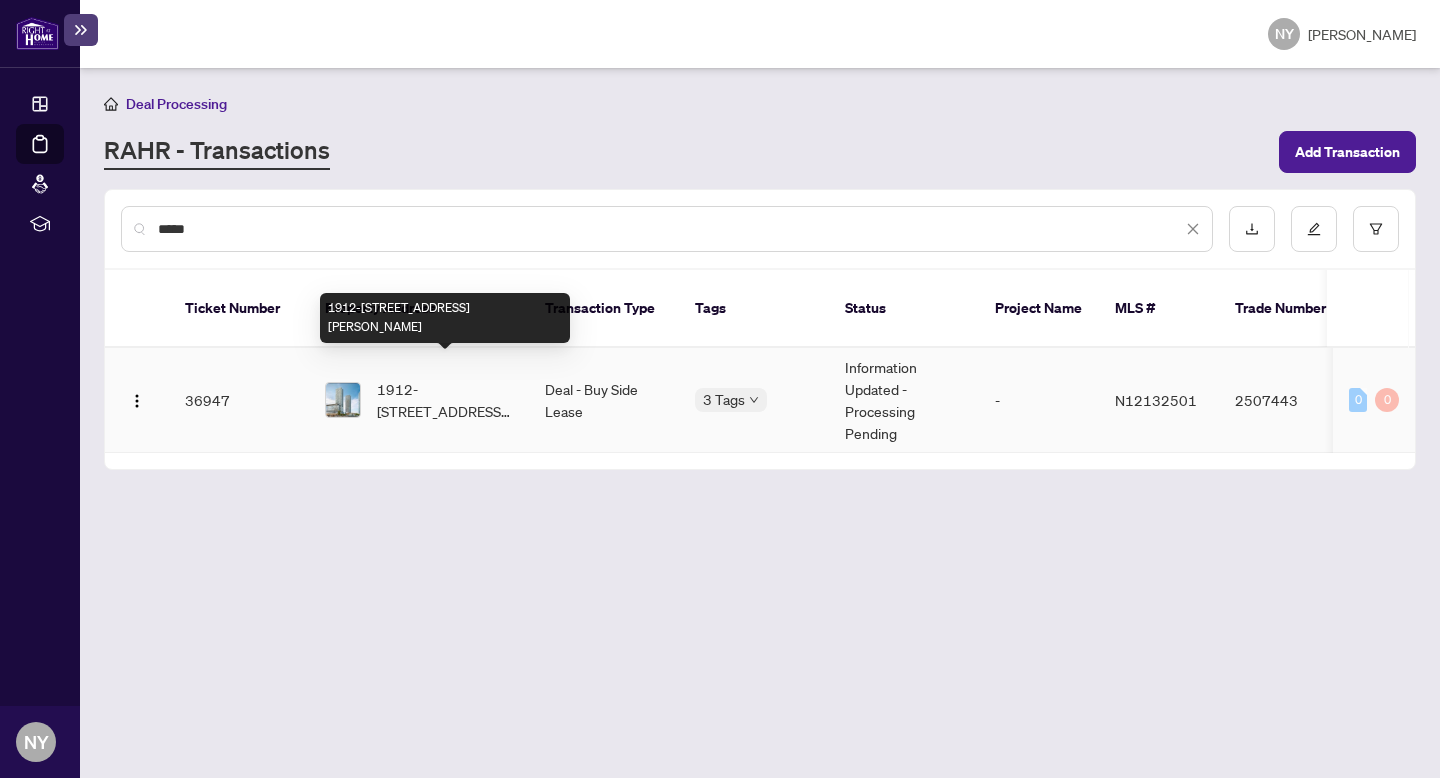 type on "*****" 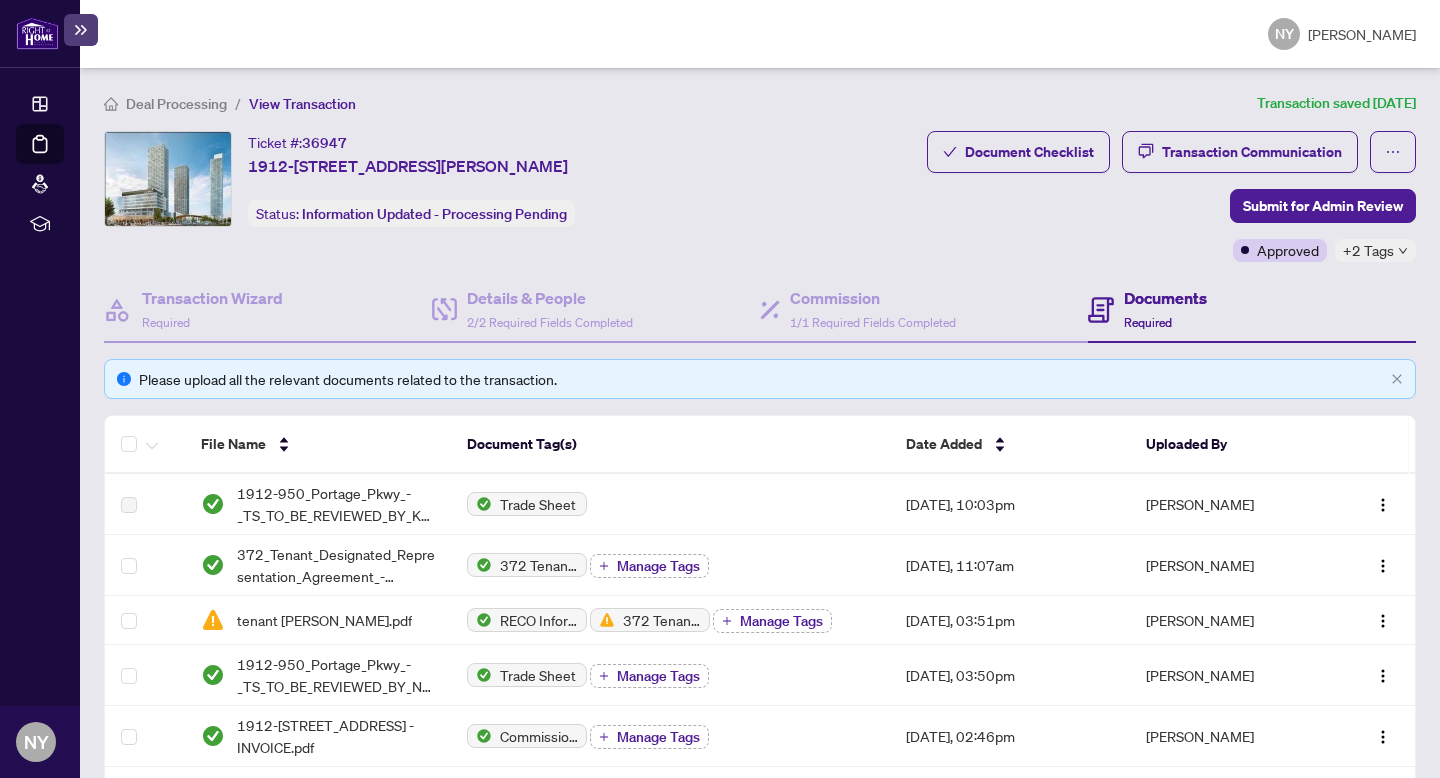 click at bounding box center (37, 33) 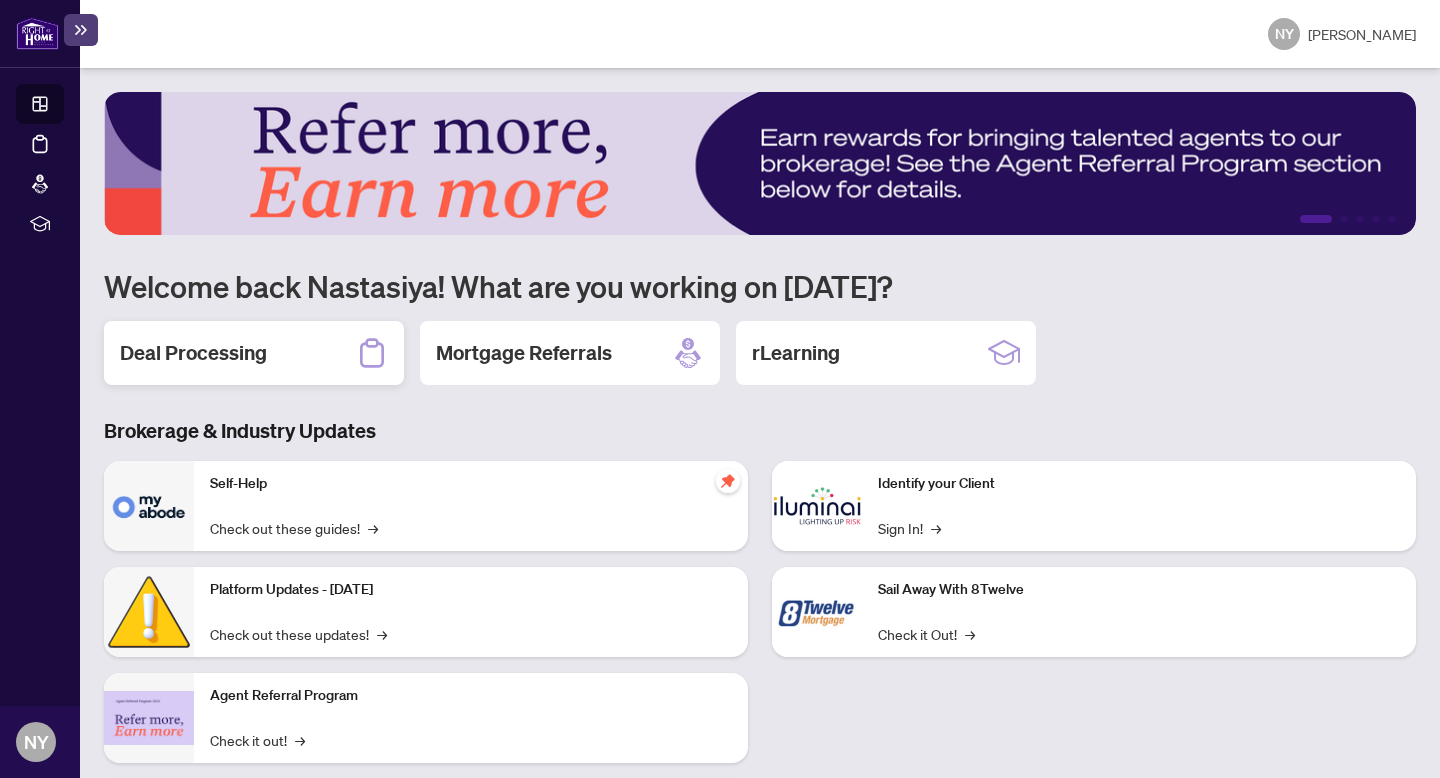 click on "Deal Processing" at bounding box center [193, 353] 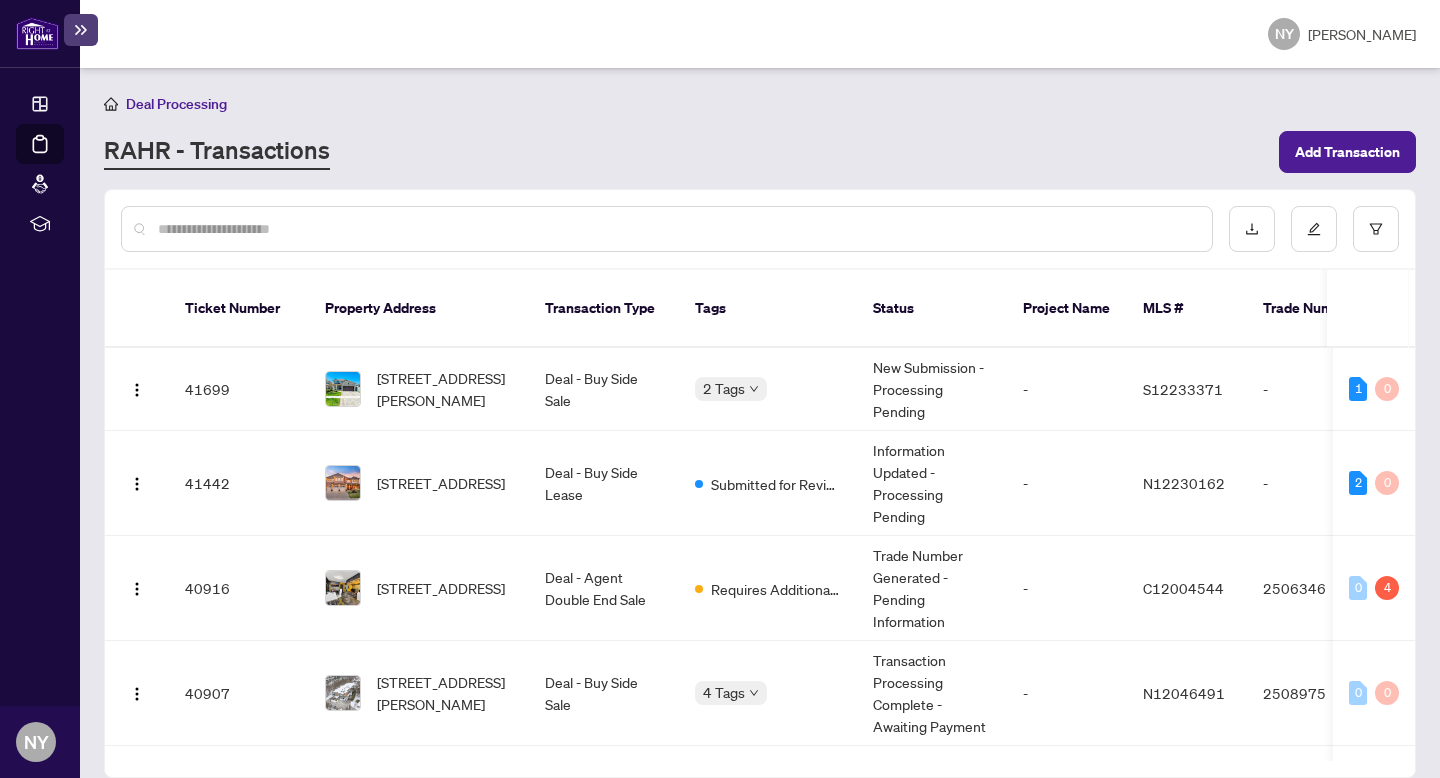 click at bounding box center [677, 229] 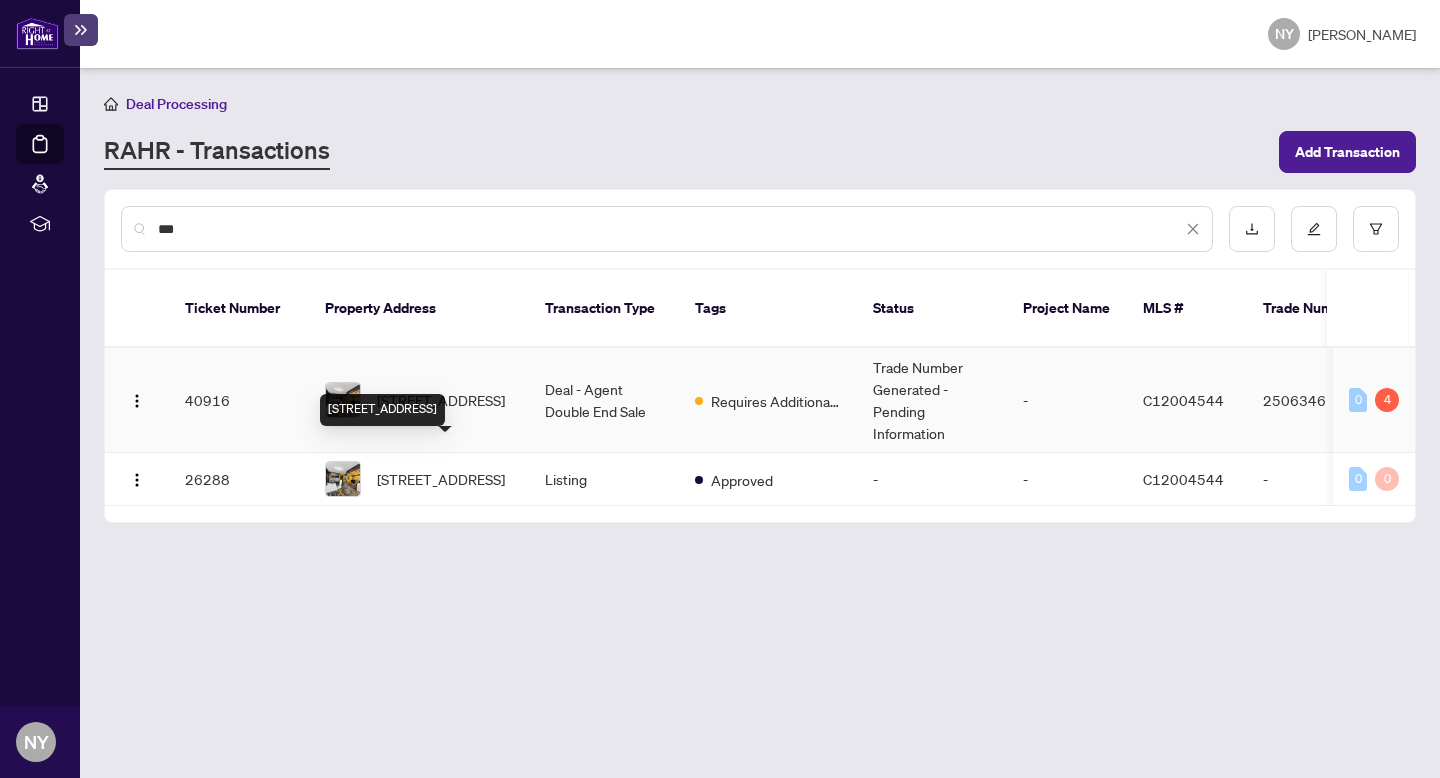 type on "***" 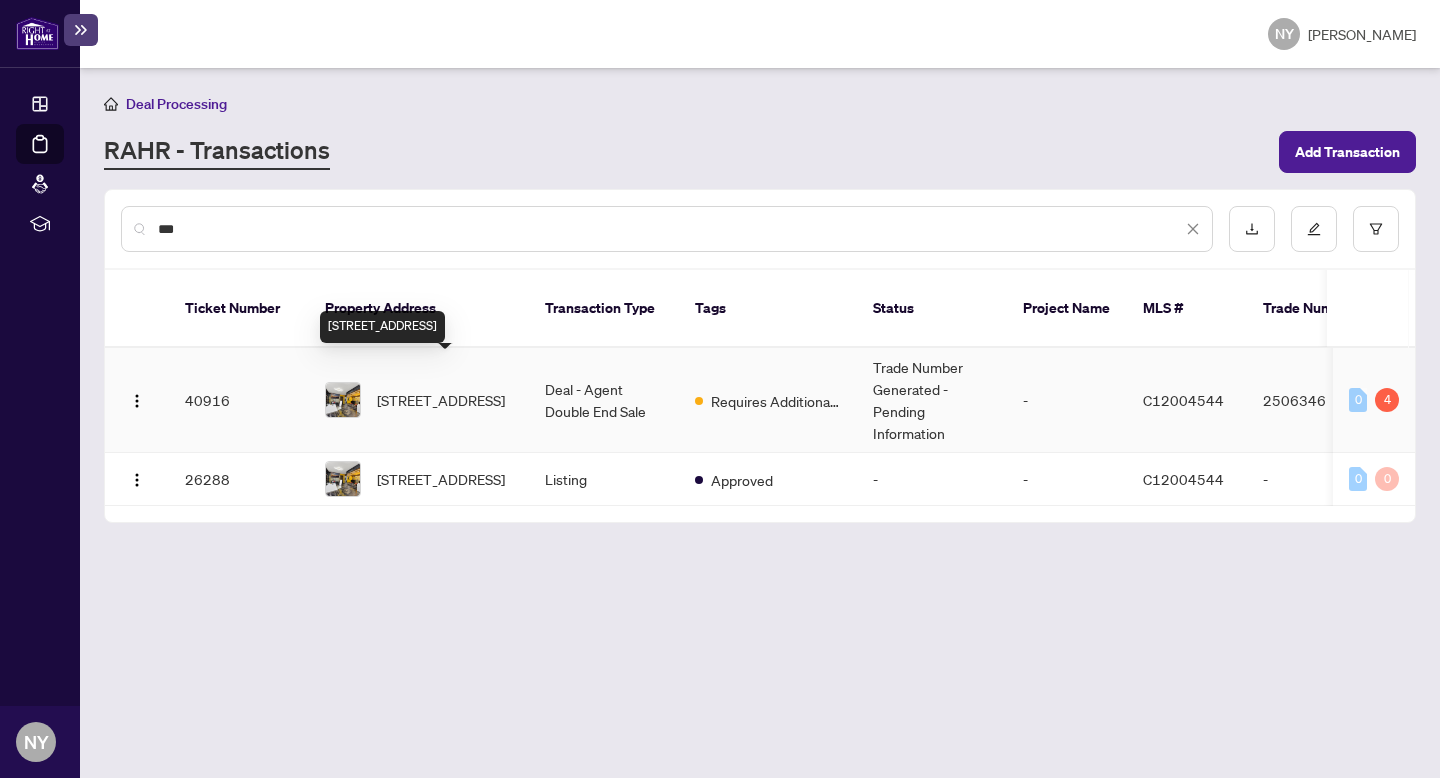 click on "34 Berwick Ave, Toronto, Ontario M5P 1H1, Canada" at bounding box center [441, 400] 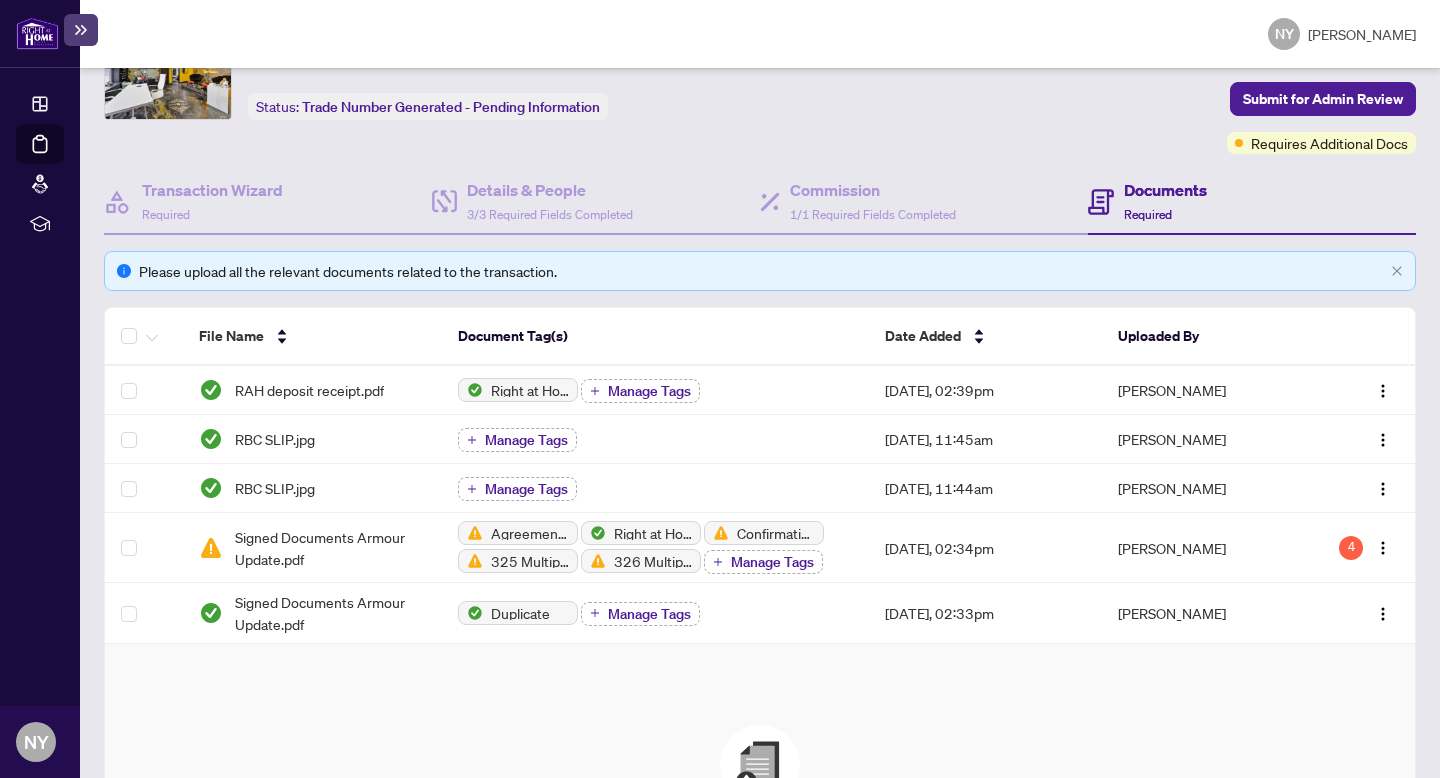 scroll, scrollTop: 109, scrollLeft: 0, axis: vertical 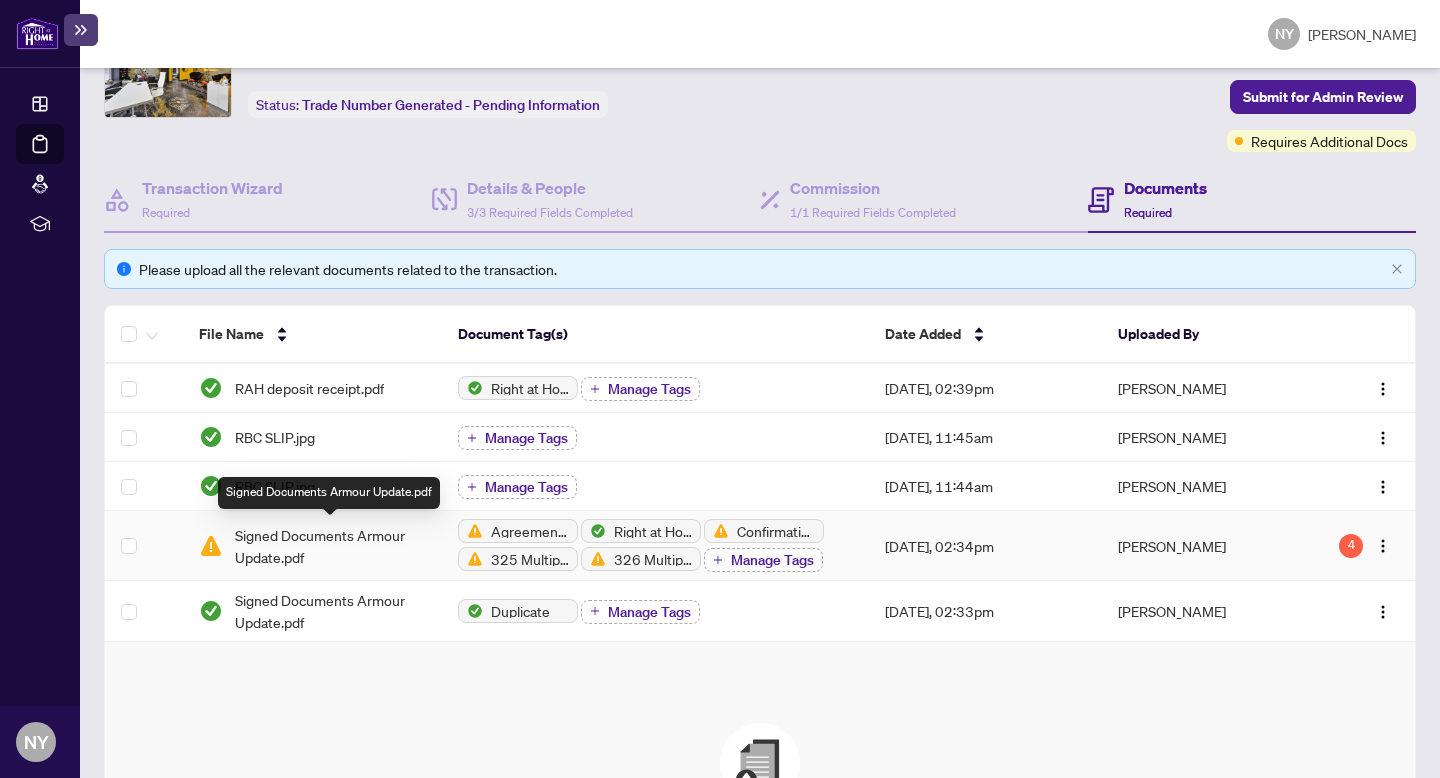 click on "Signed Documents Armour Update.pdf" at bounding box center (330, 546) 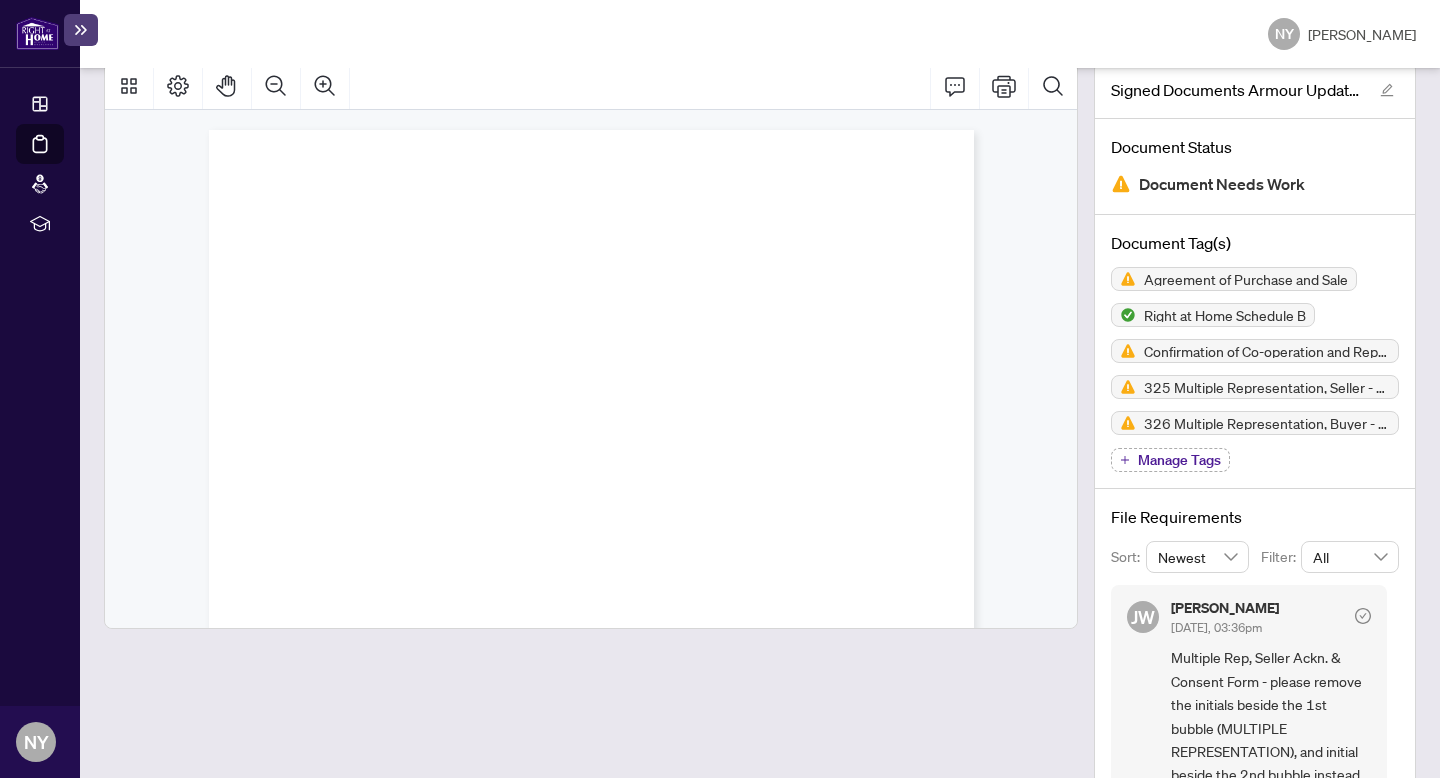 scroll, scrollTop: 124, scrollLeft: 0, axis: vertical 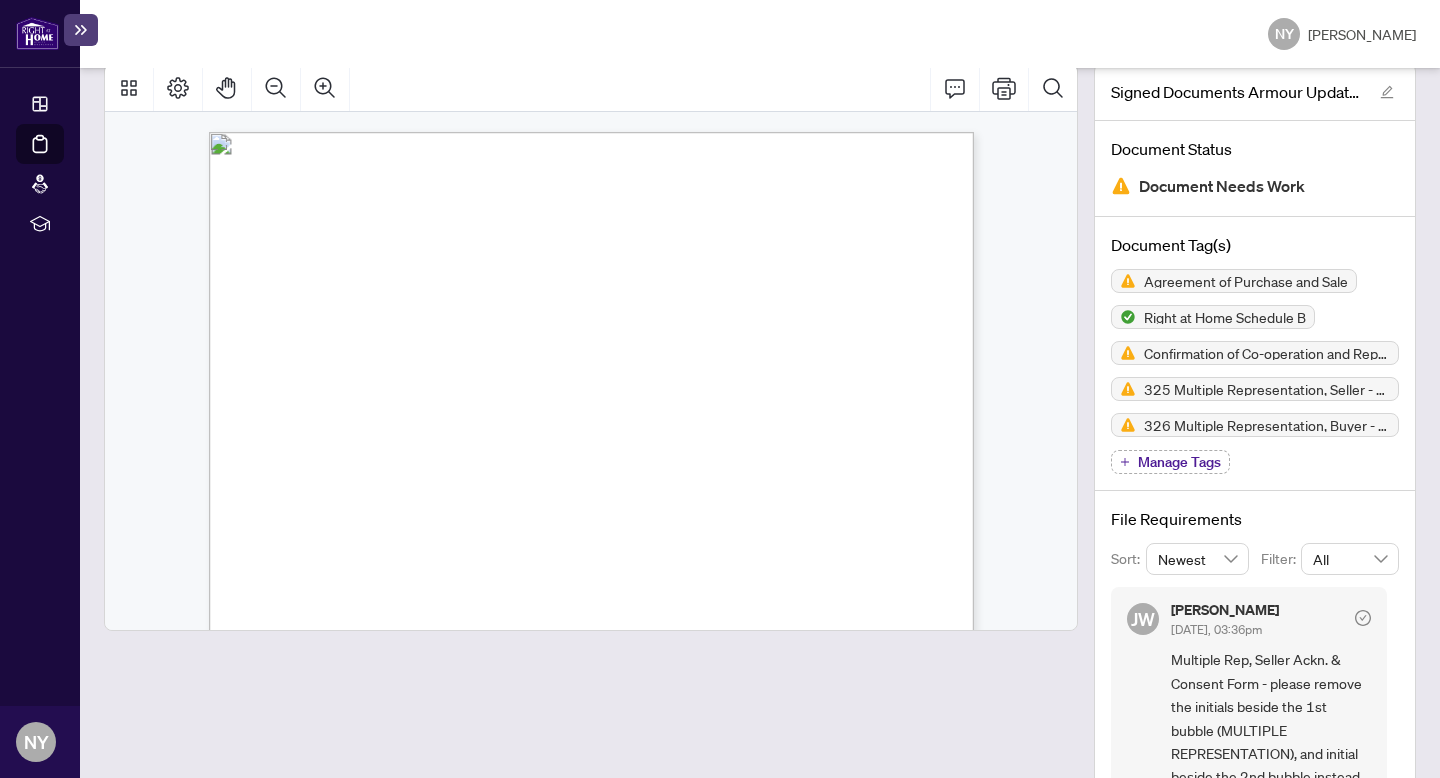 click at bounding box center [37, 33] 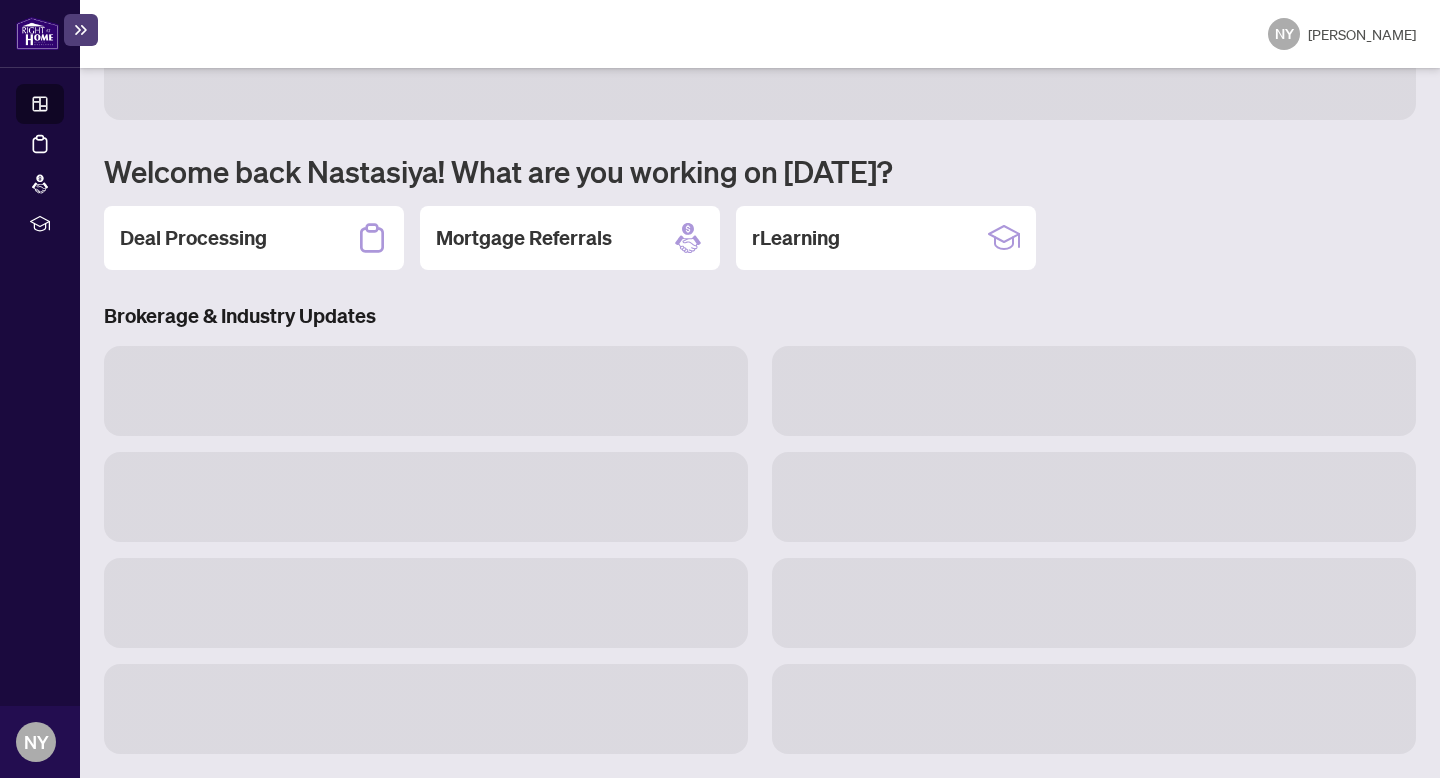 click at bounding box center (37, 33) 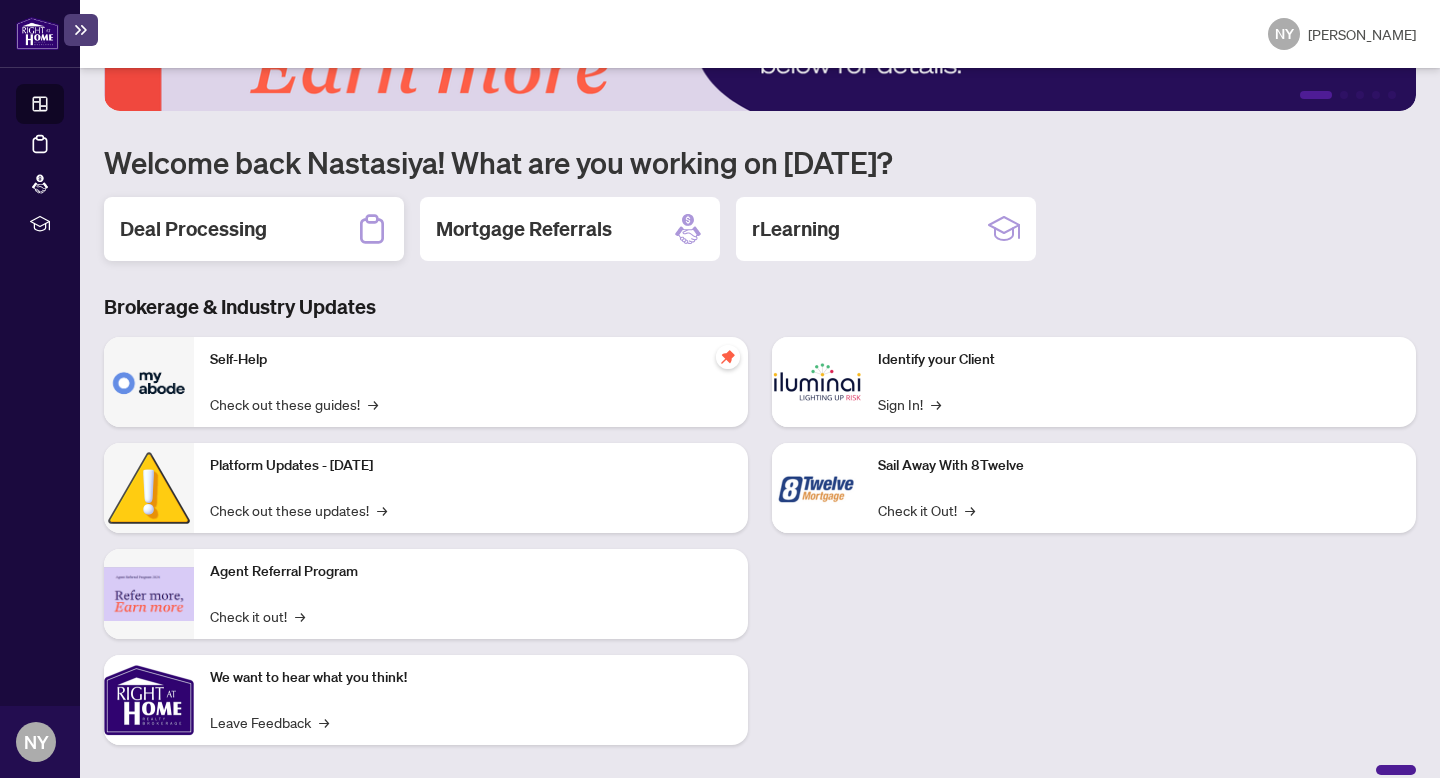 click on "Deal Processing" at bounding box center (254, 229) 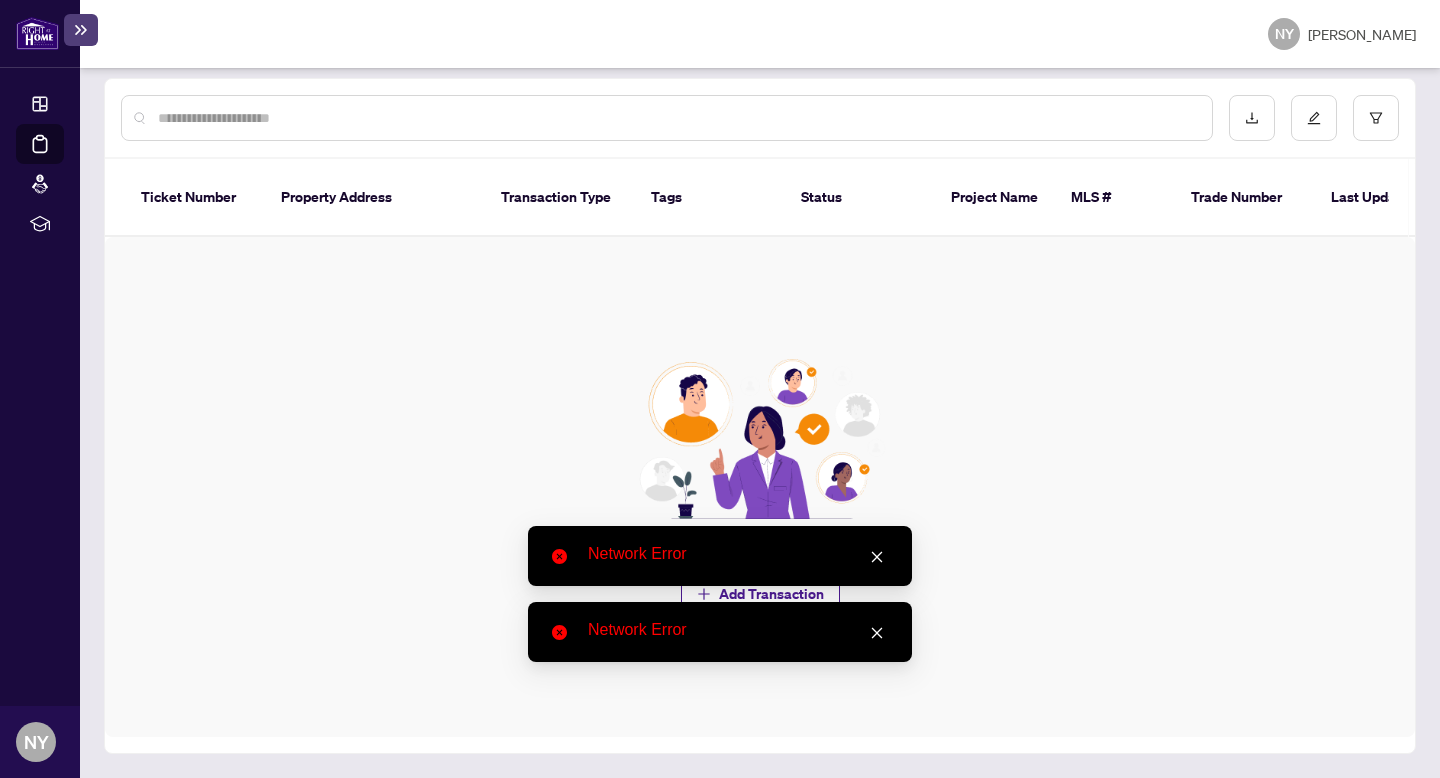 scroll, scrollTop: 0, scrollLeft: 0, axis: both 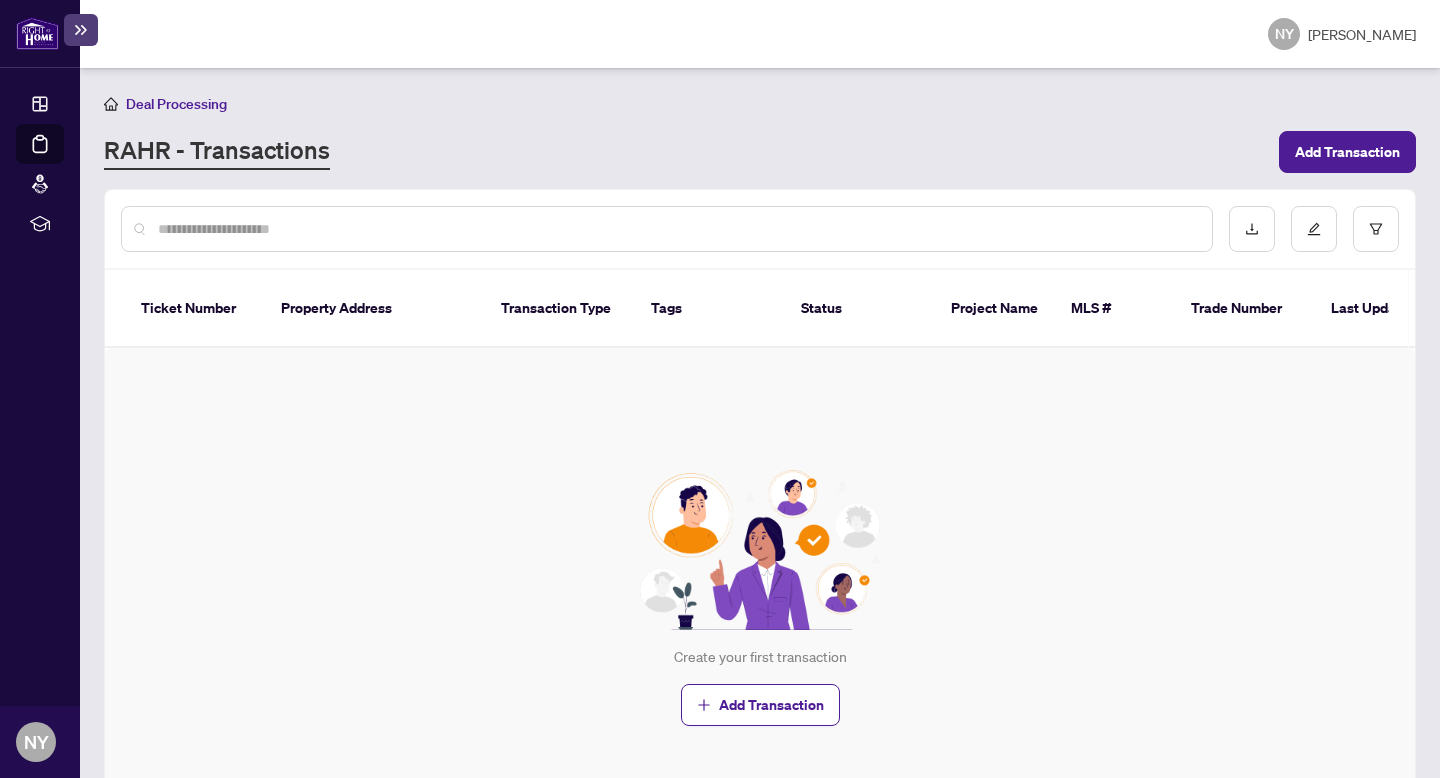 click at bounding box center [37, 33] 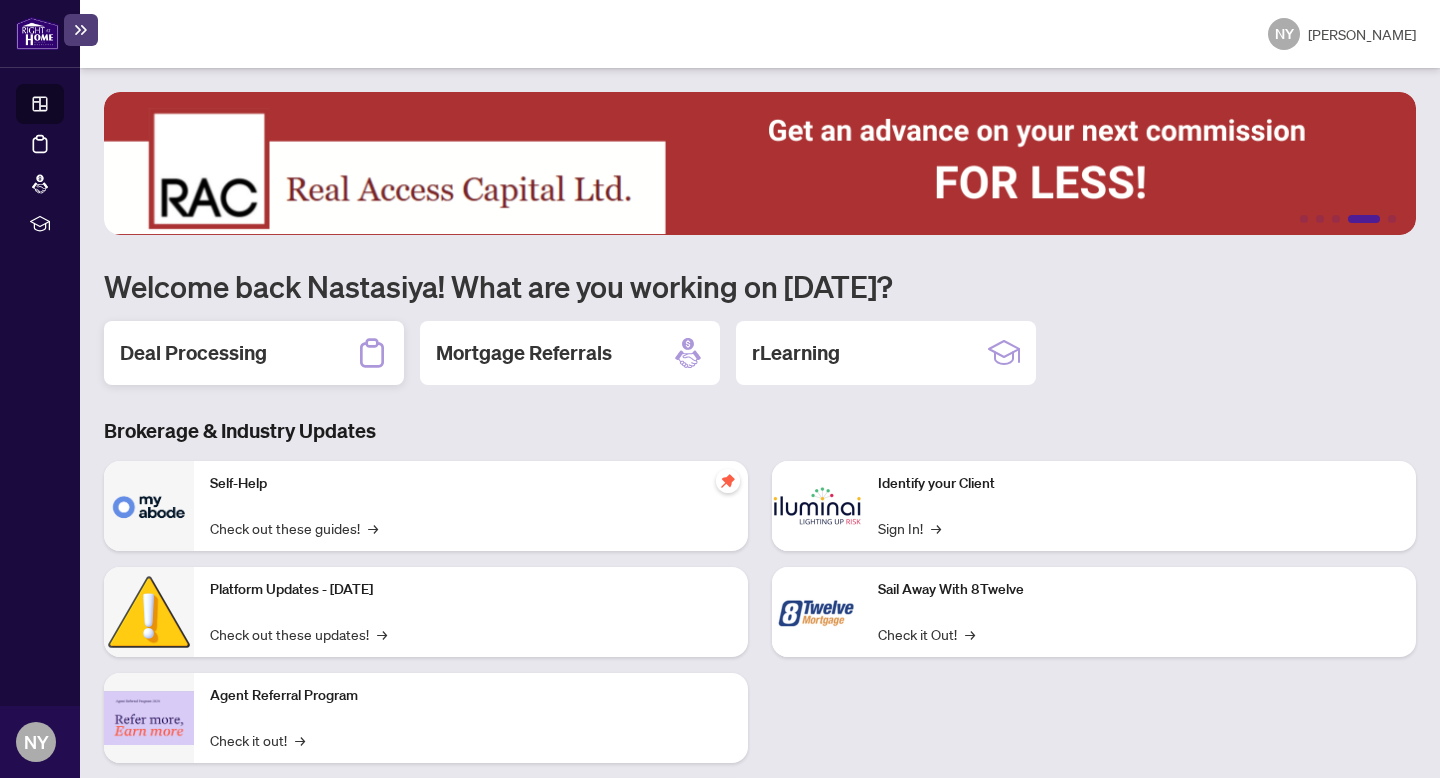 click on "Deal Processing" at bounding box center (254, 353) 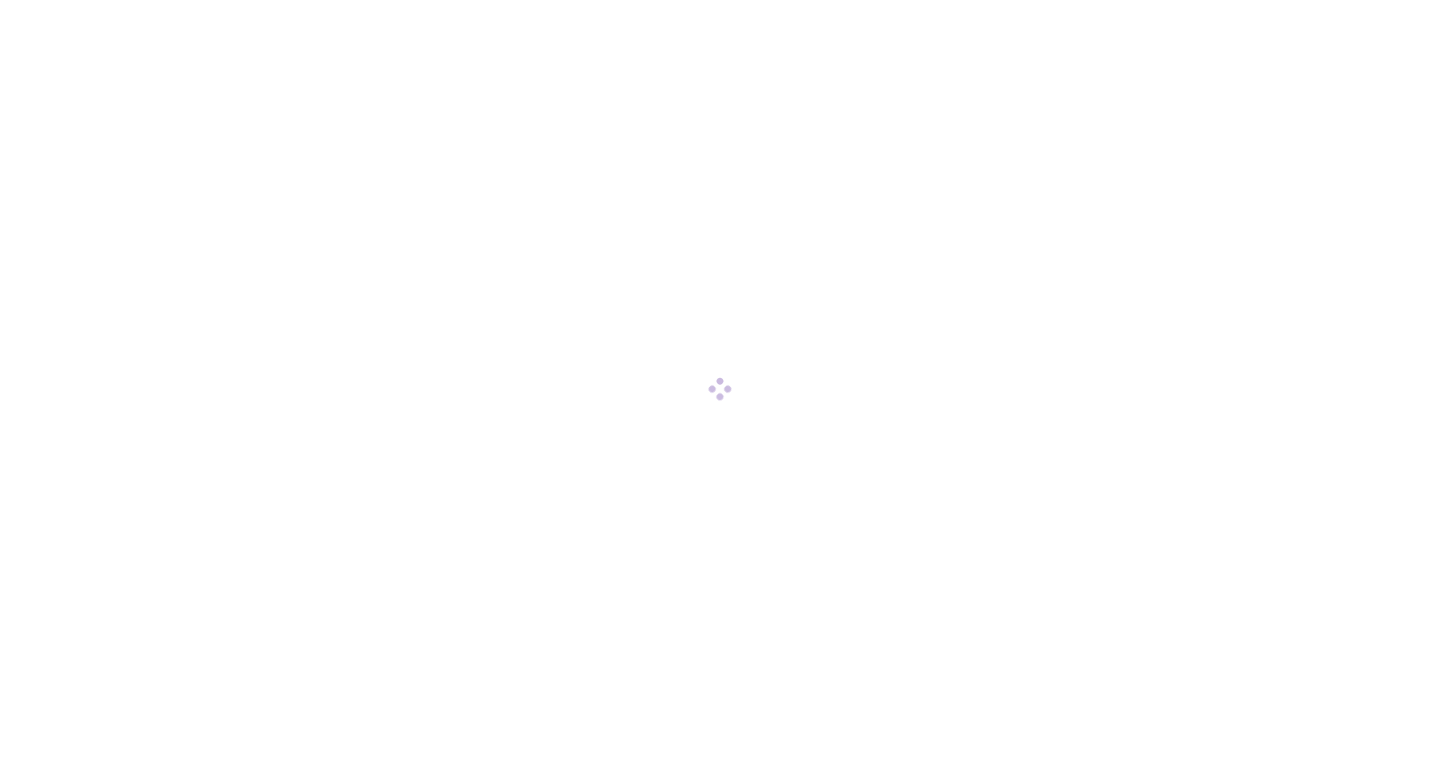 scroll, scrollTop: 0, scrollLeft: 0, axis: both 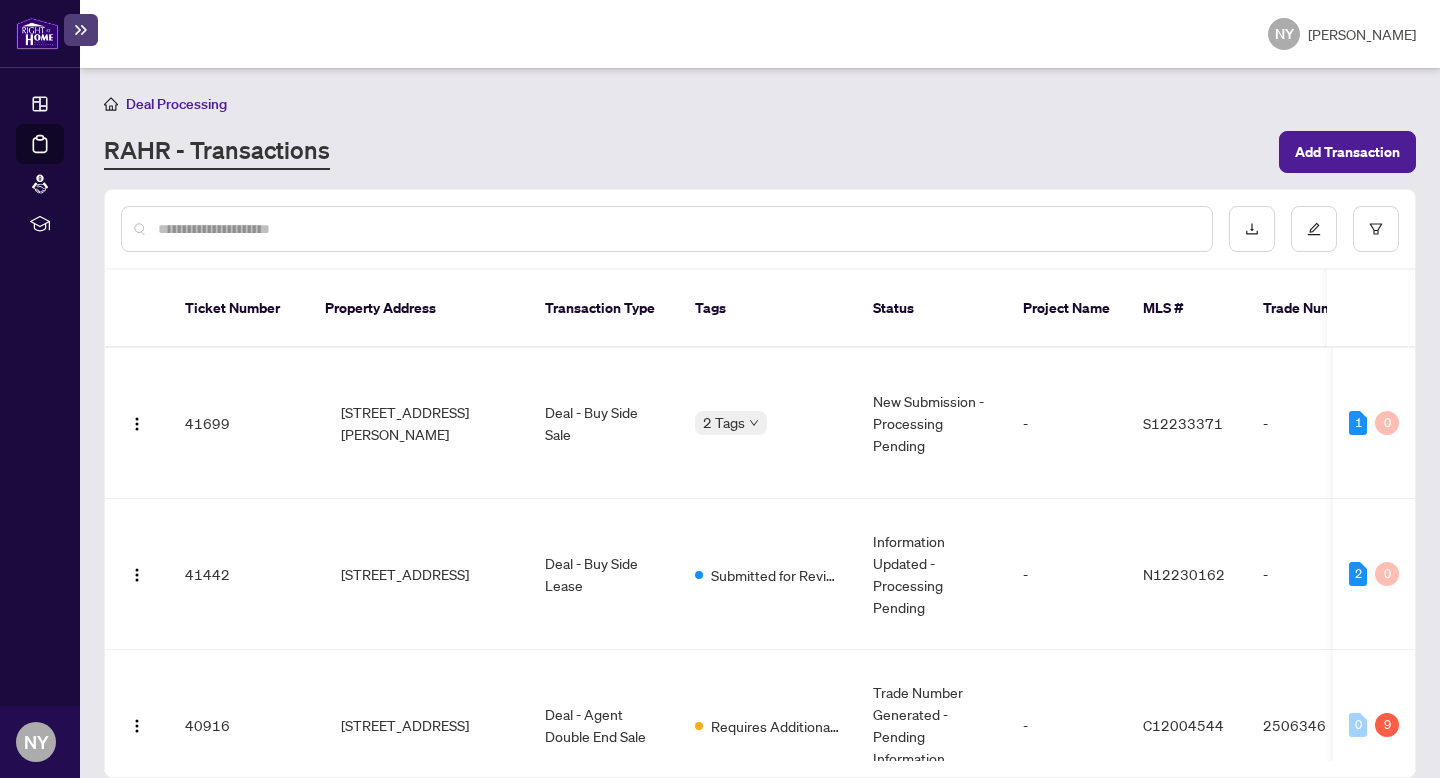 click at bounding box center [677, 229] 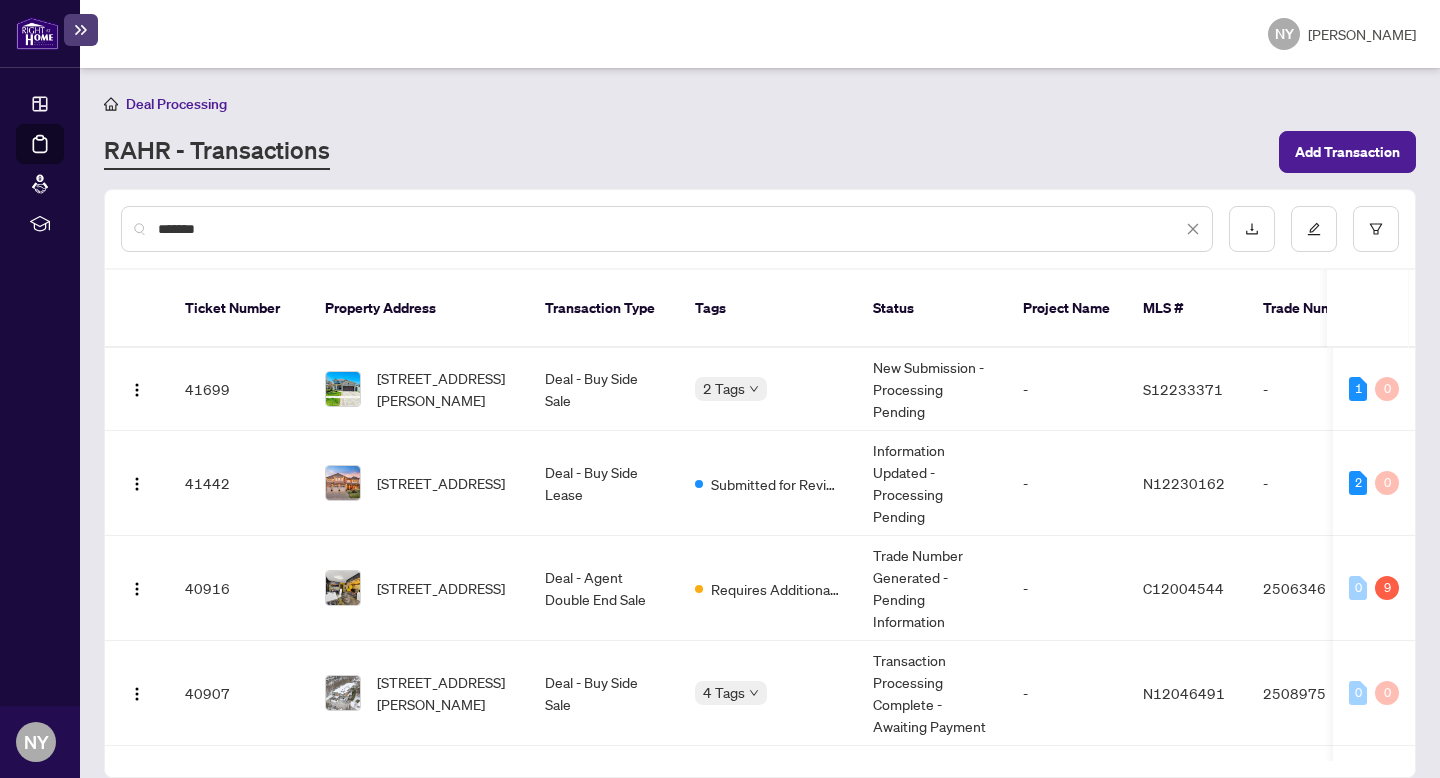 type on "*******" 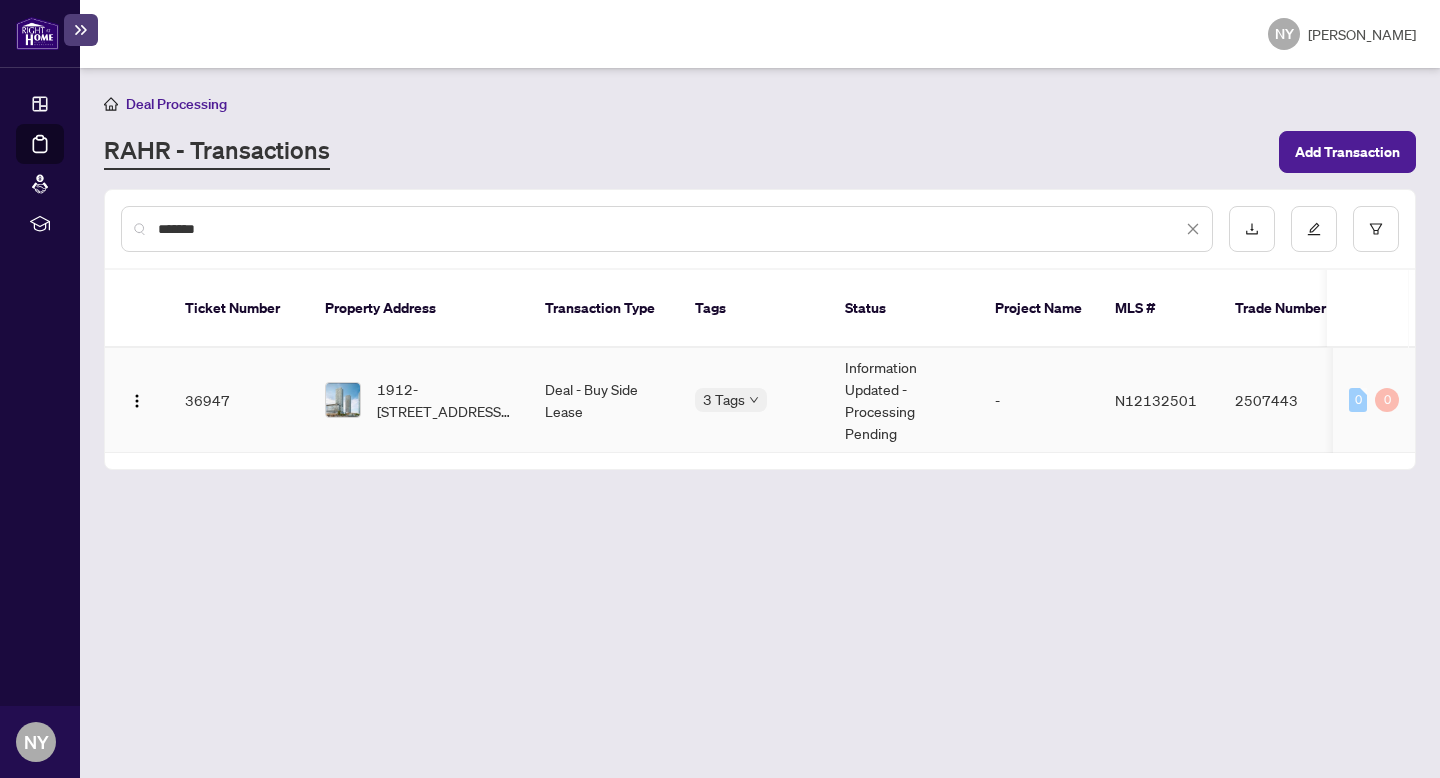 click on "36947" at bounding box center [239, 400] 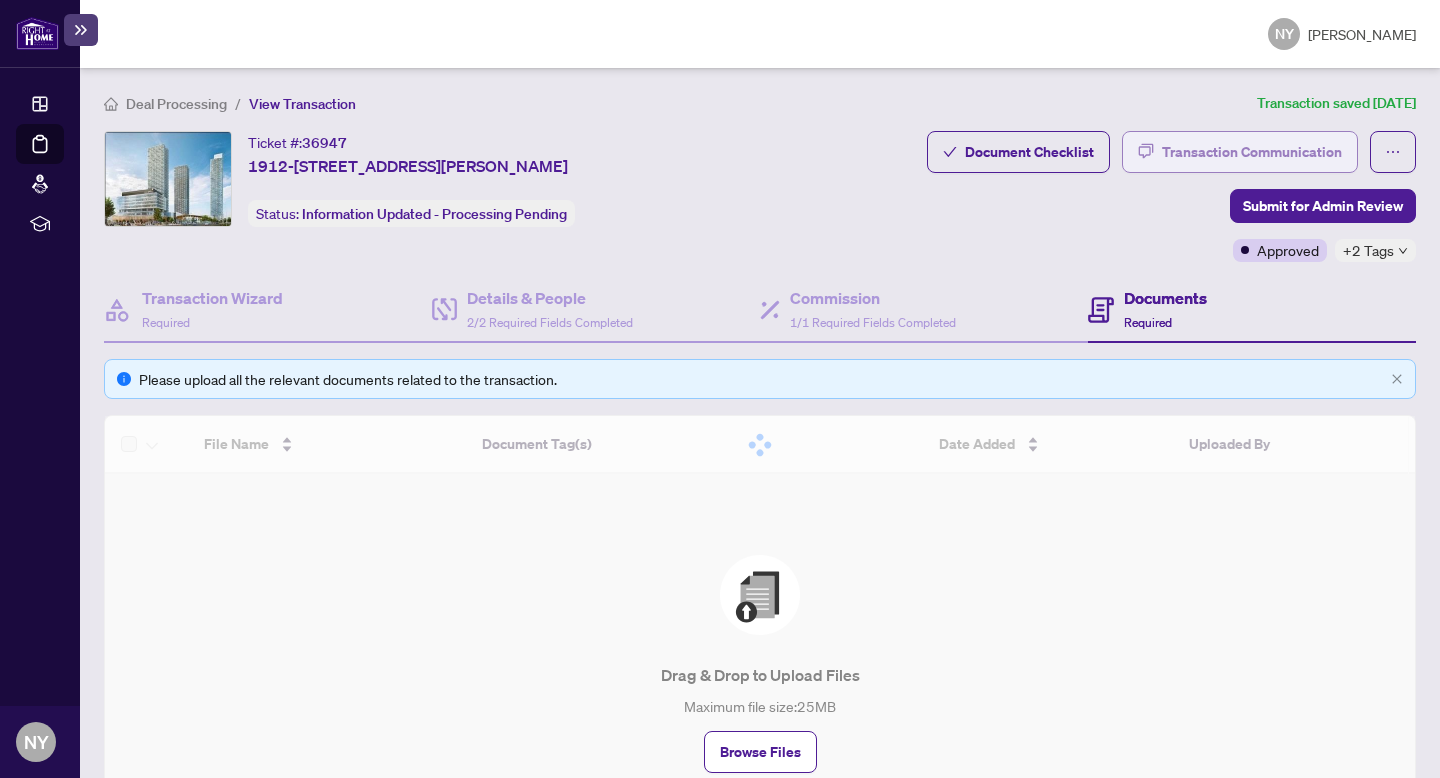 click on "Transaction Communication" at bounding box center [1252, 152] 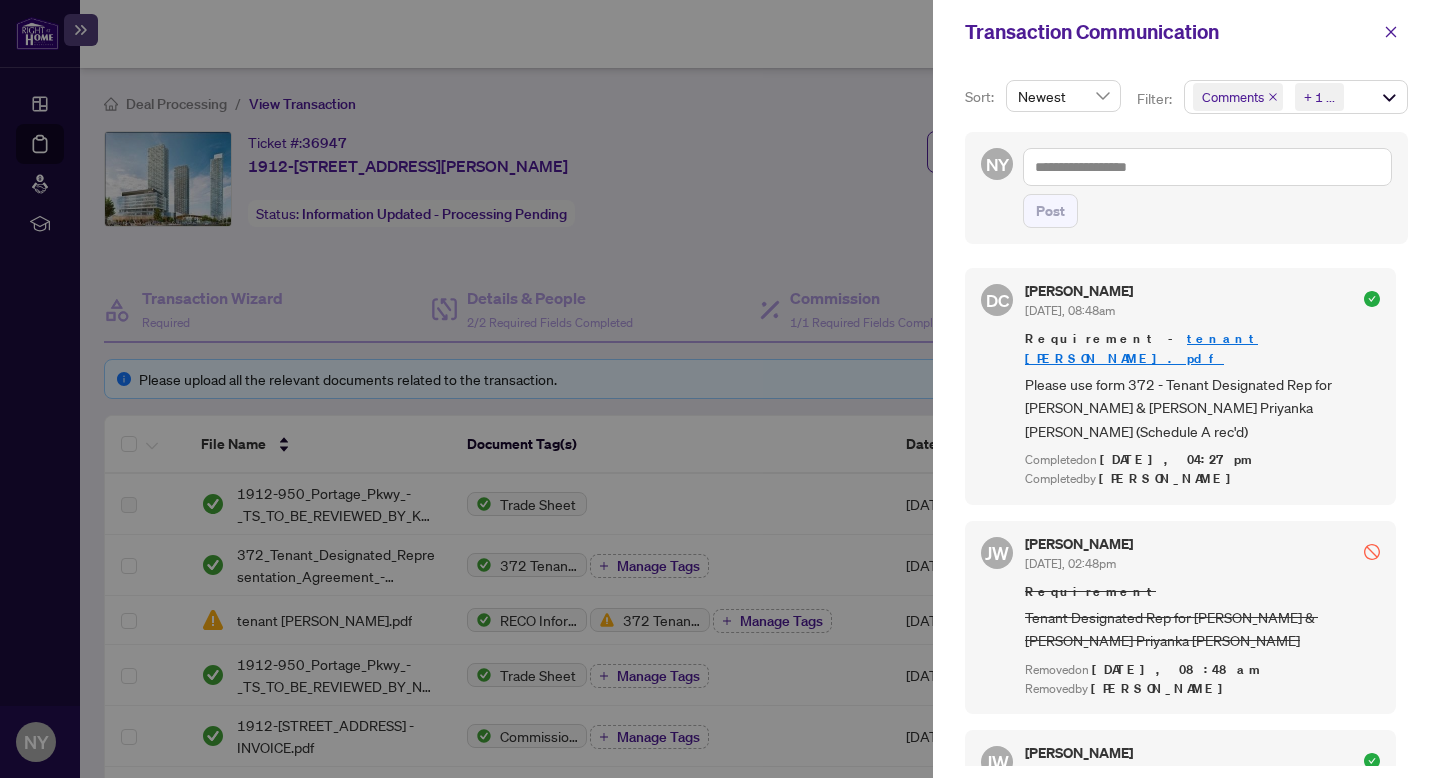 click on "Post" at bounding box center (1207, 188) 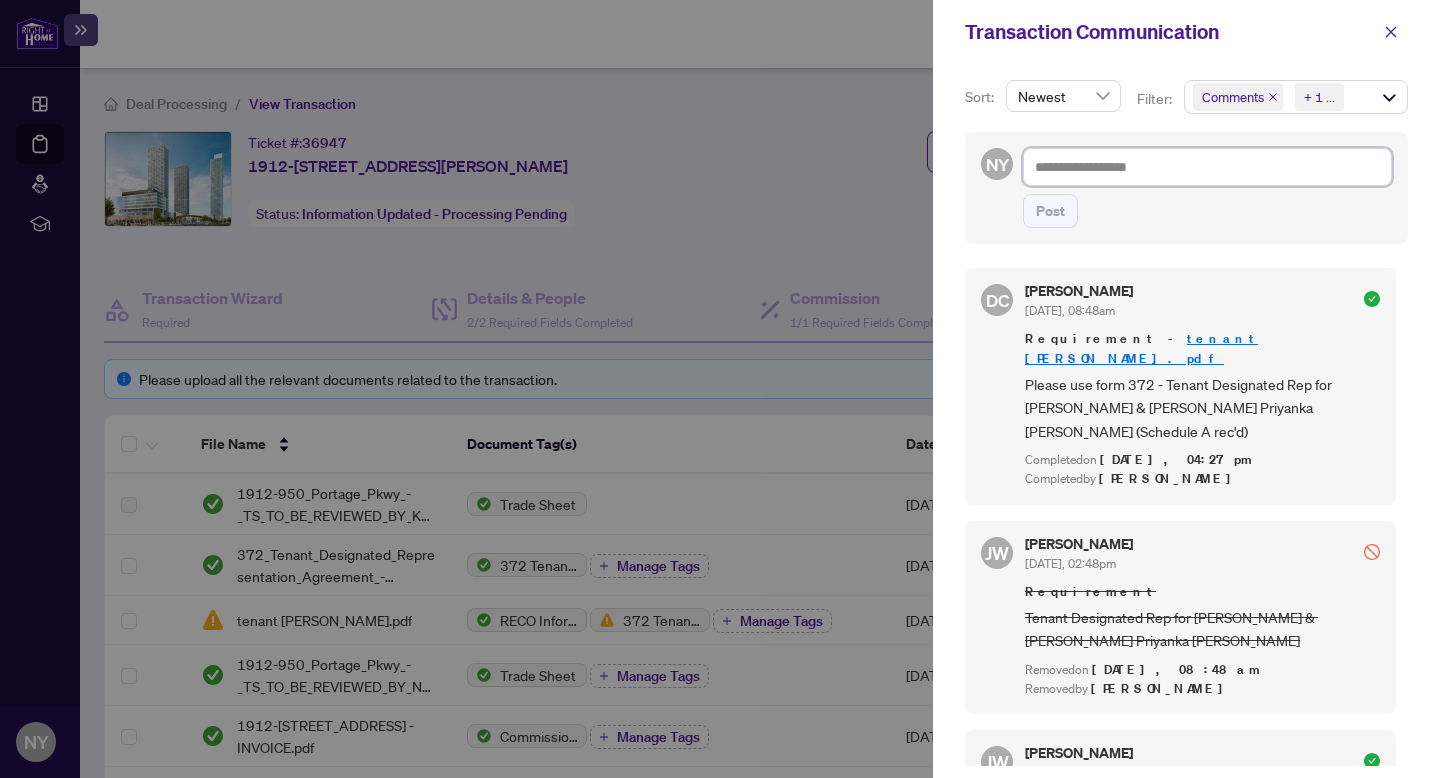 click at bounding box center (1207, 167) 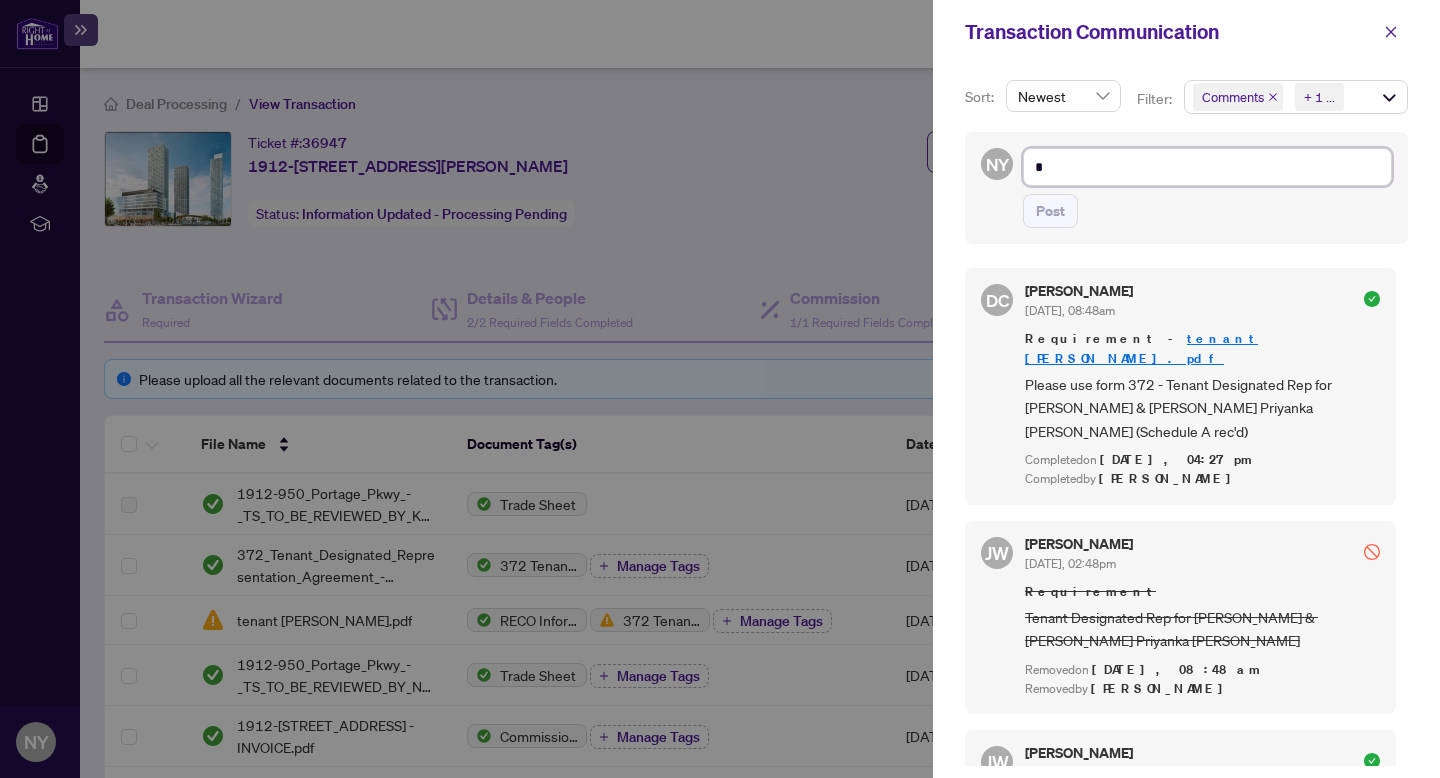 type on "**" 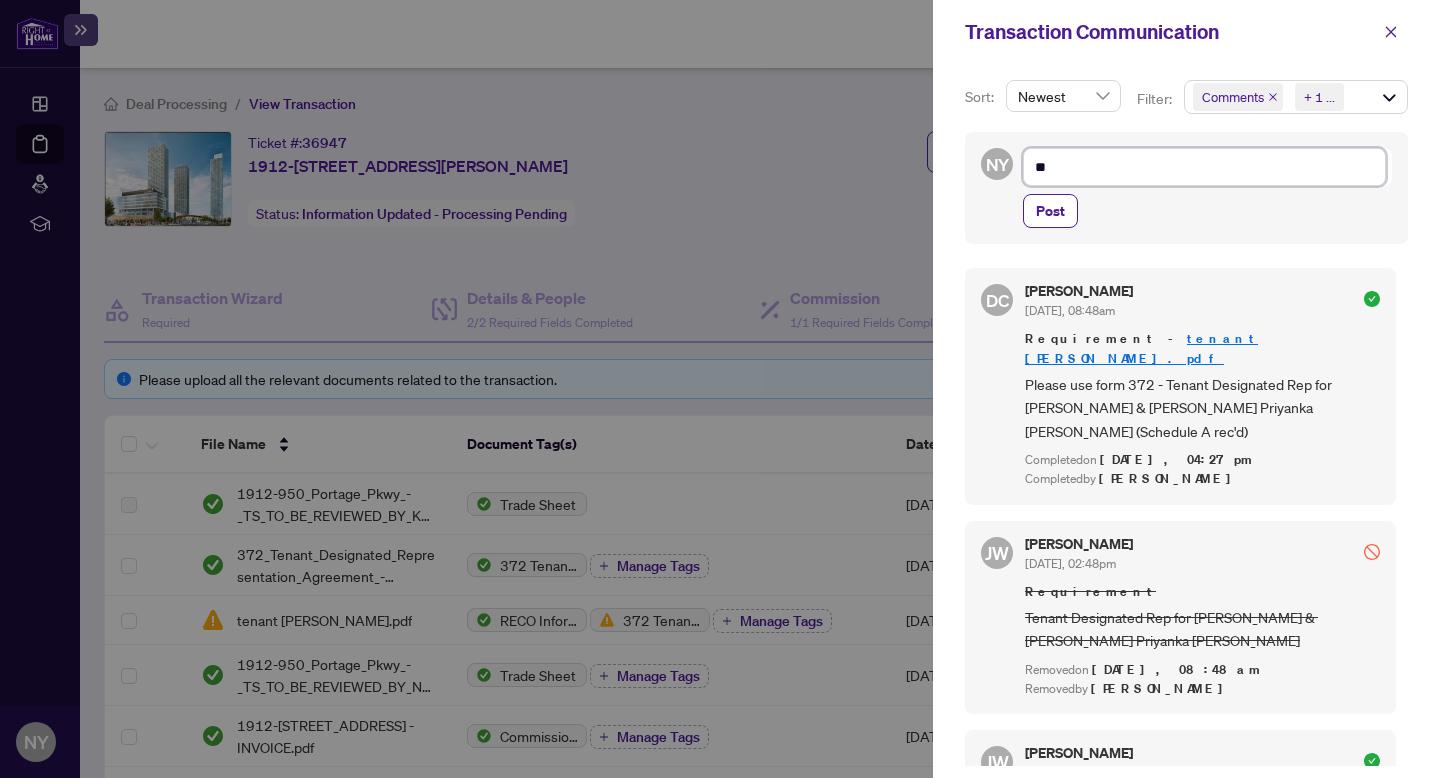 type on "***" 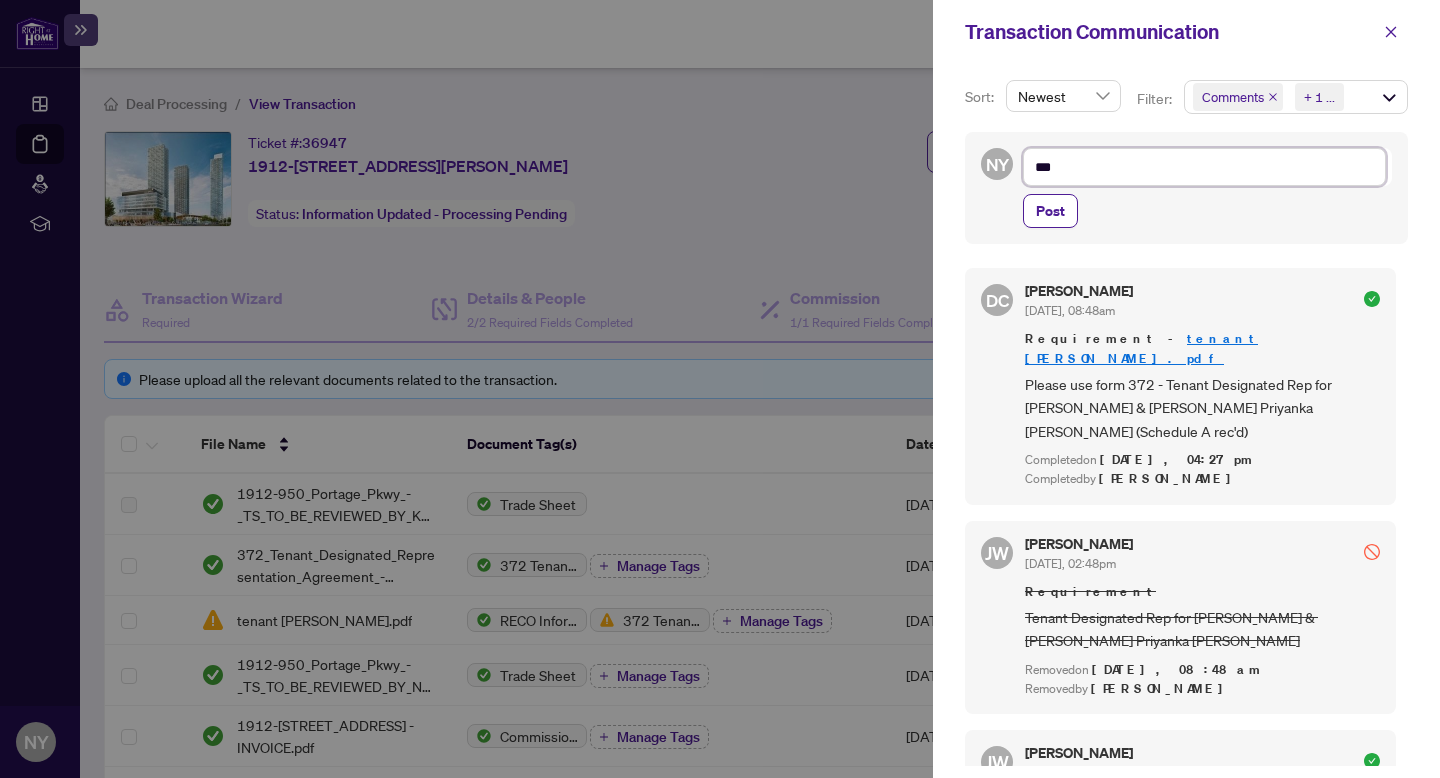 type on "***" 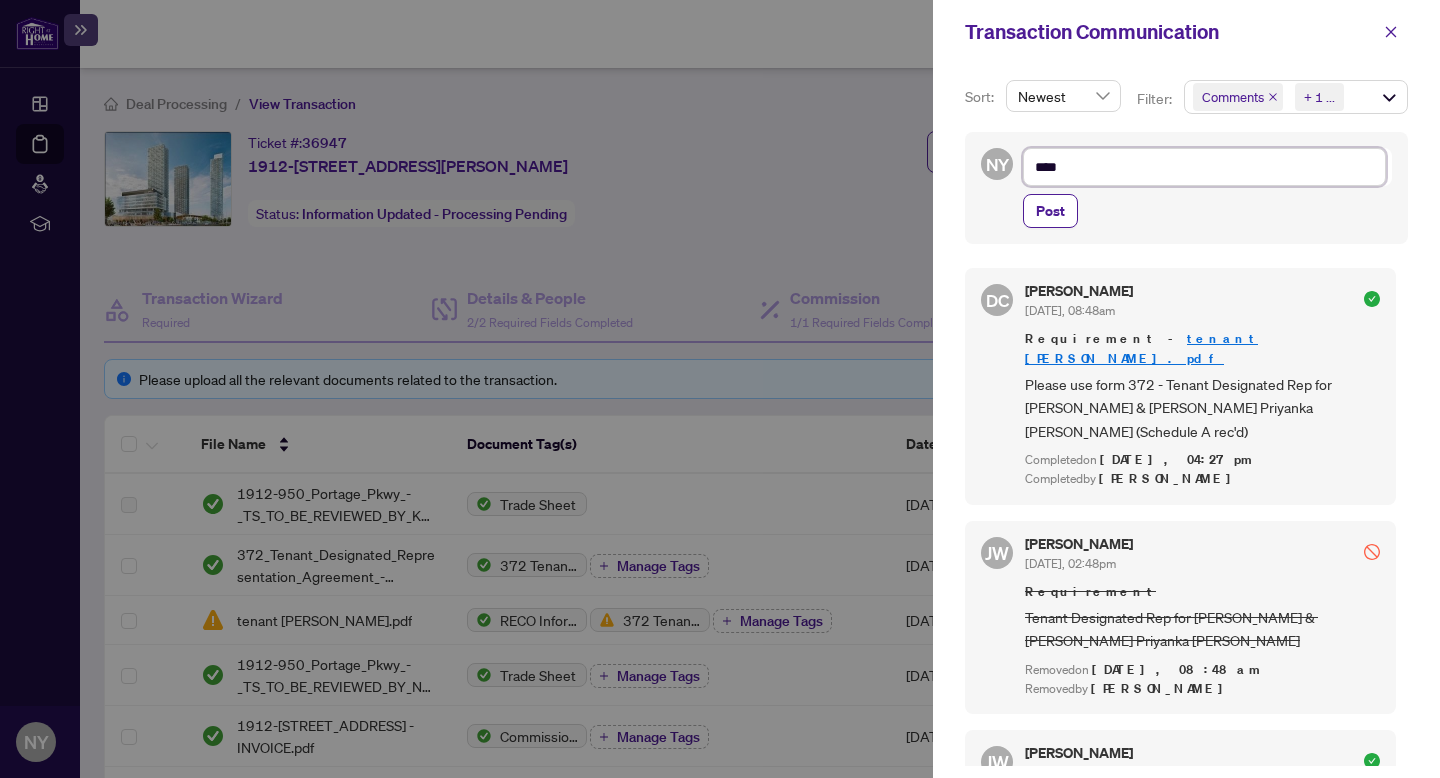 type on "*****" 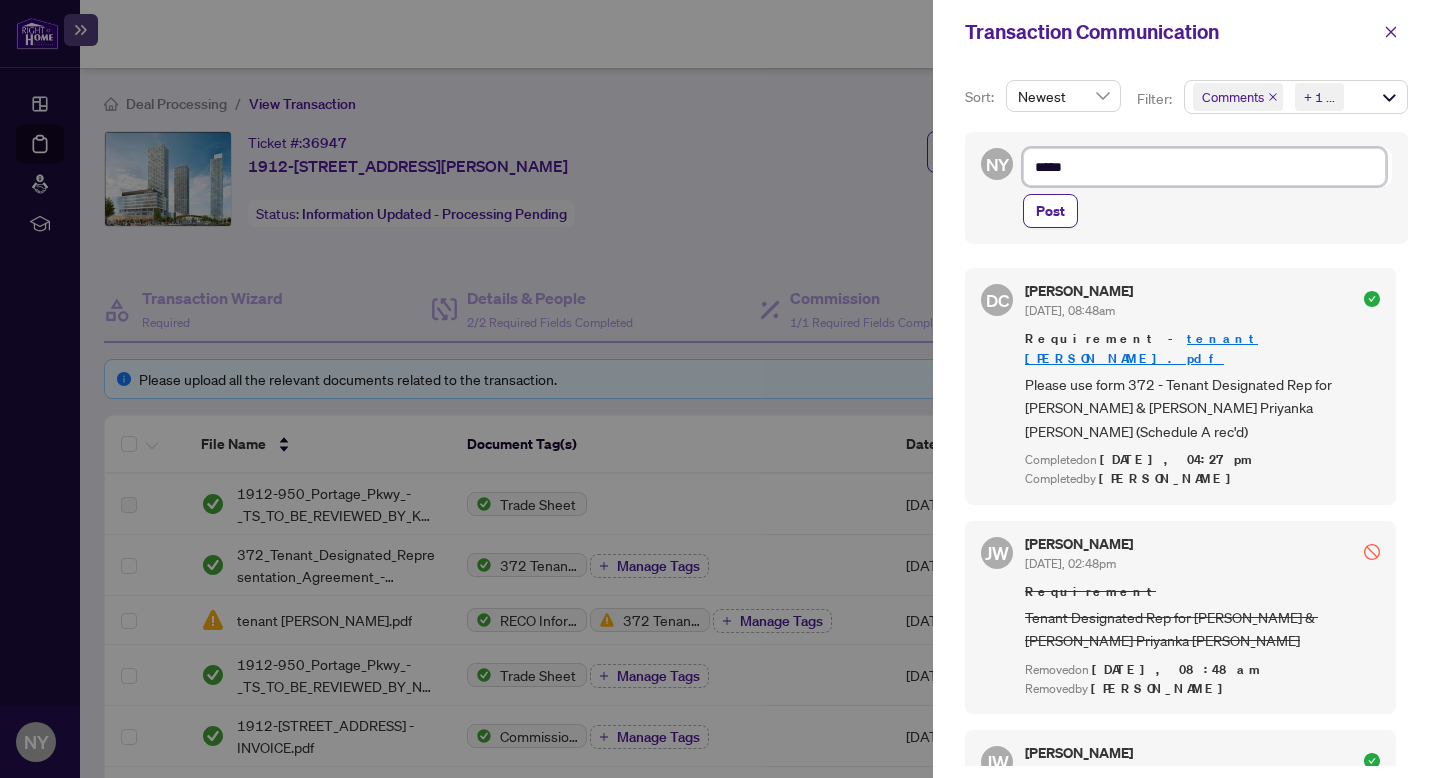 type on "******" 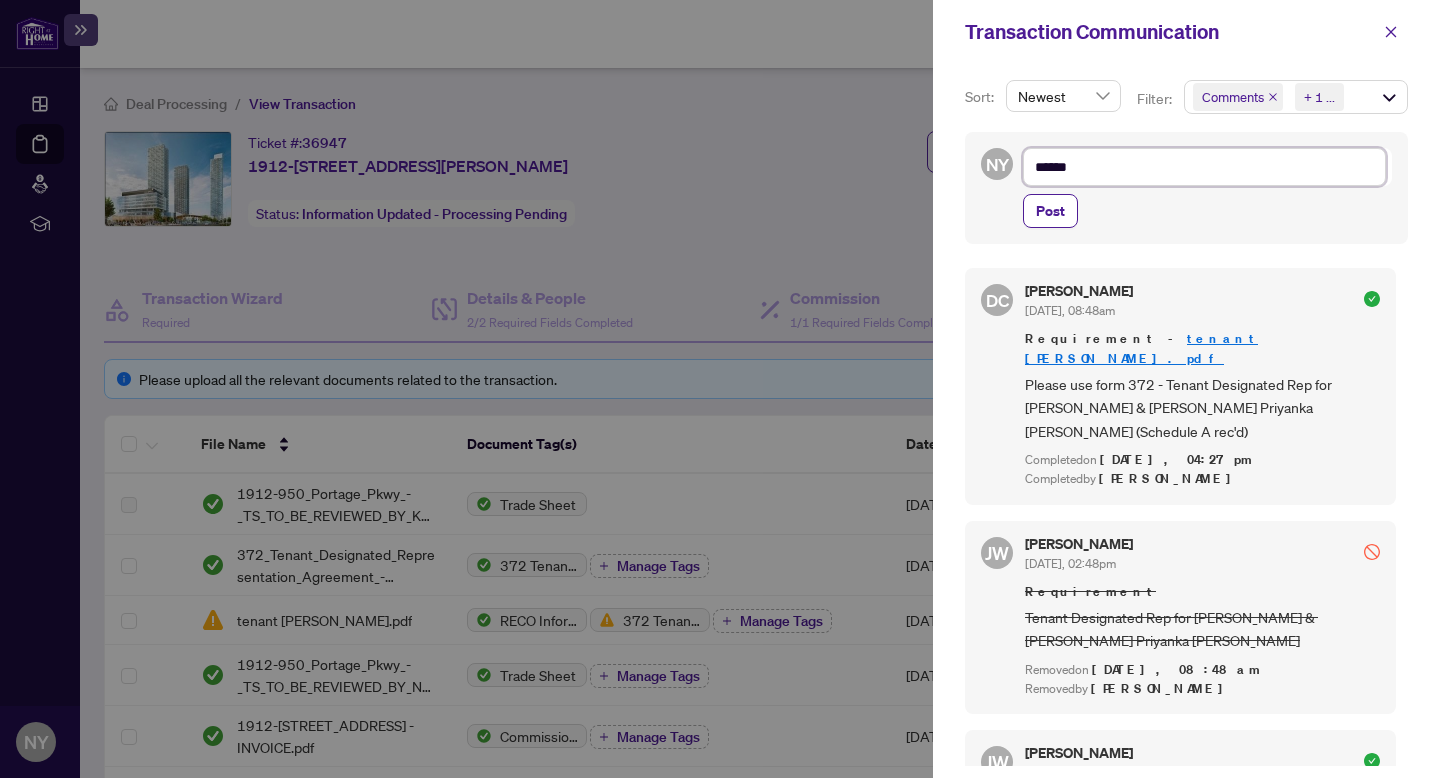 type on "*******" 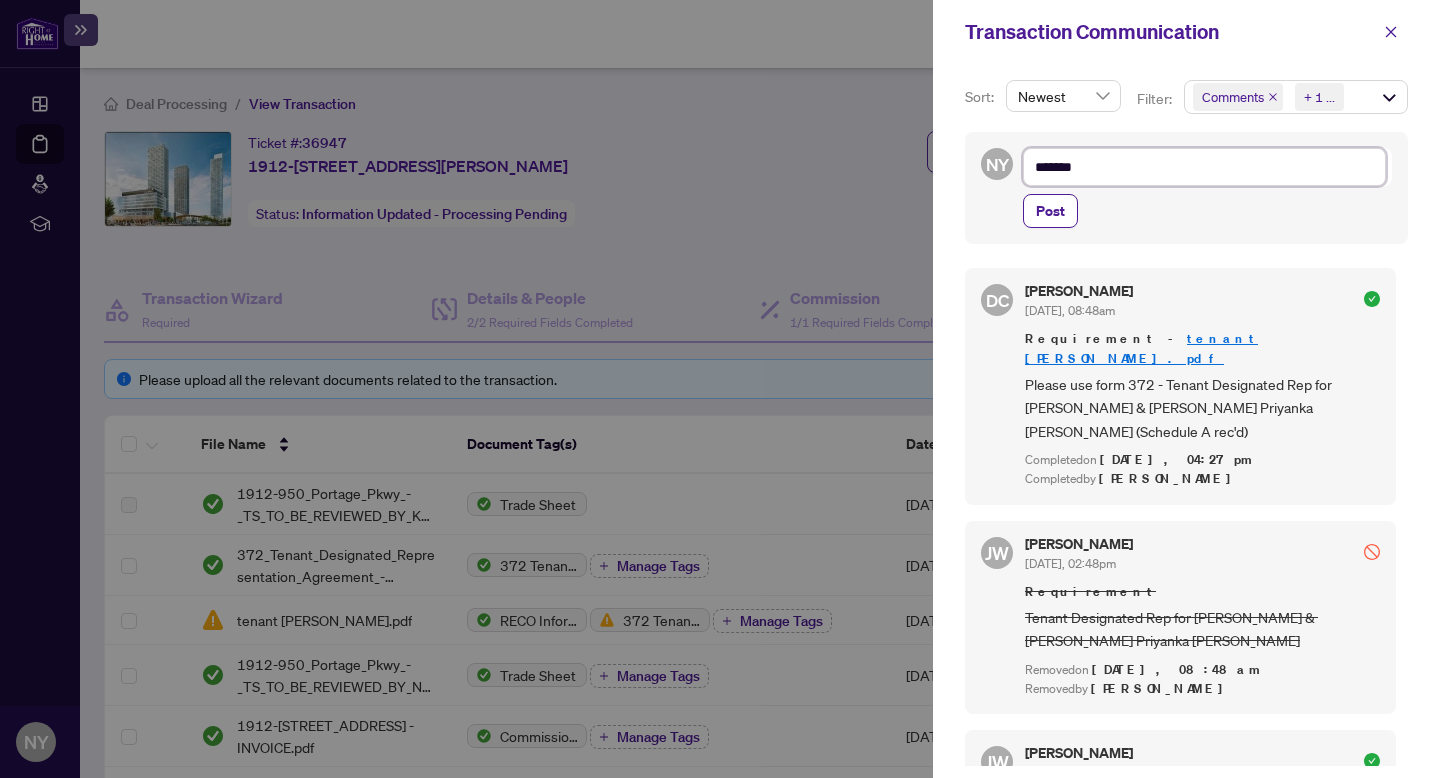 type on "*******" 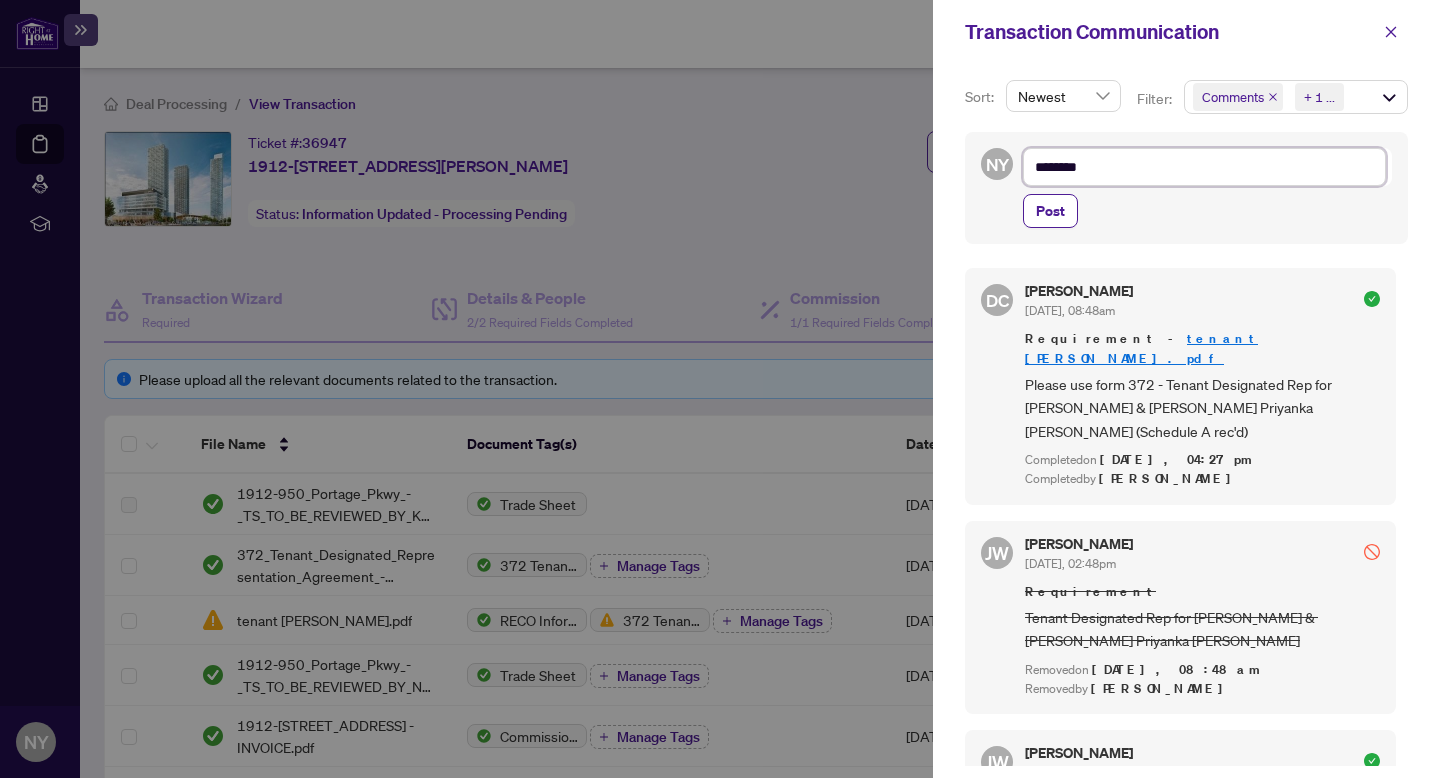 type on "*********" 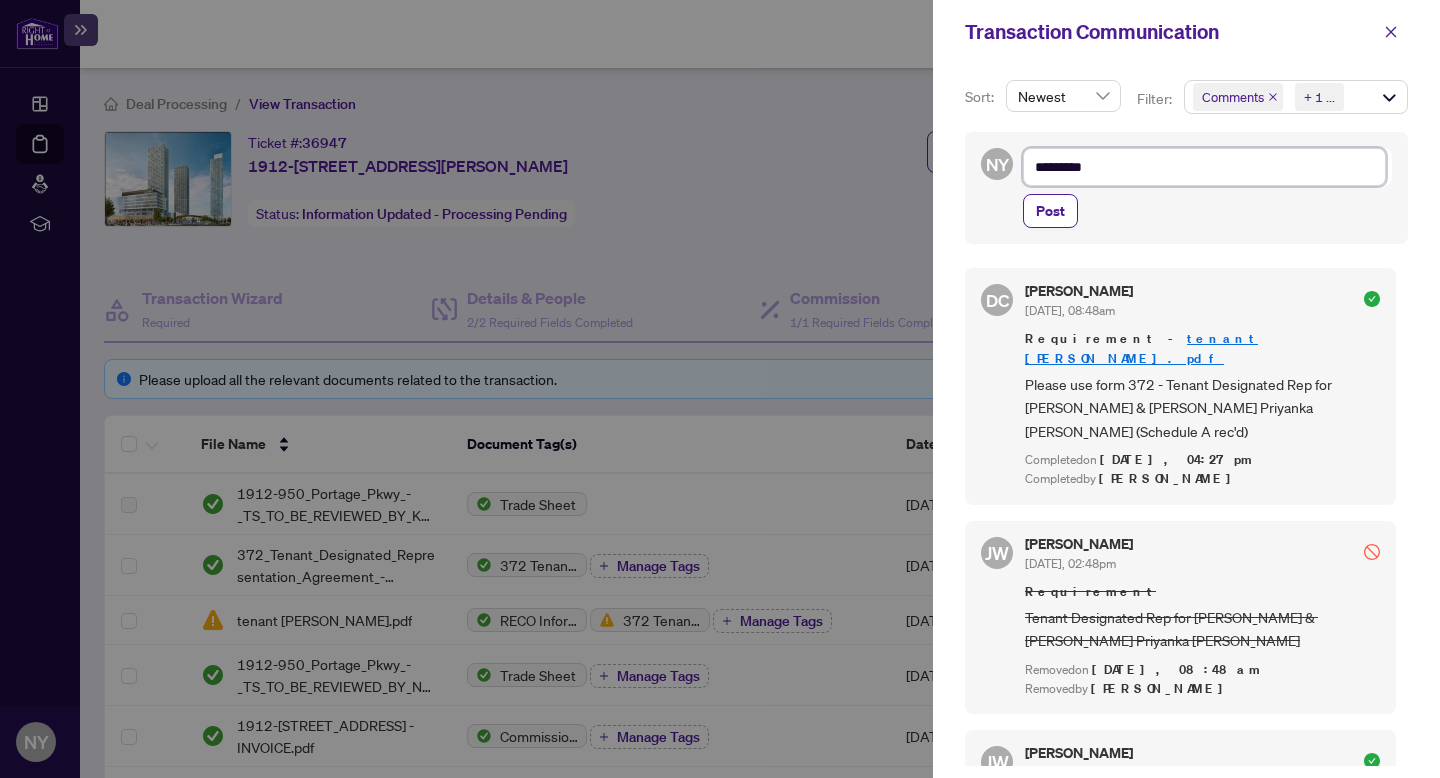 type on "**********" 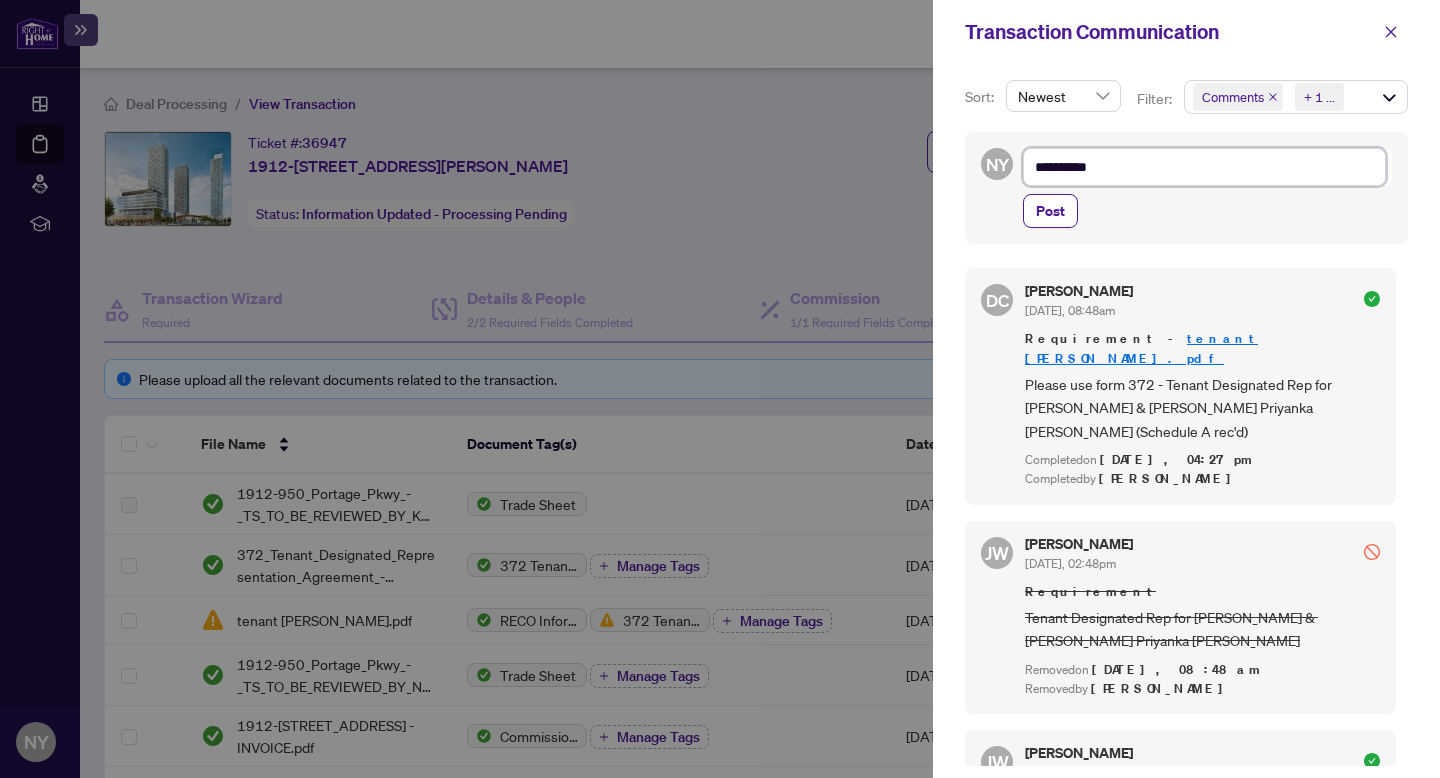 type on "**********" 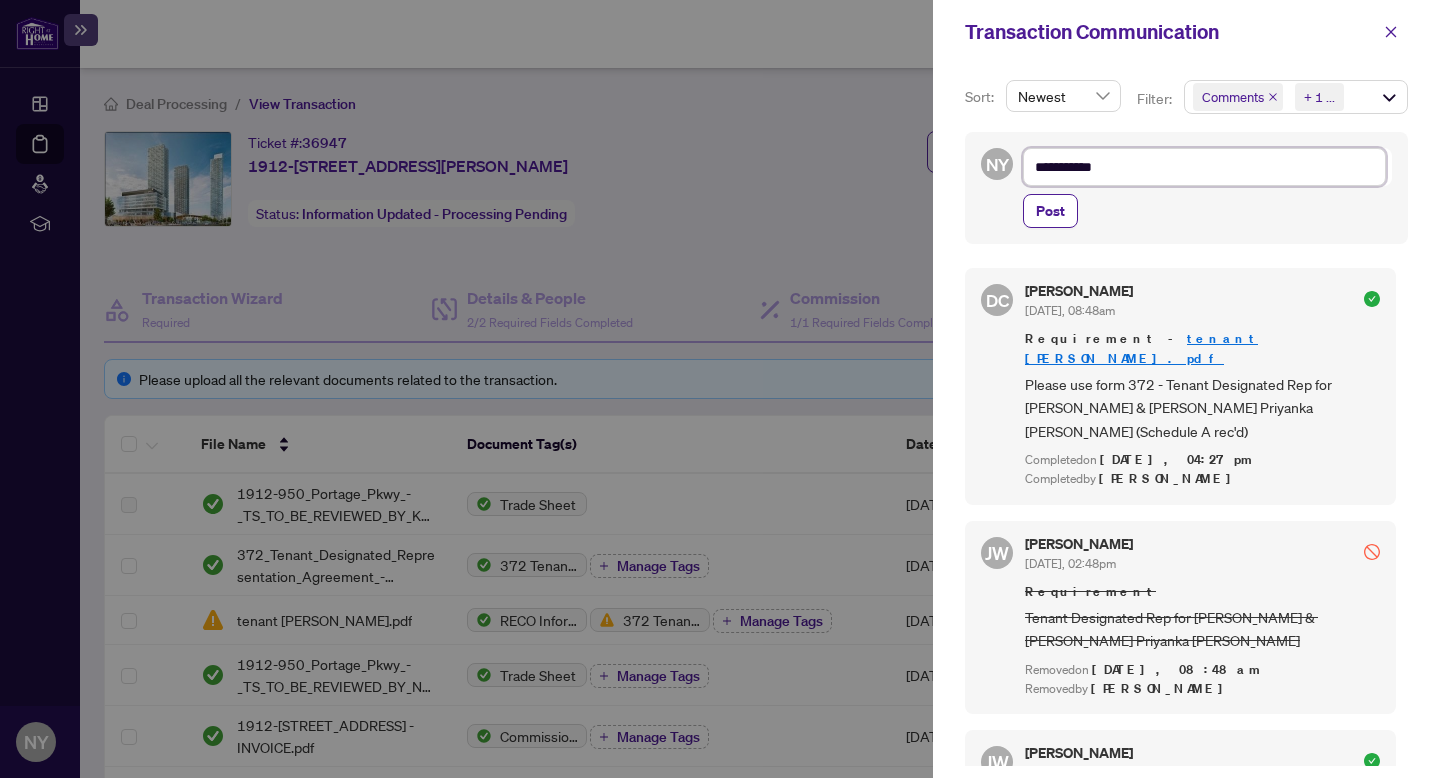 type on "**********" 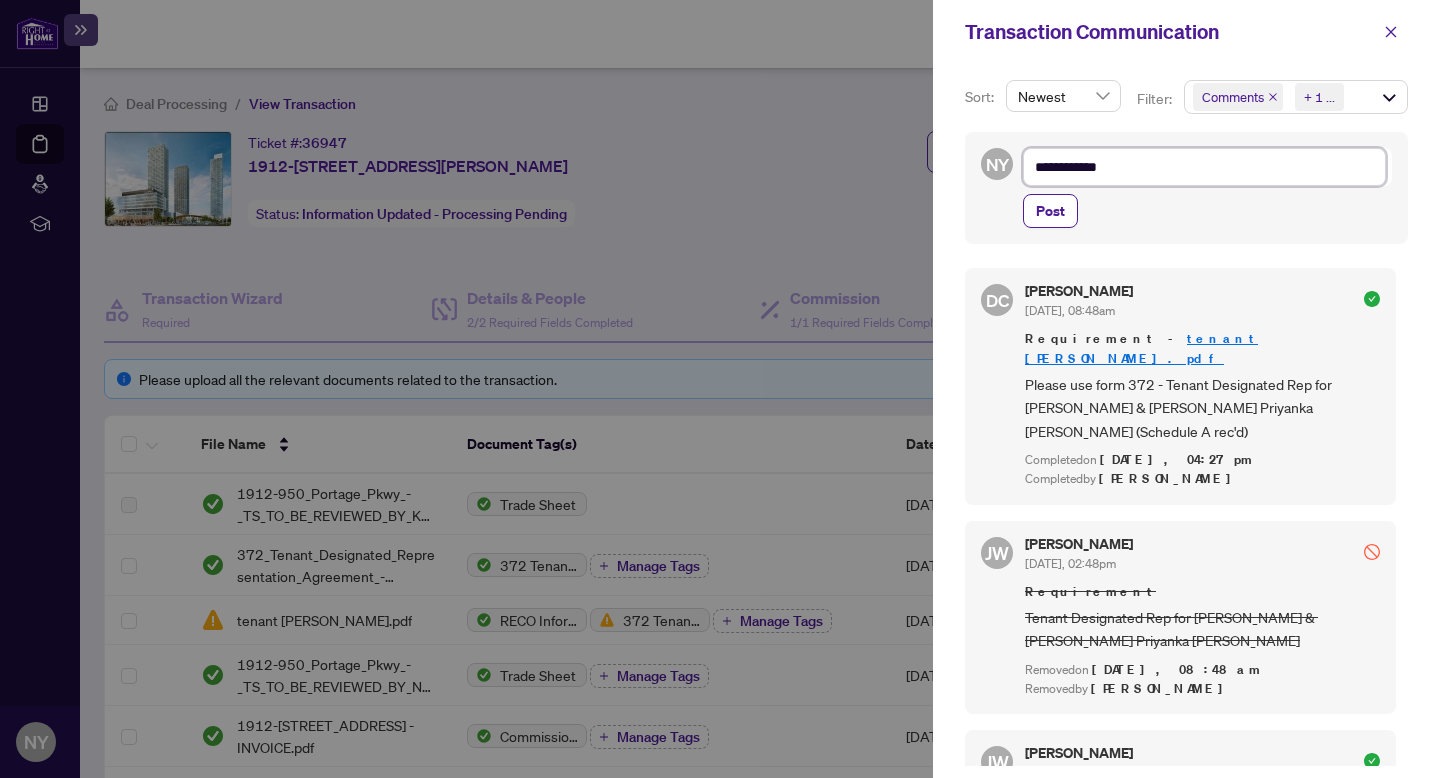 type on "**********" 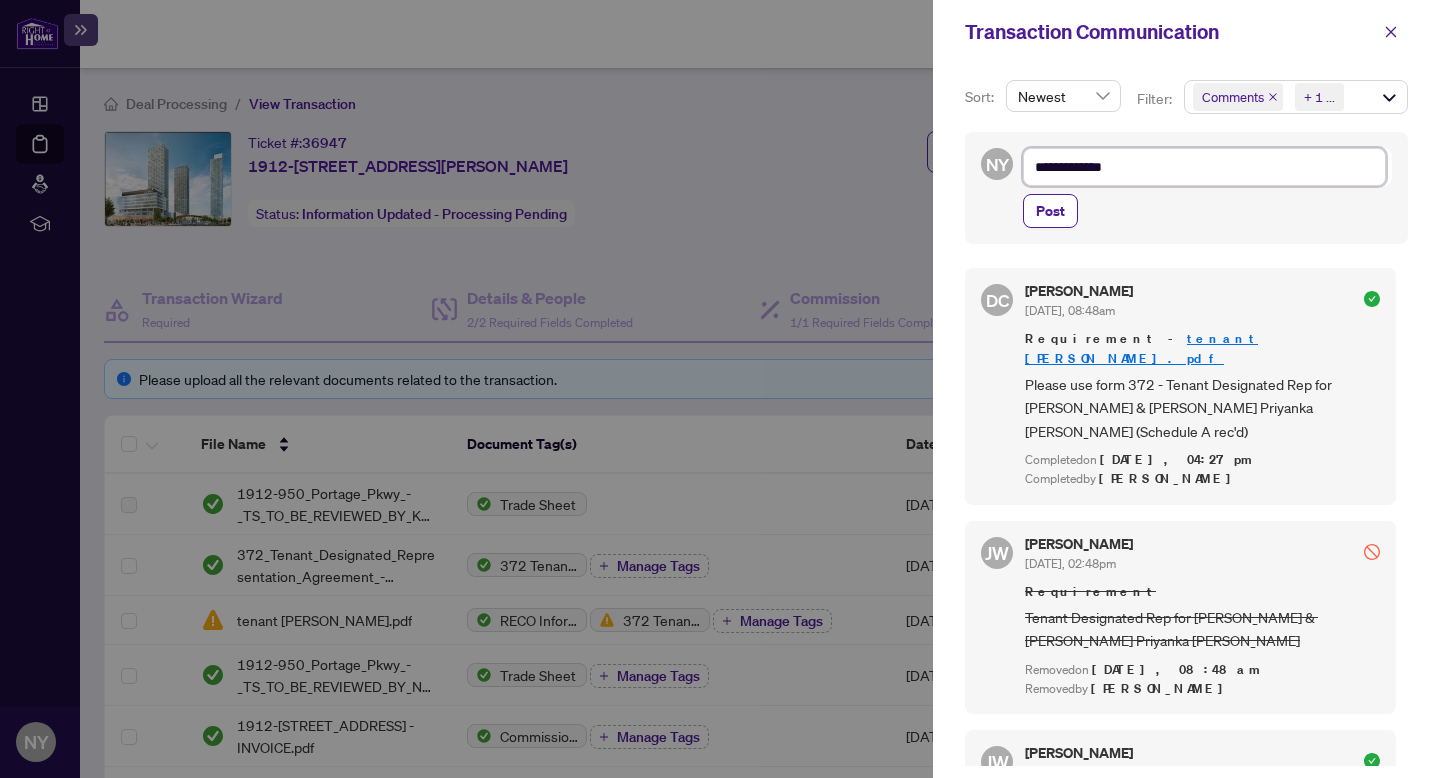 type on "**********" 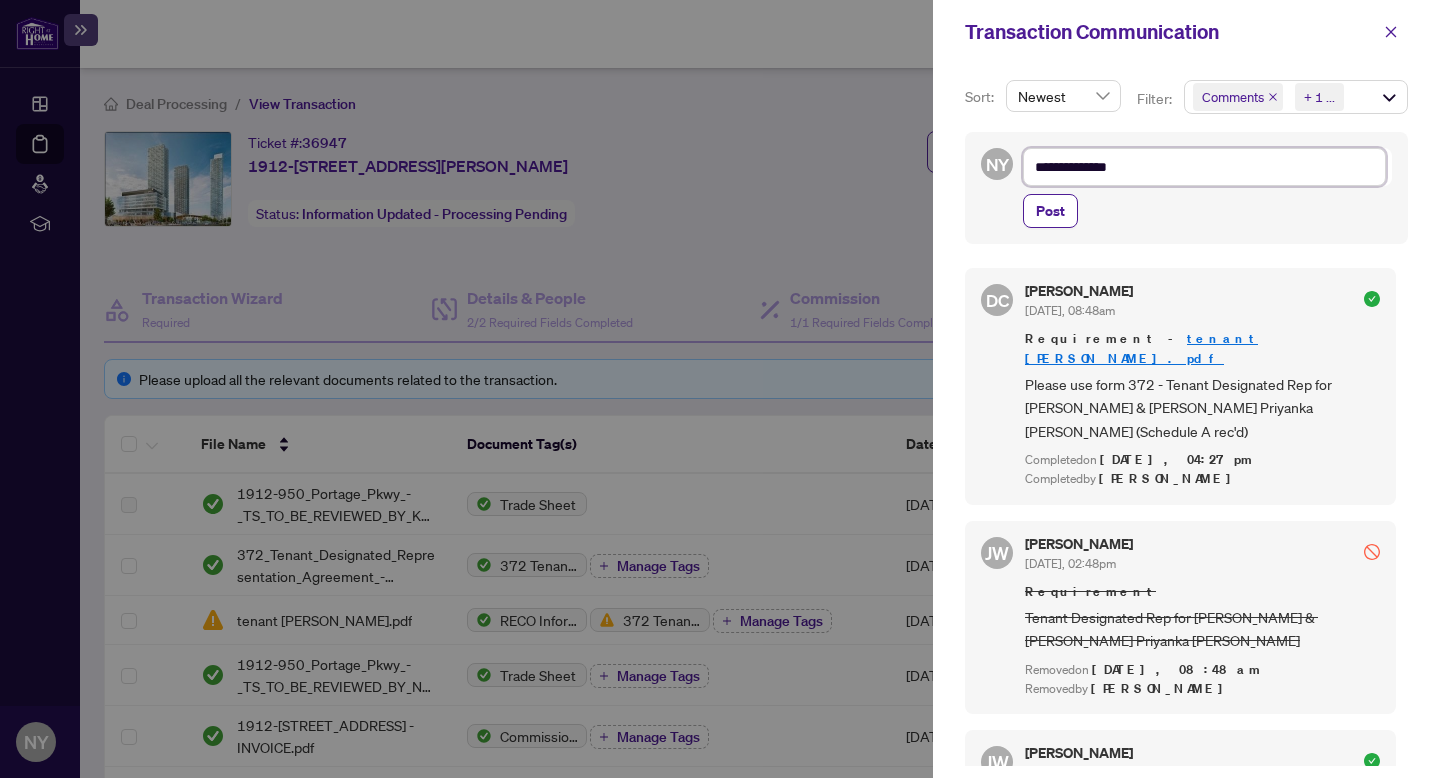 type on "**********" 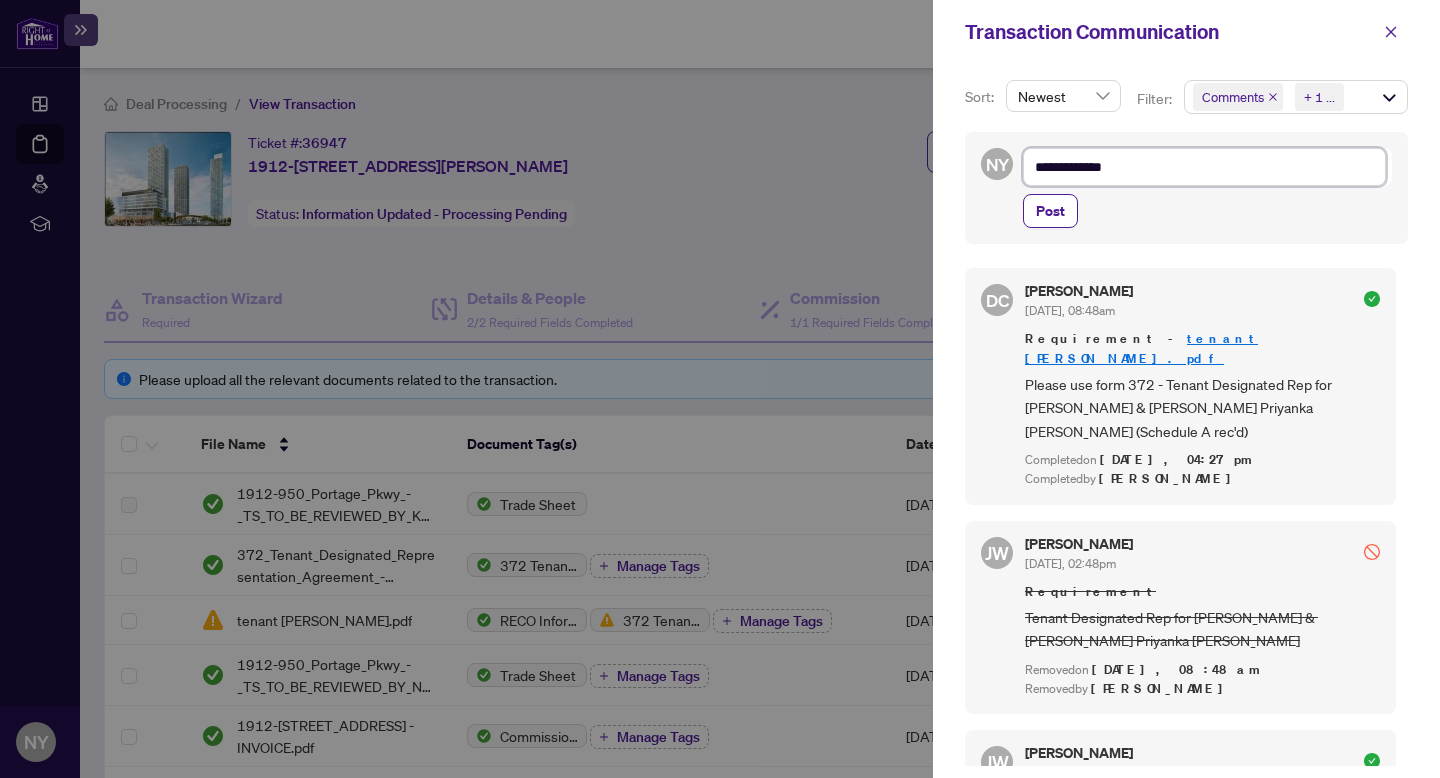 type on "**********" 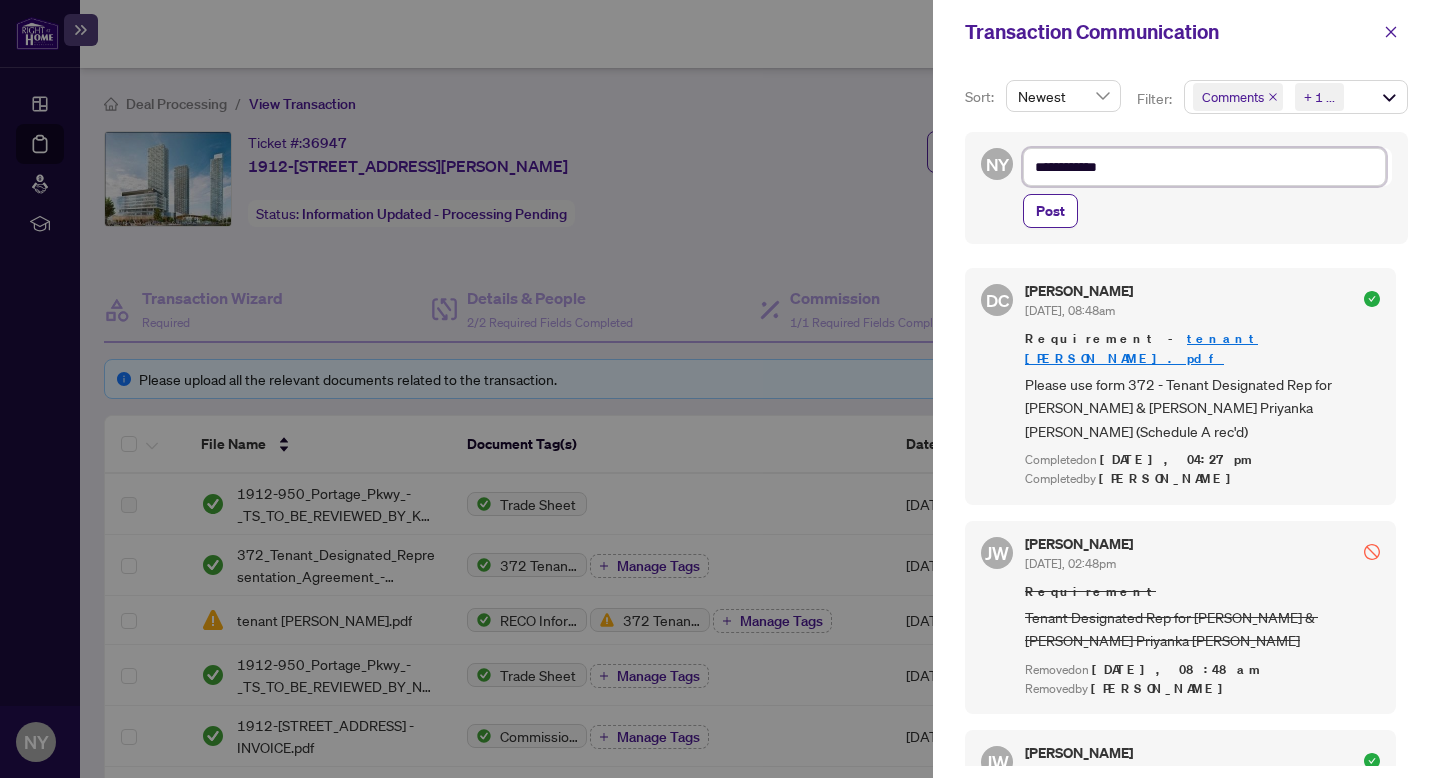 type on "**********" 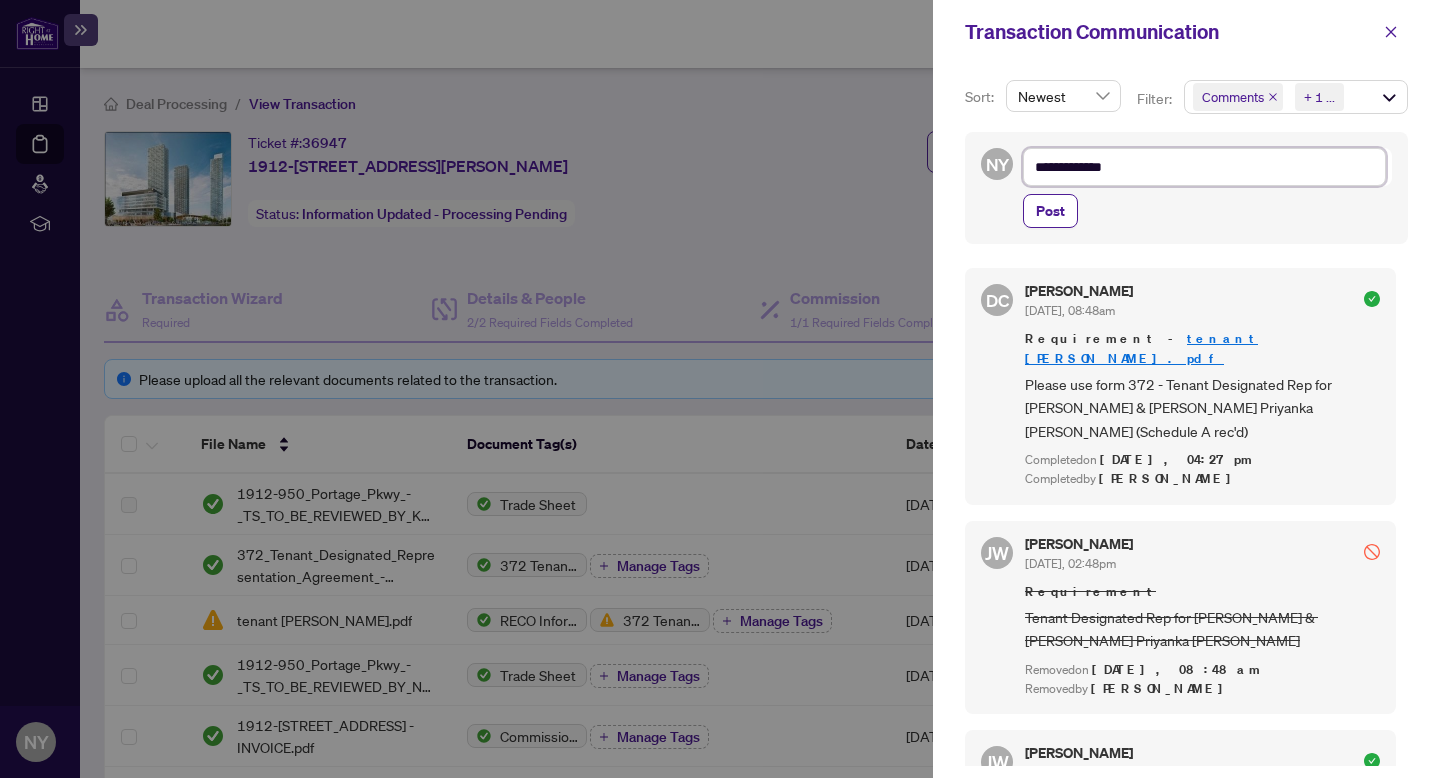 type on "**********" 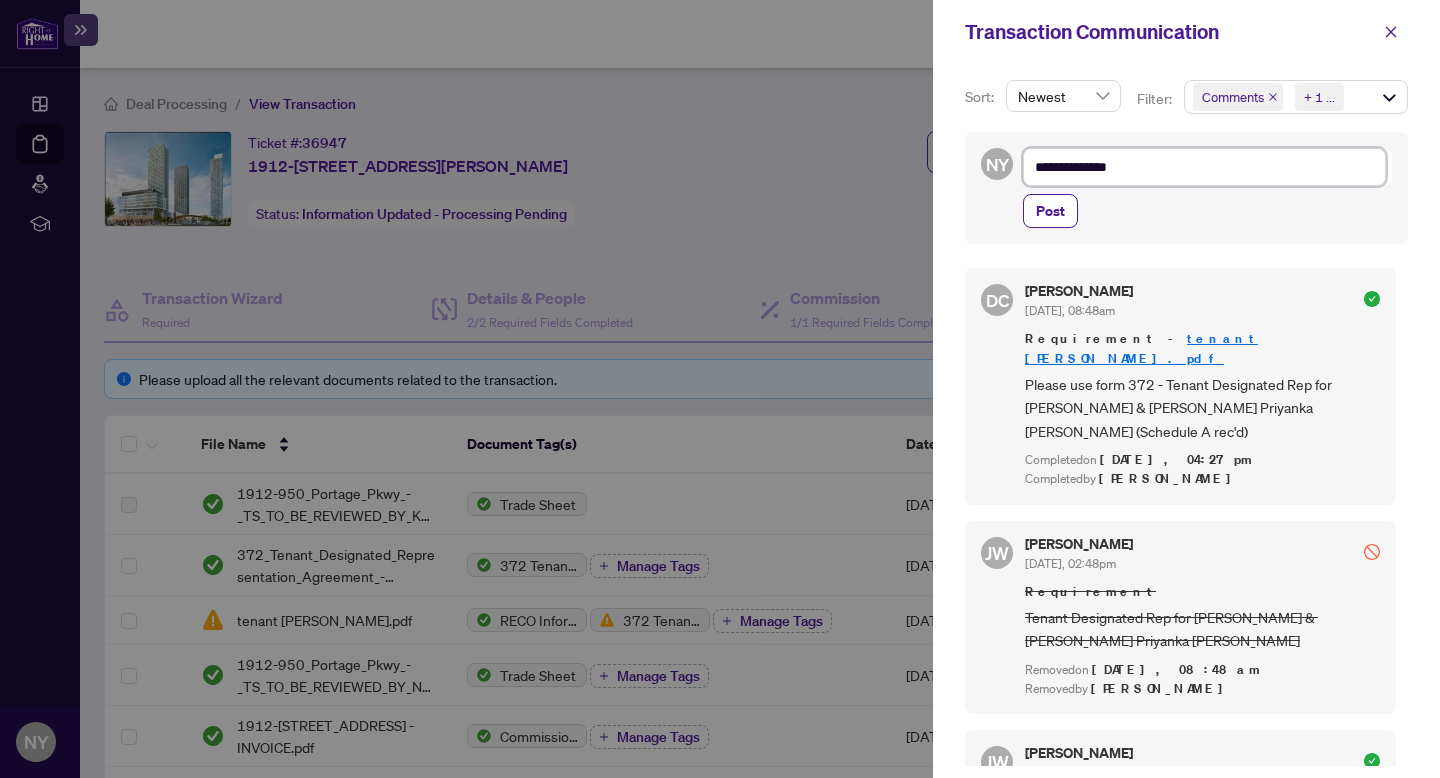type on "**********" 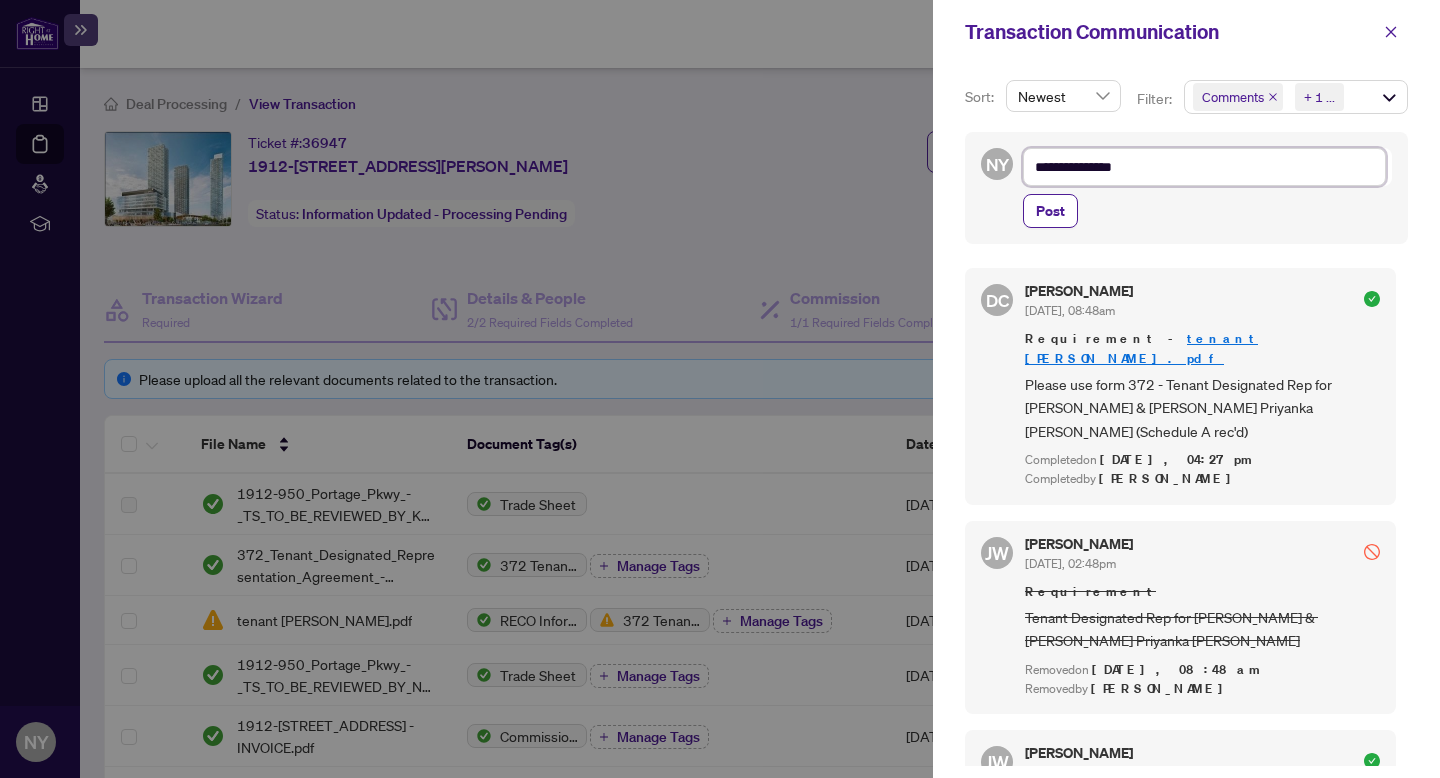 type on "**********" 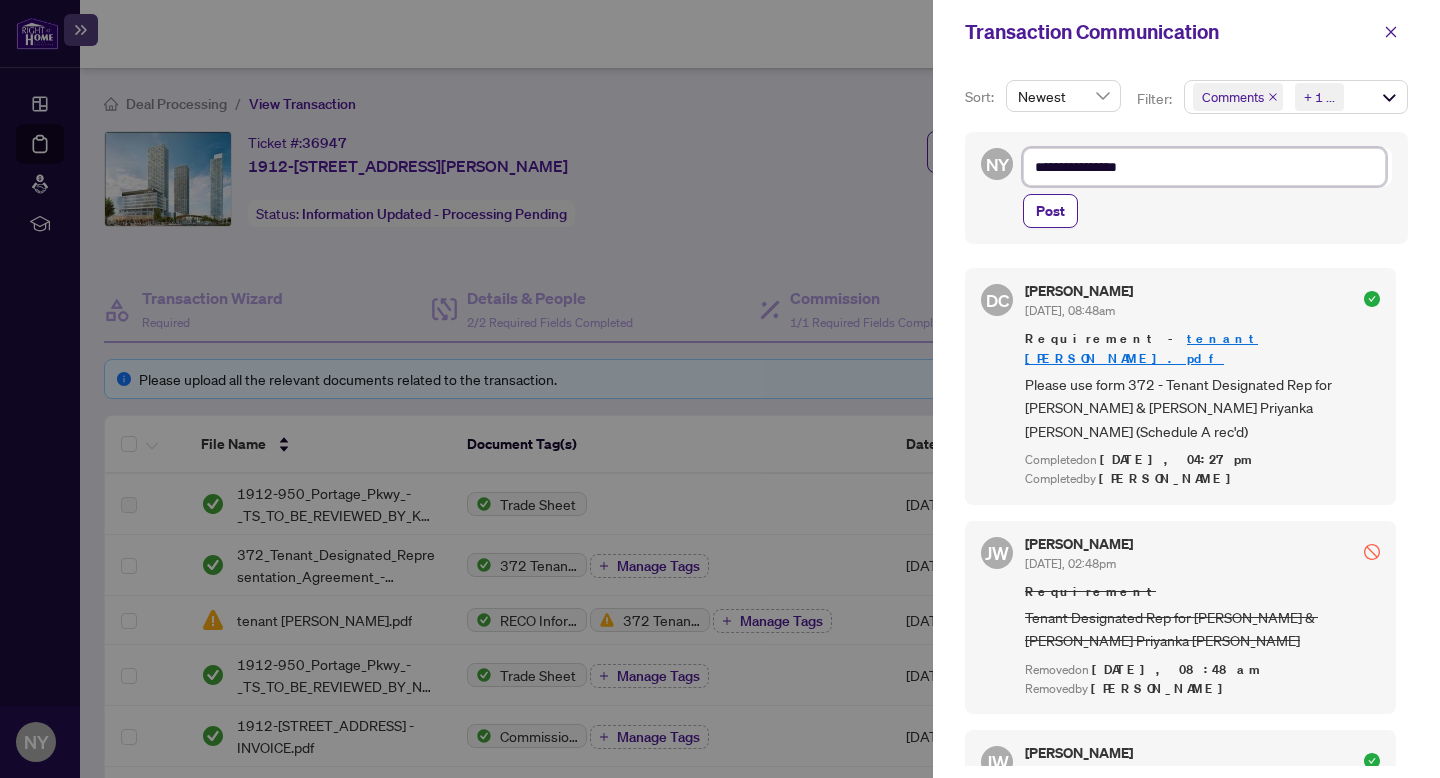 type on "**********" 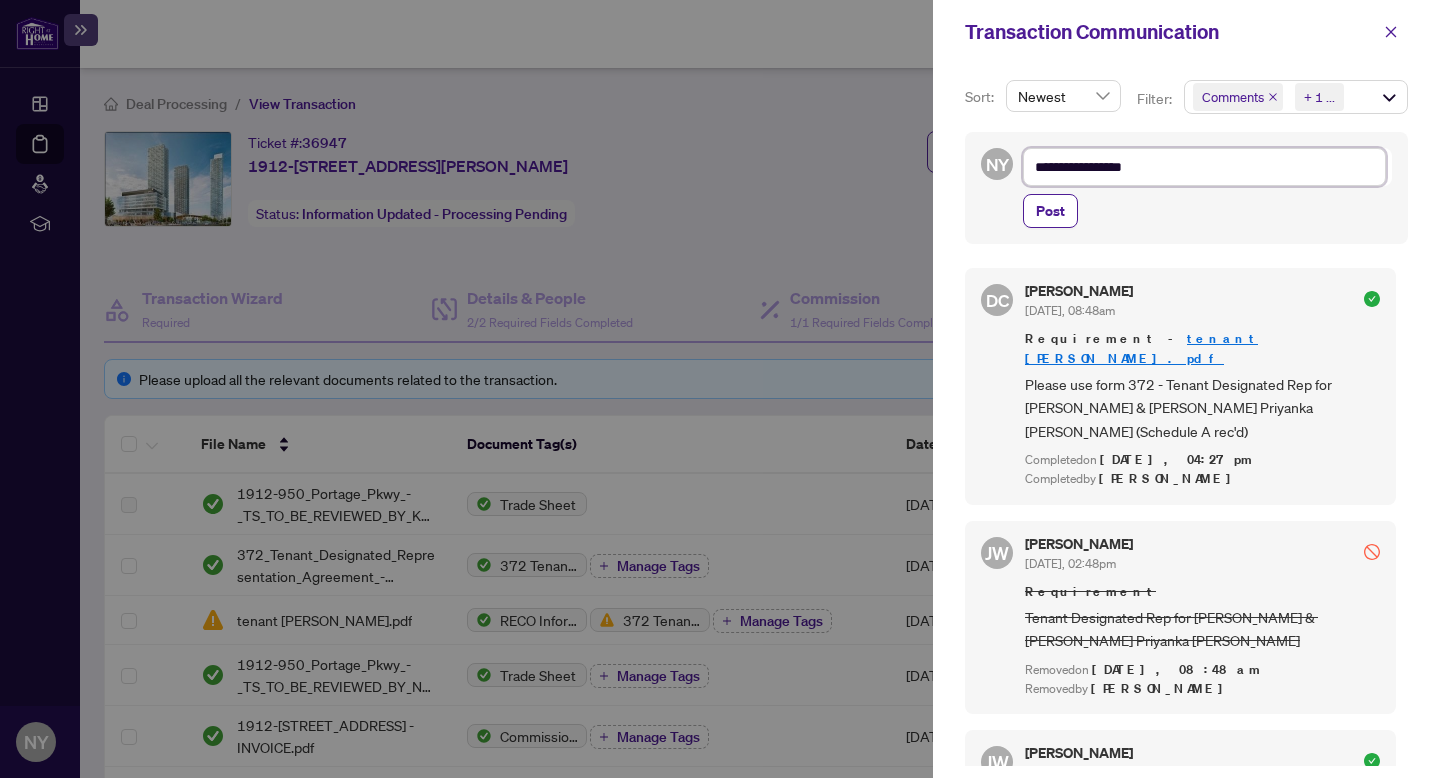 type on "**********" 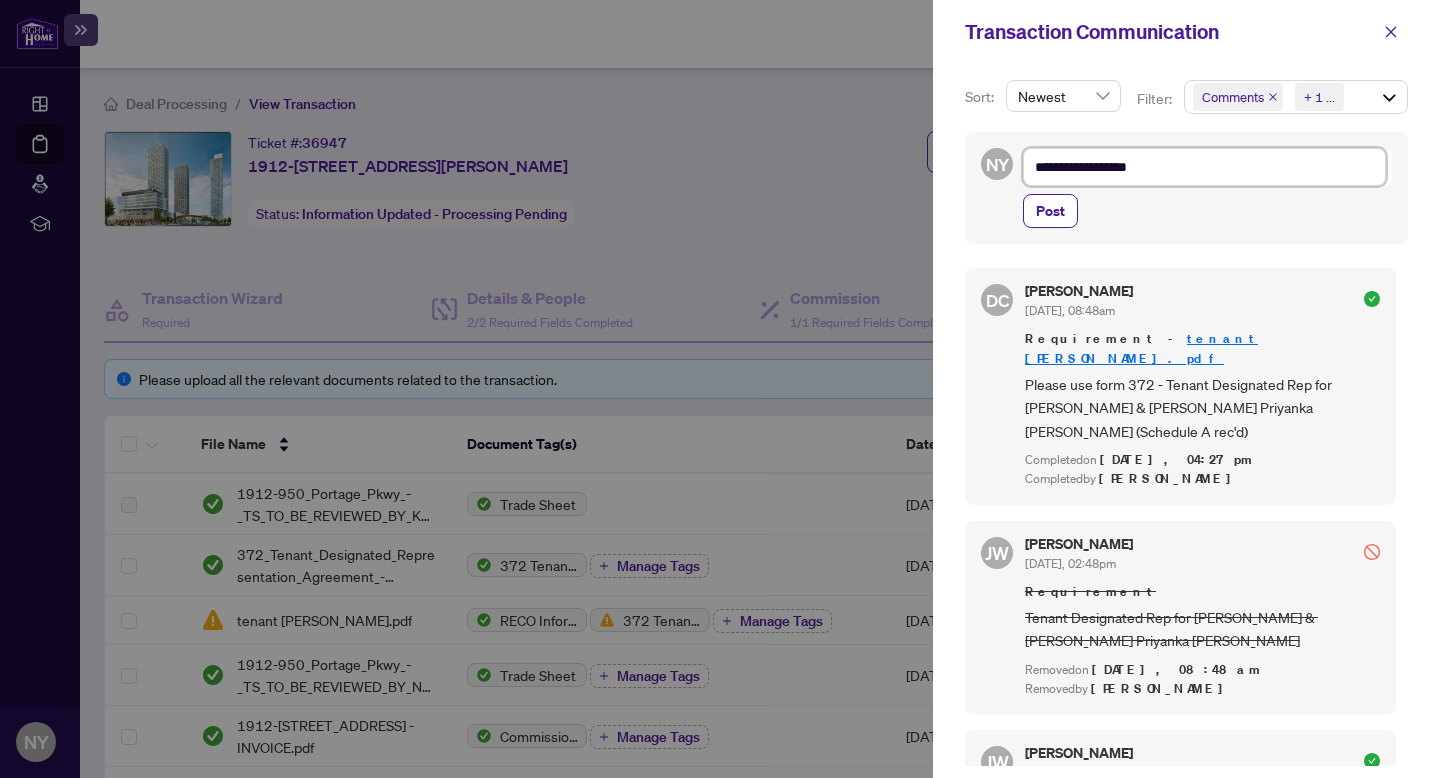 type on "**********" 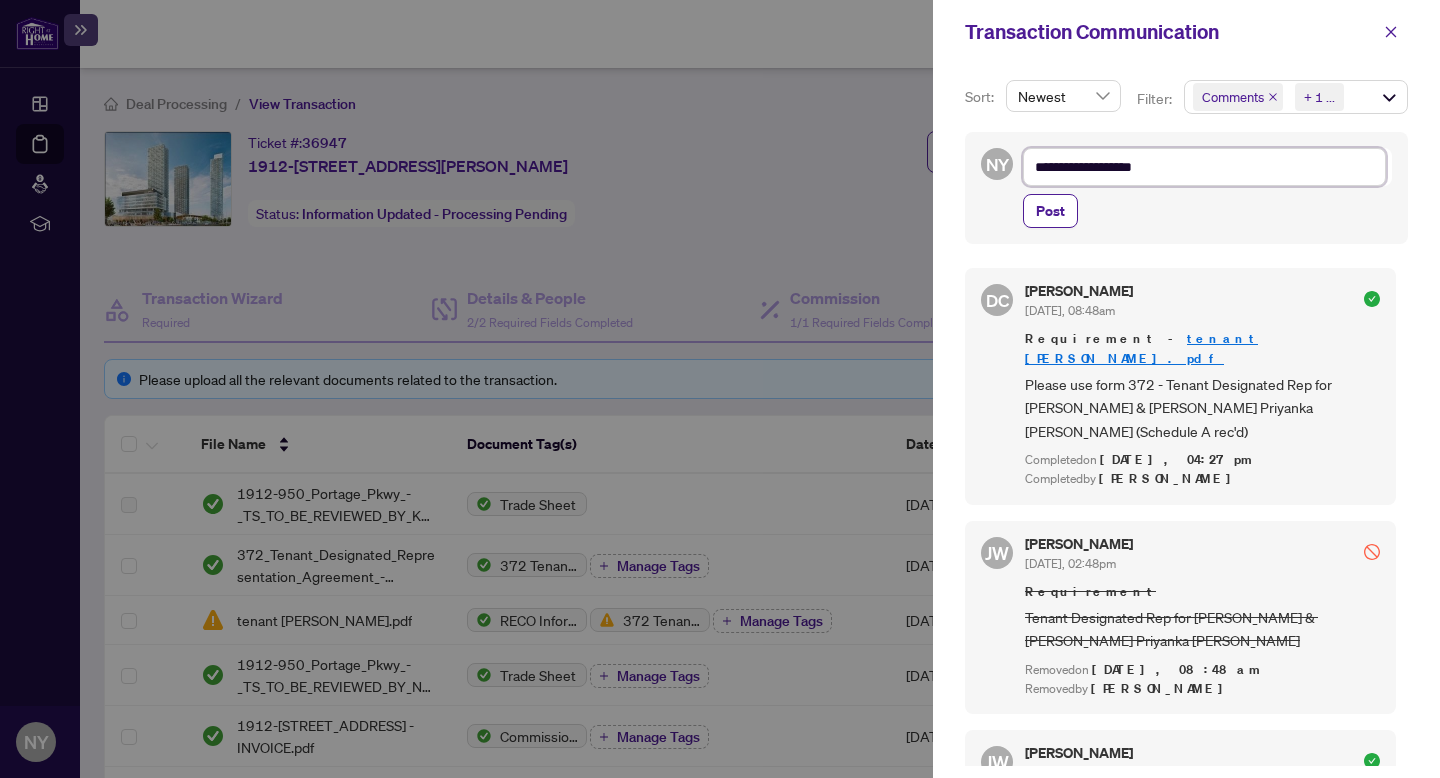 type on "**********" 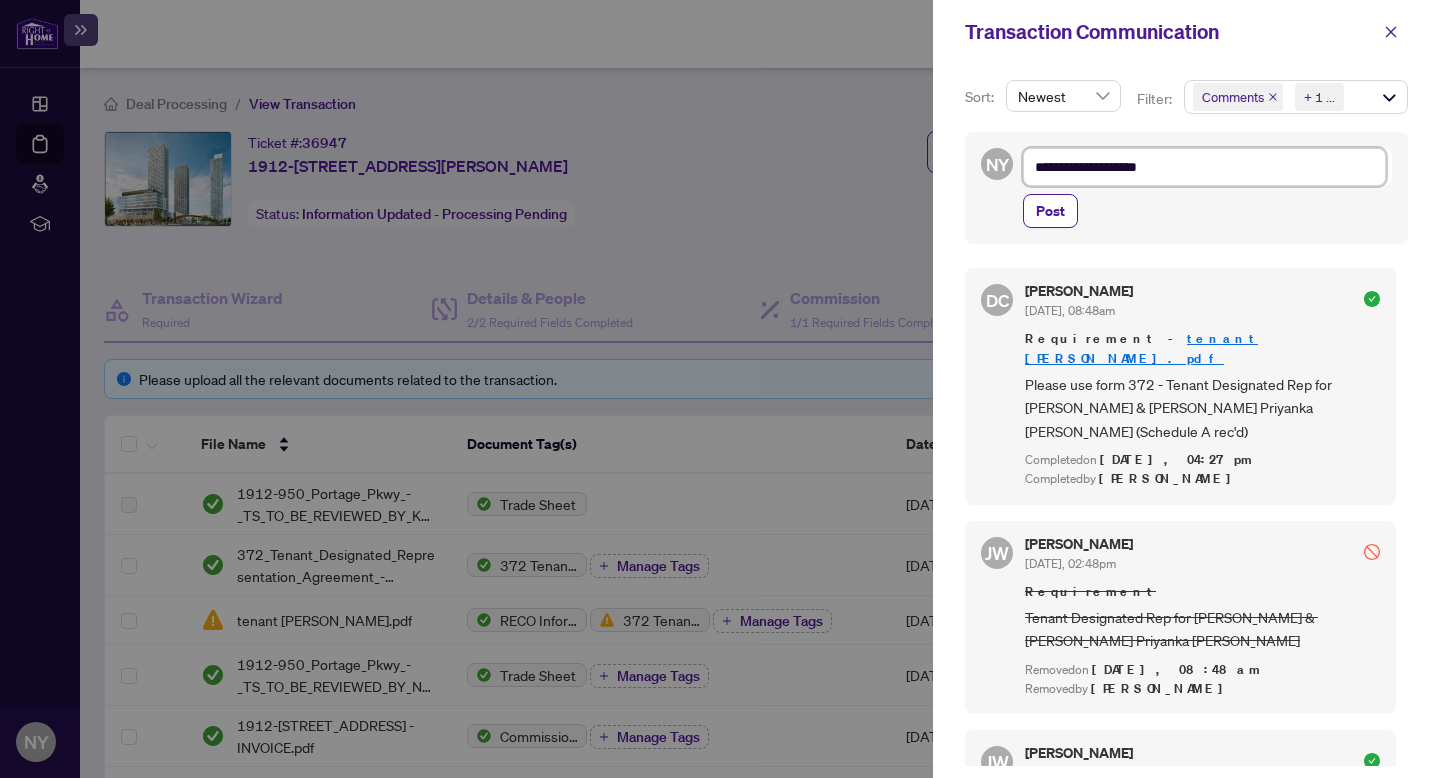 type on "**********" 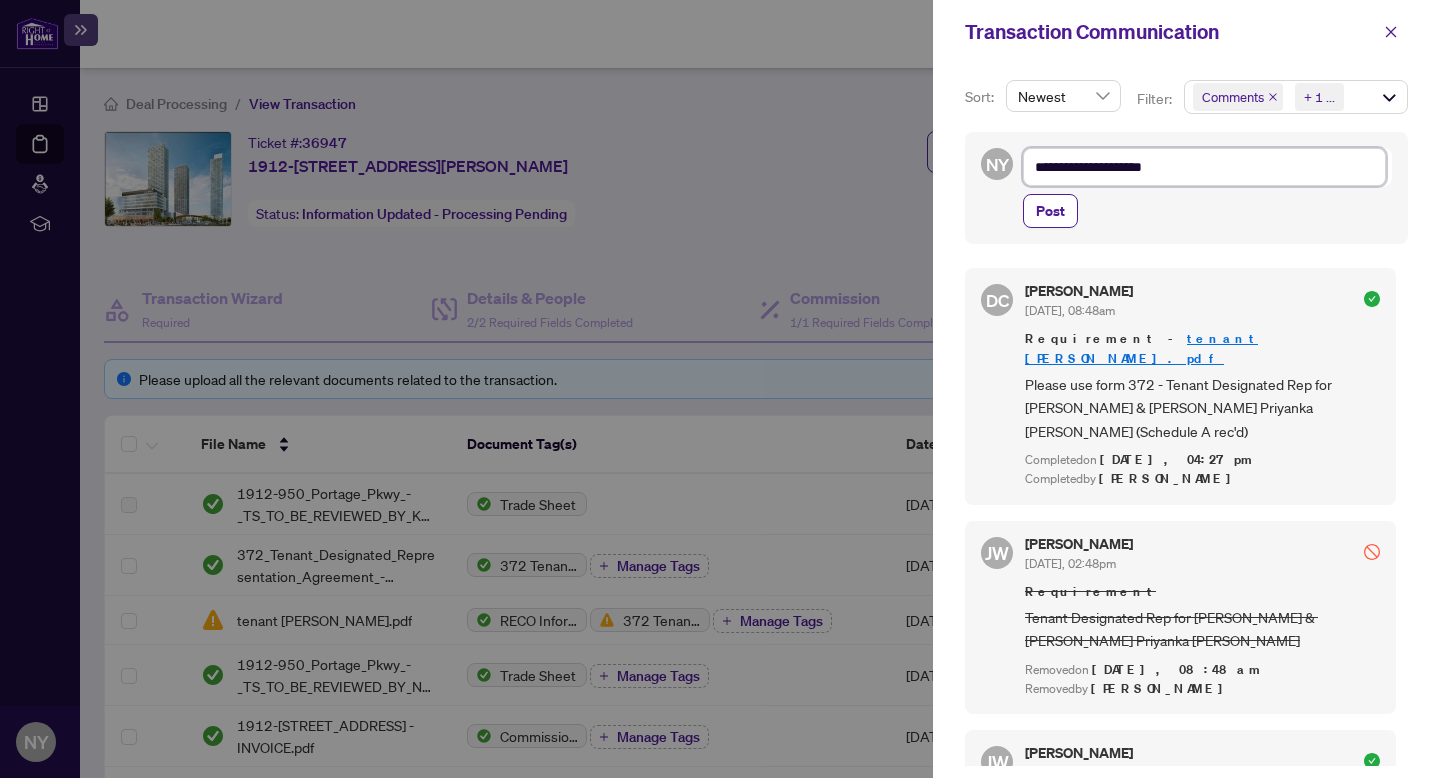 type on "**********" 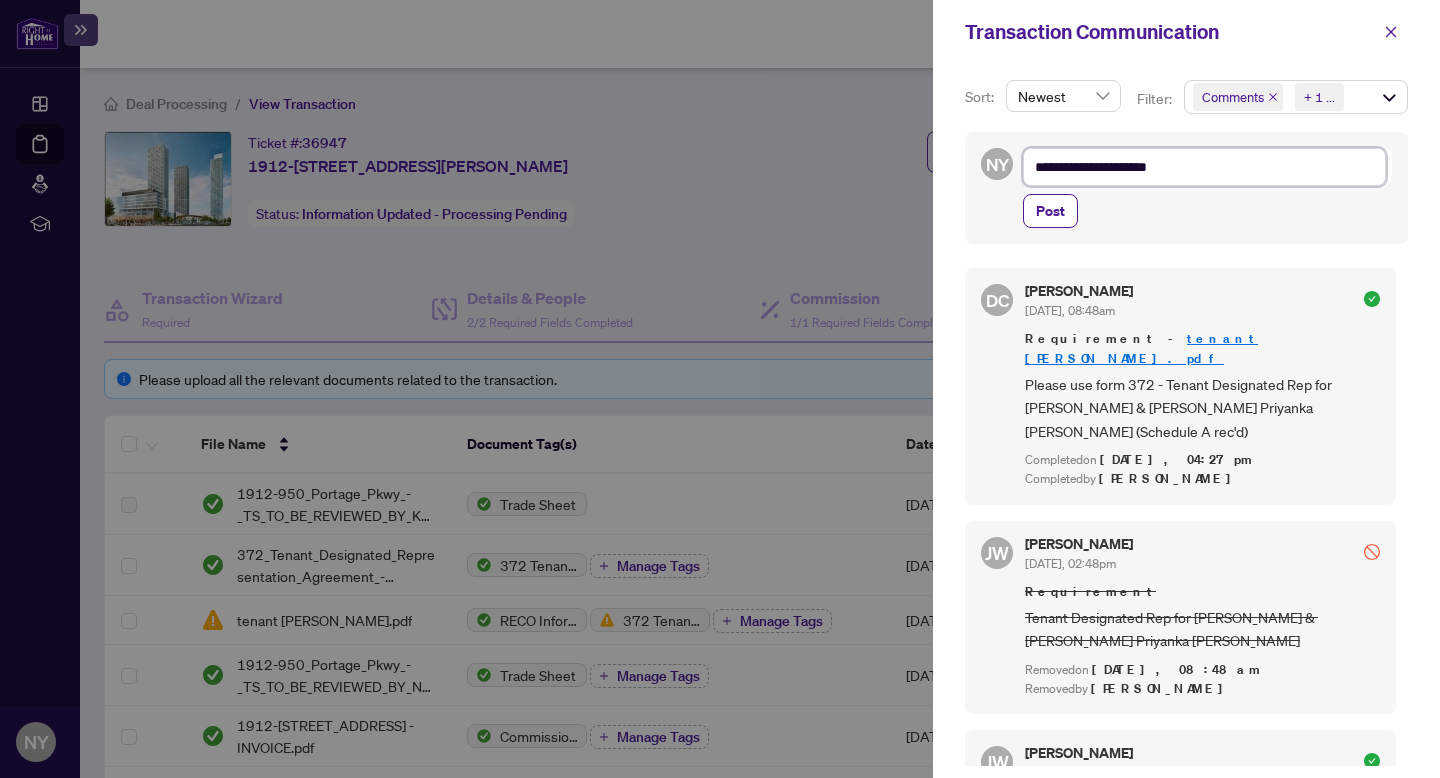 type on "**********" 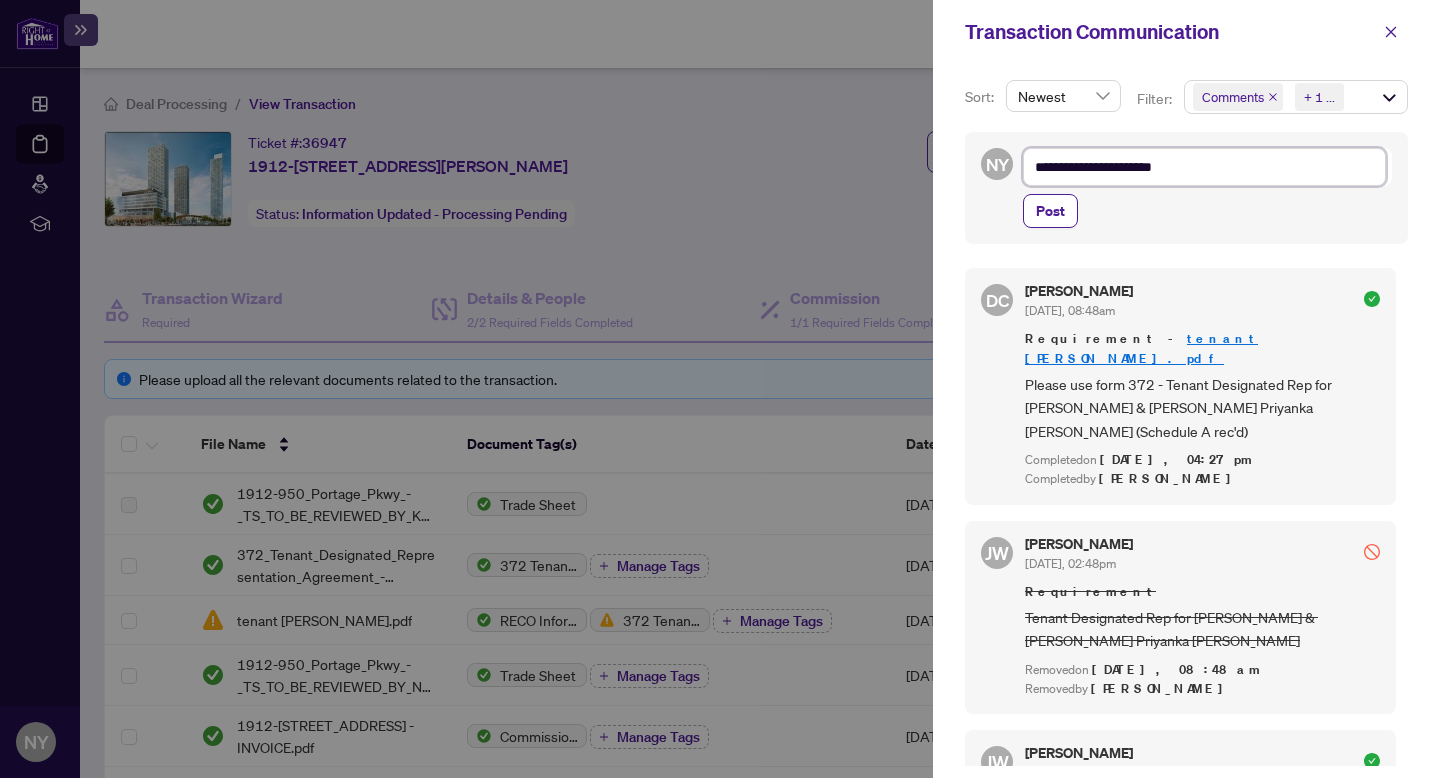 type on "**********" 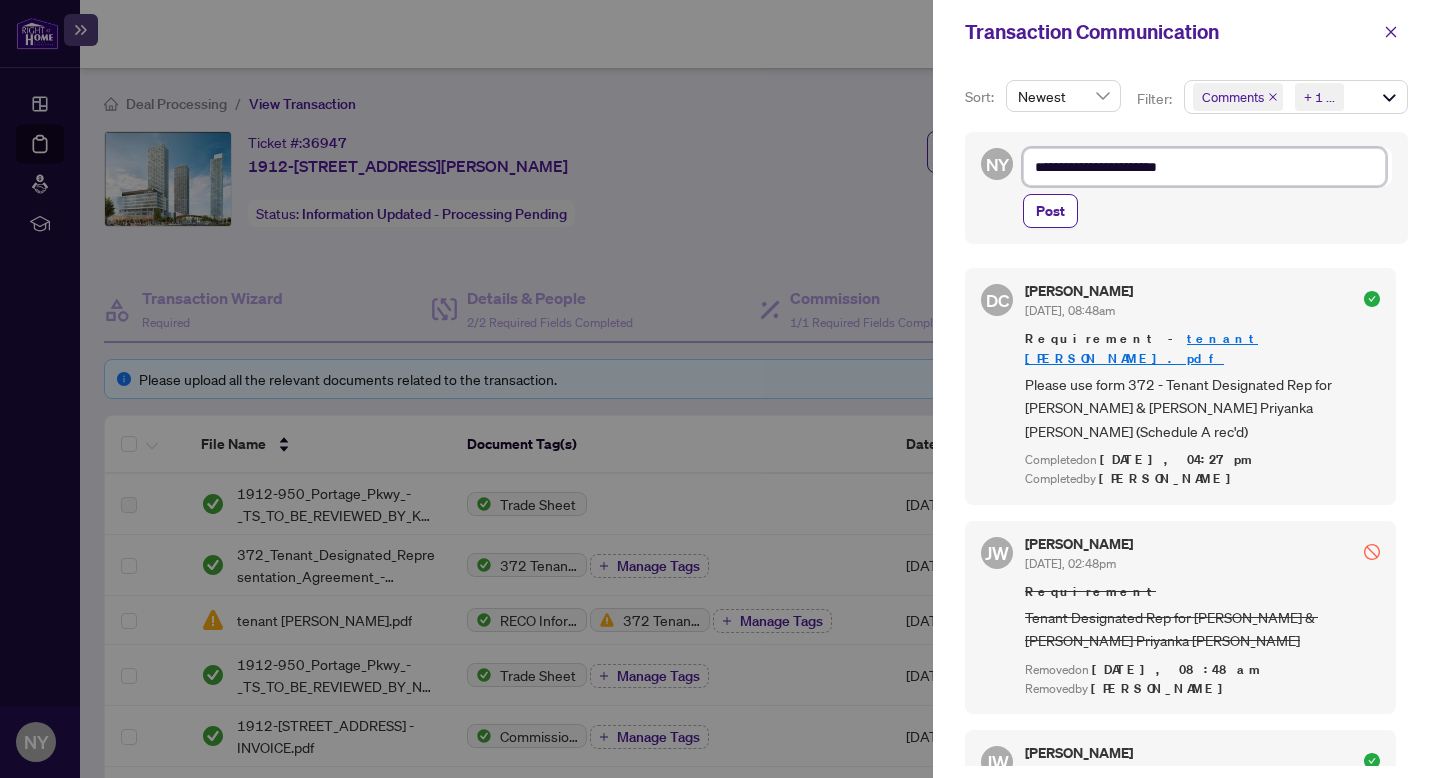 type on "**********" 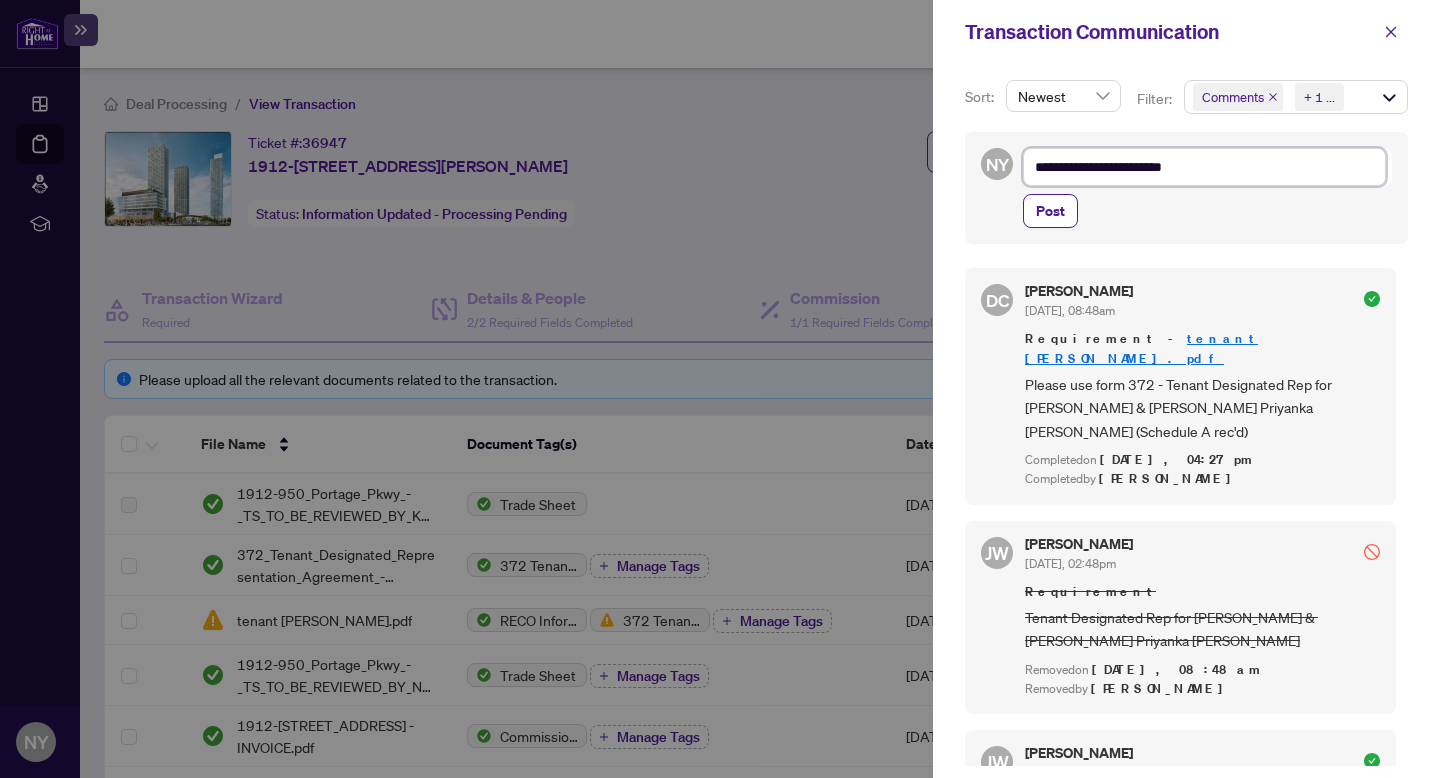 type on "**********" 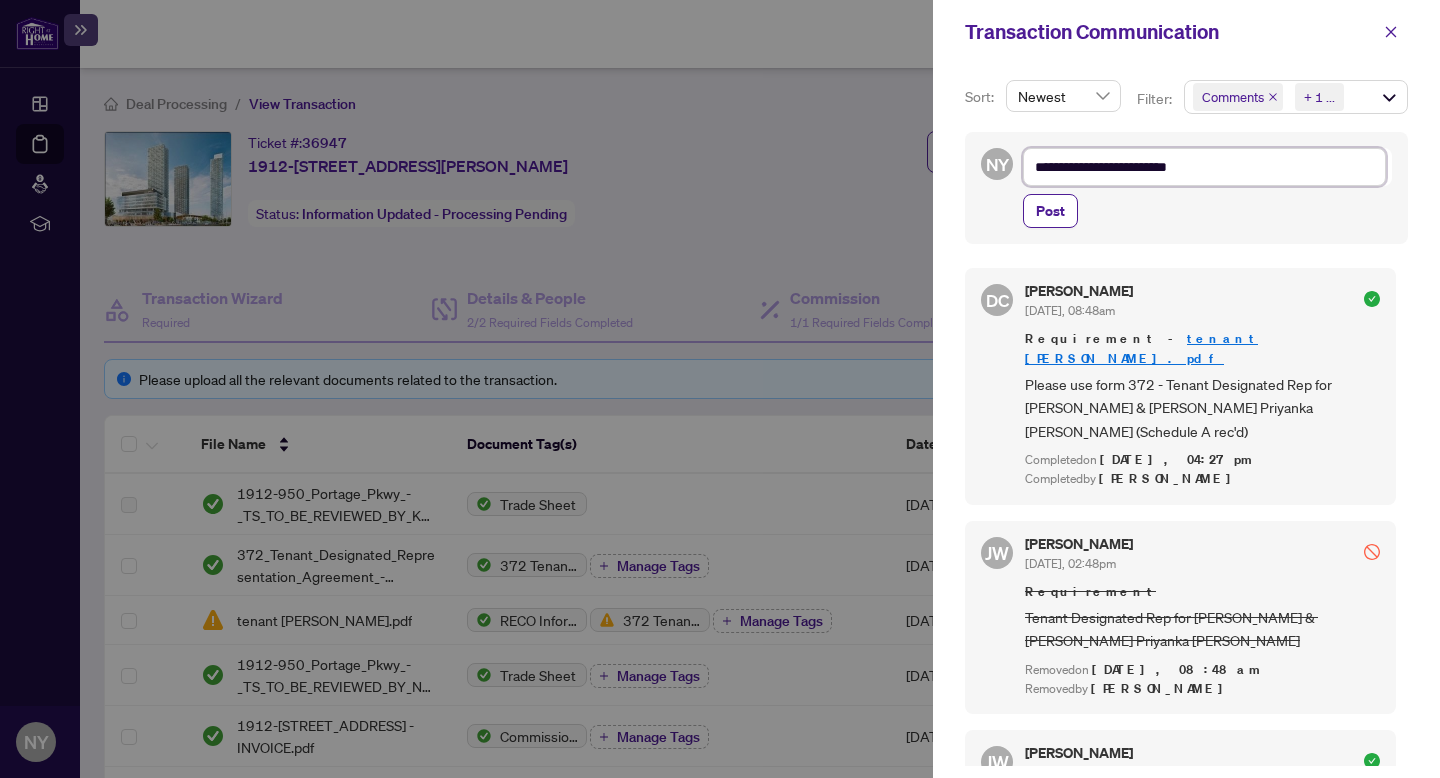 type on "**********" 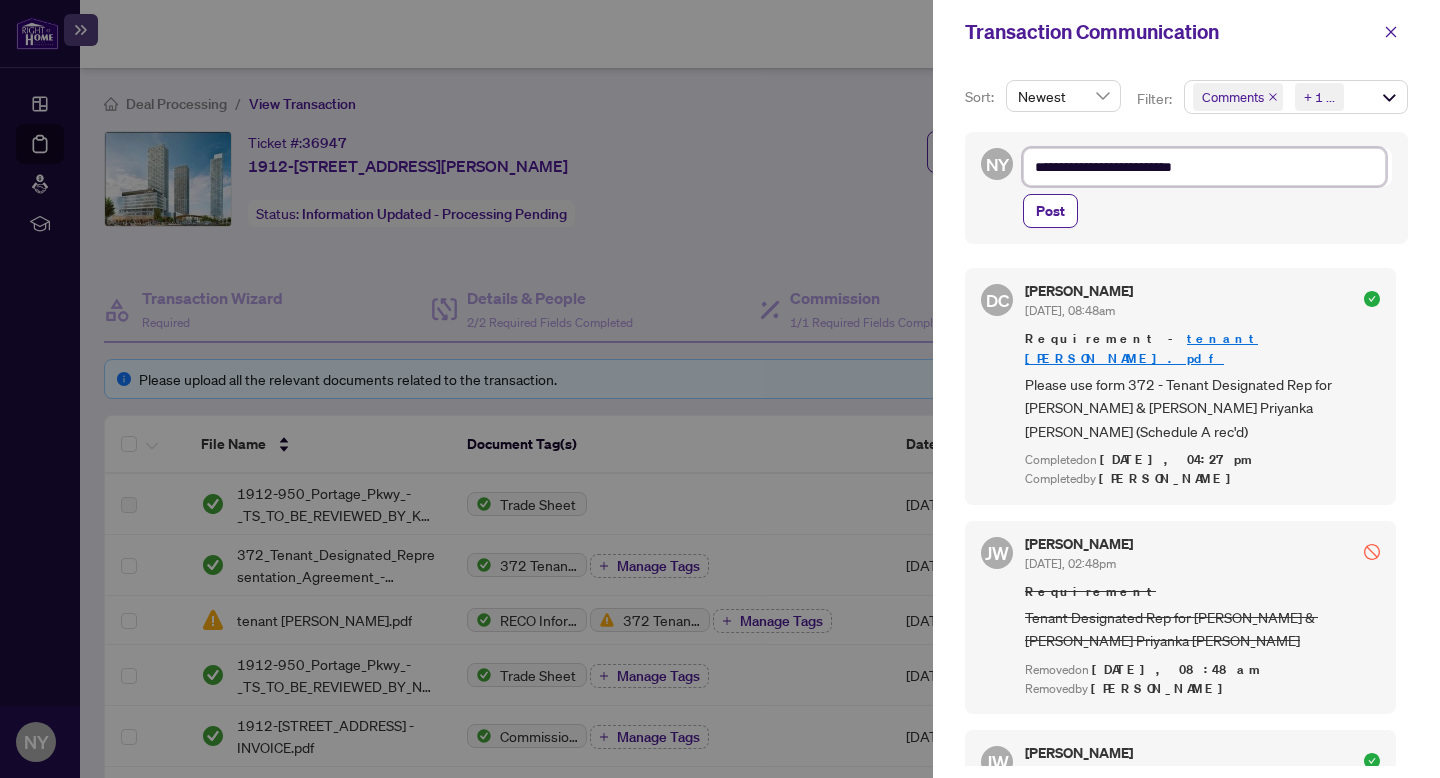 type on "**********" 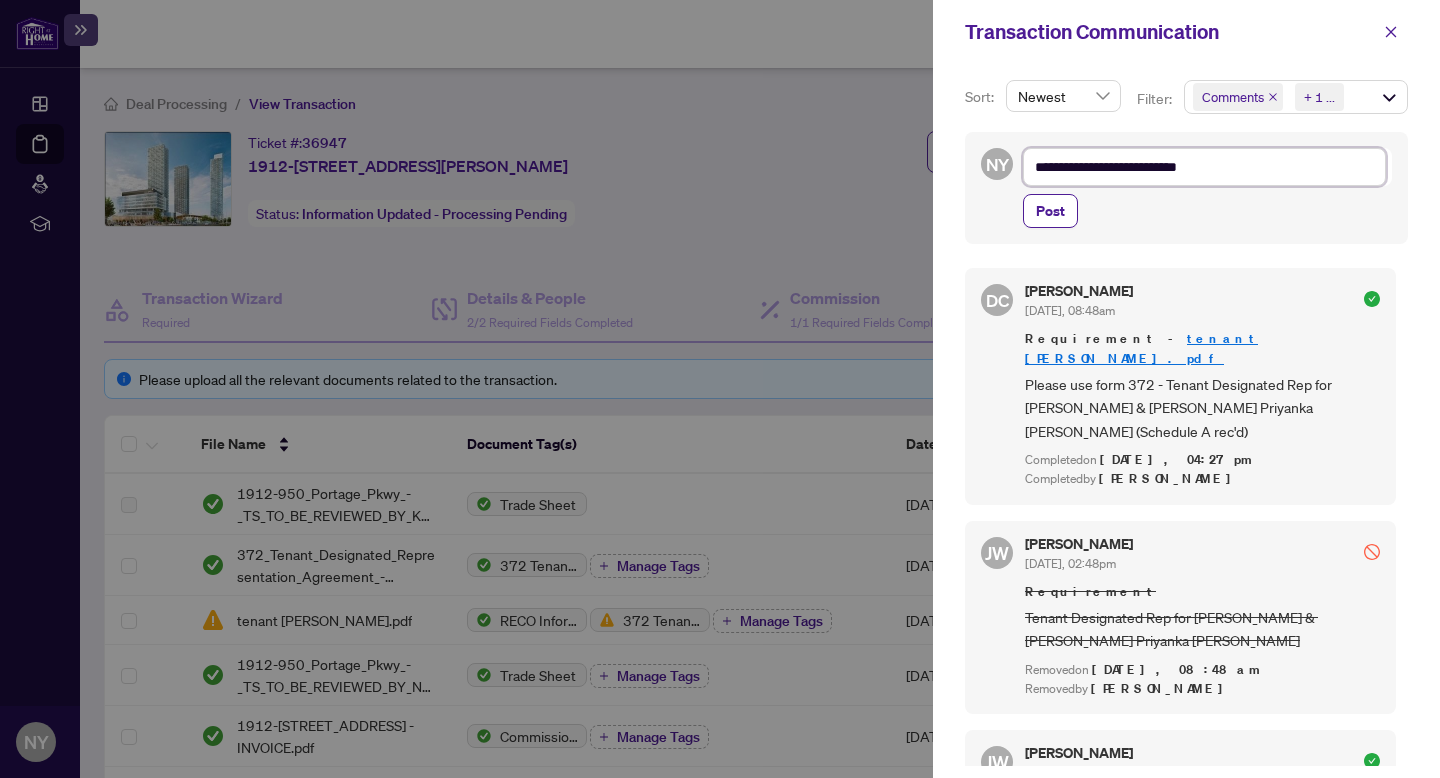 type on "**********" 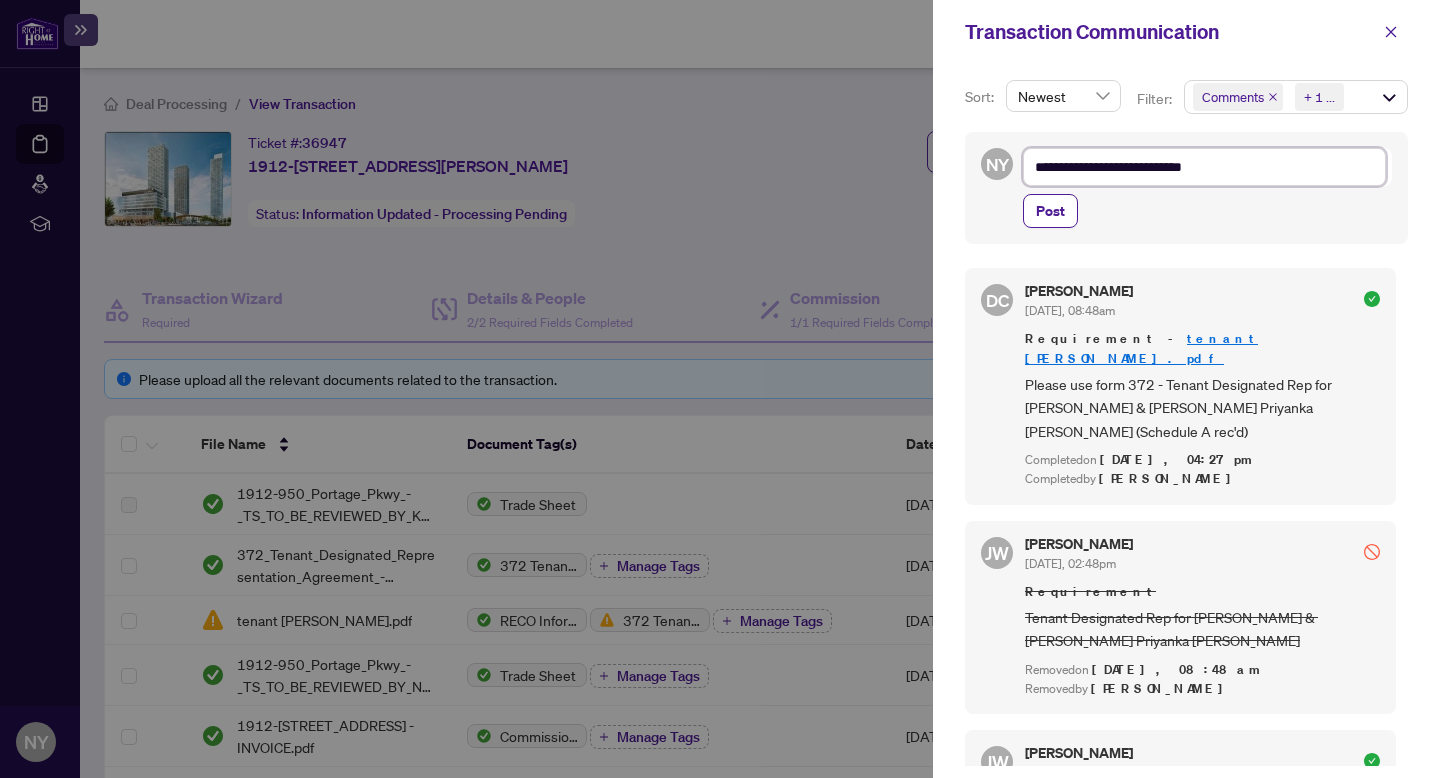 type on "**********" 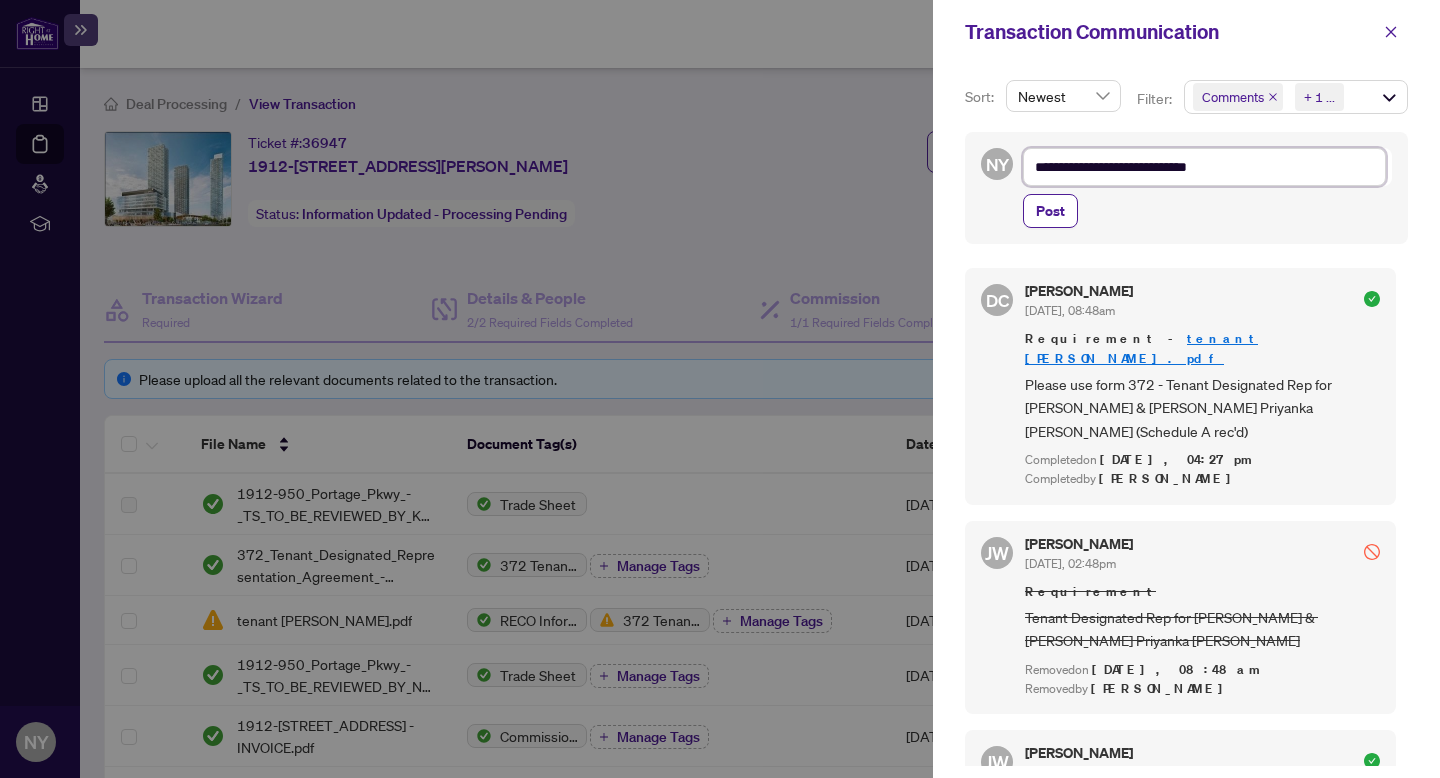 type on "**********" 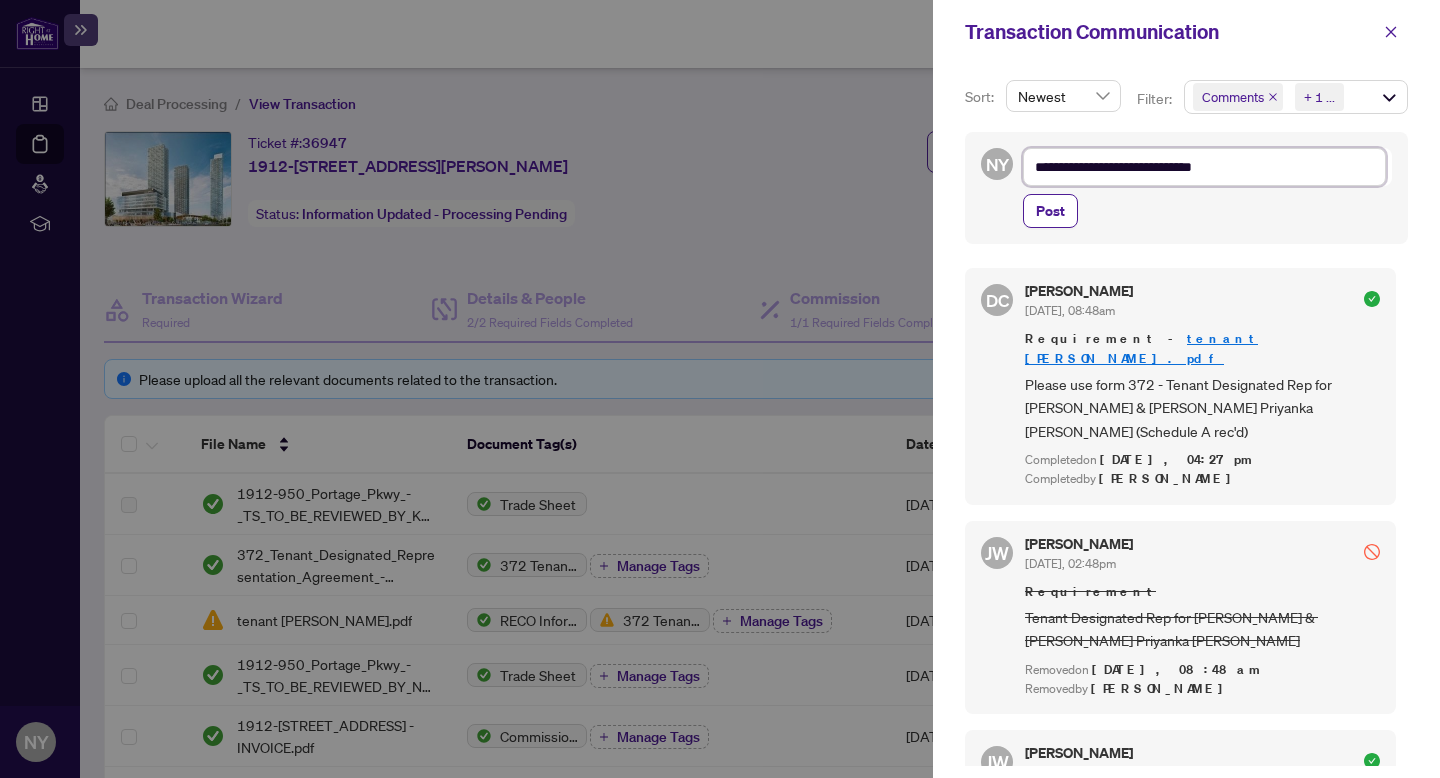 type on "**********" 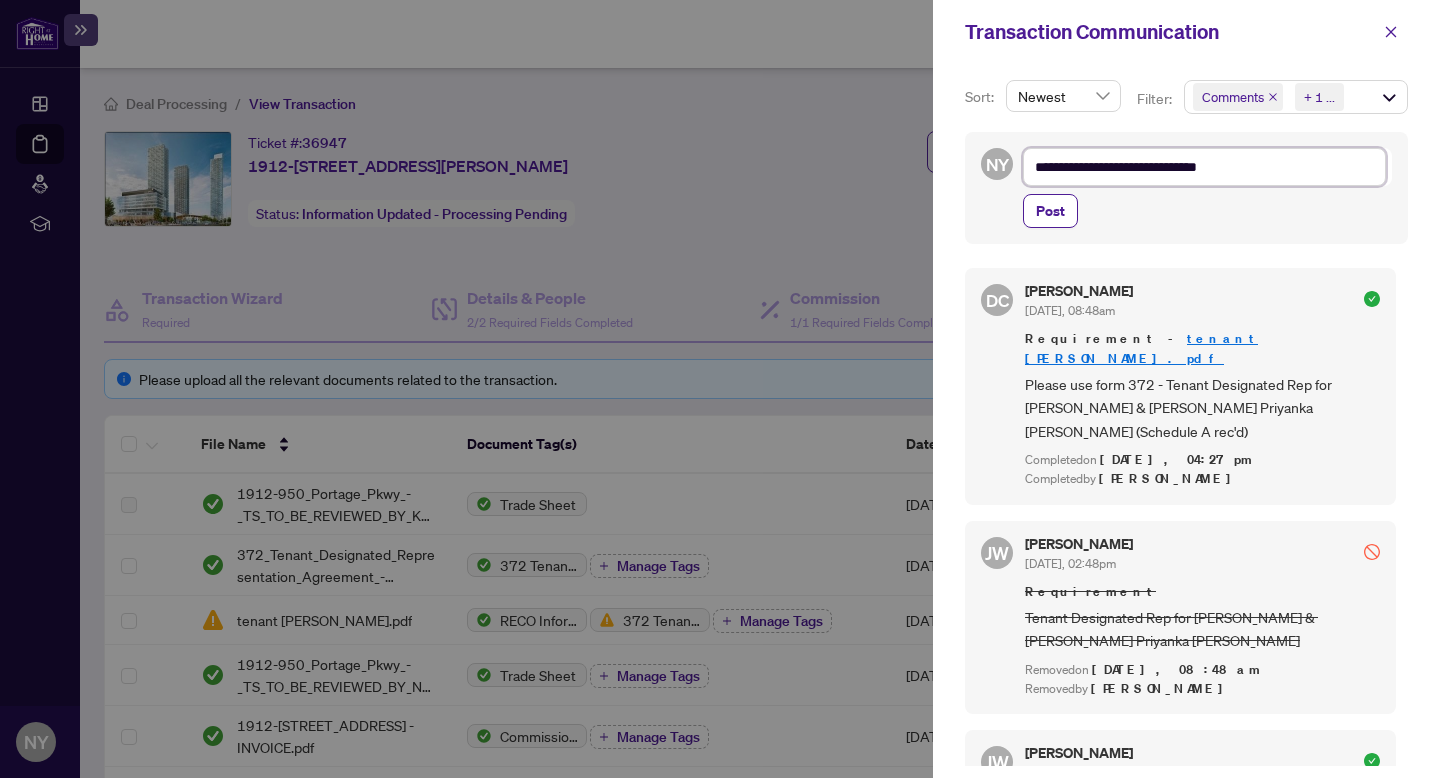 type on "**********" 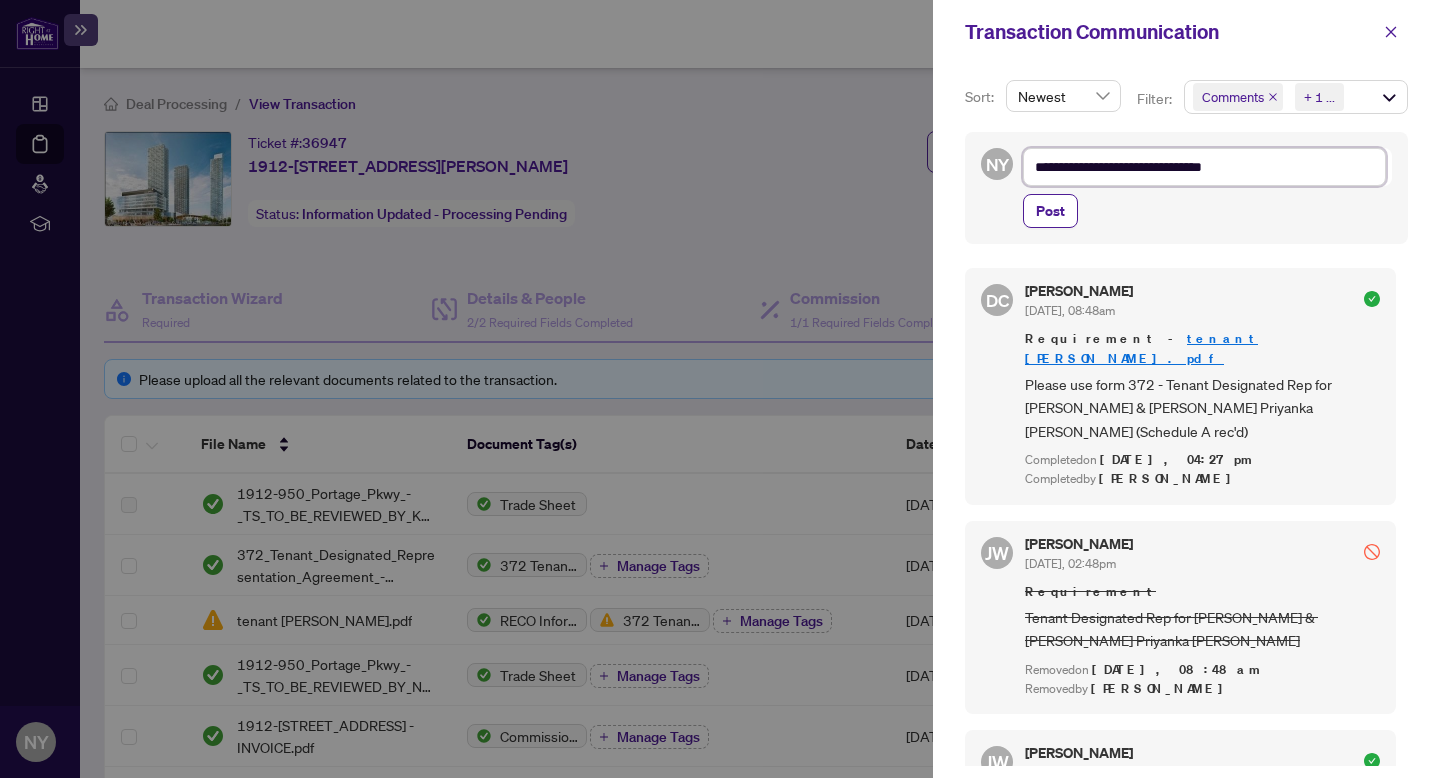 type on "**********" 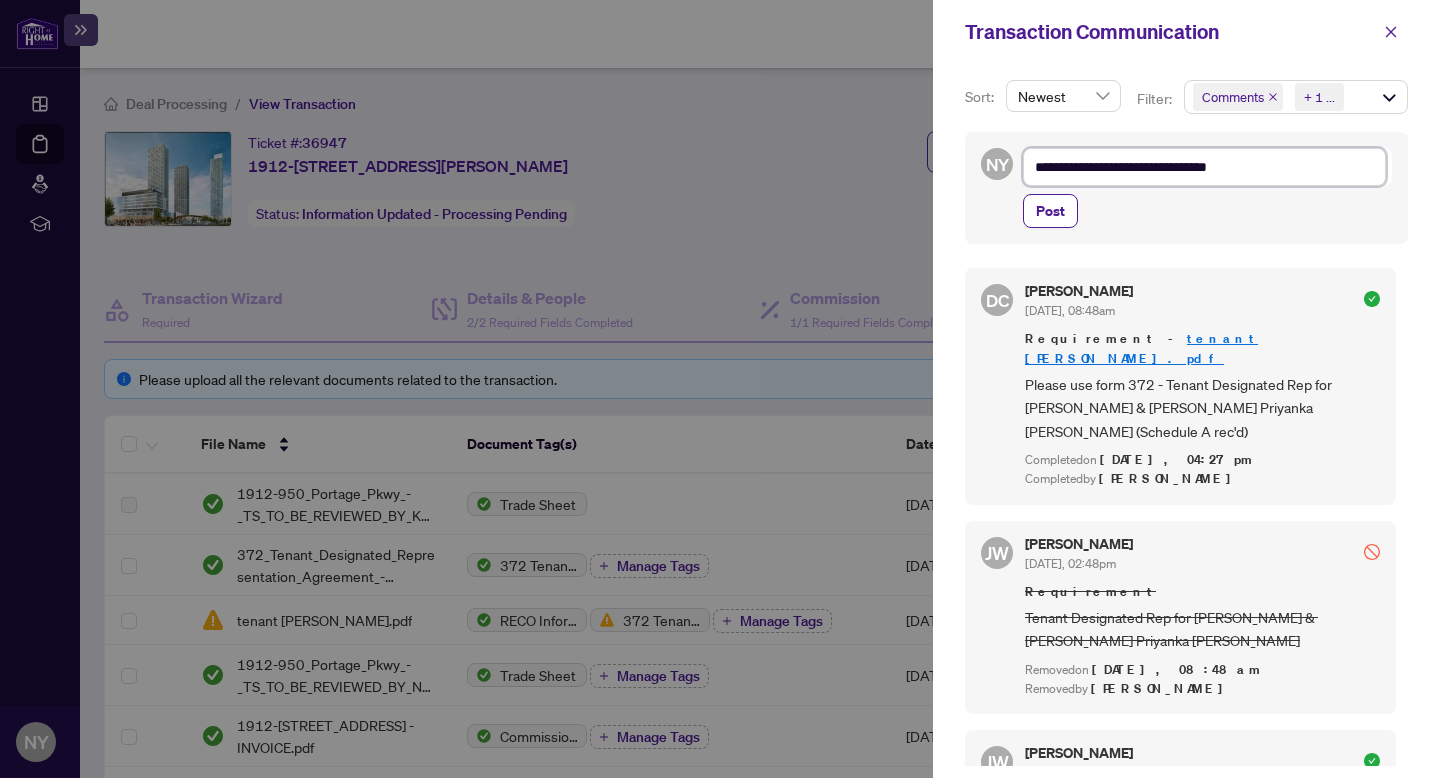 type on "**********" 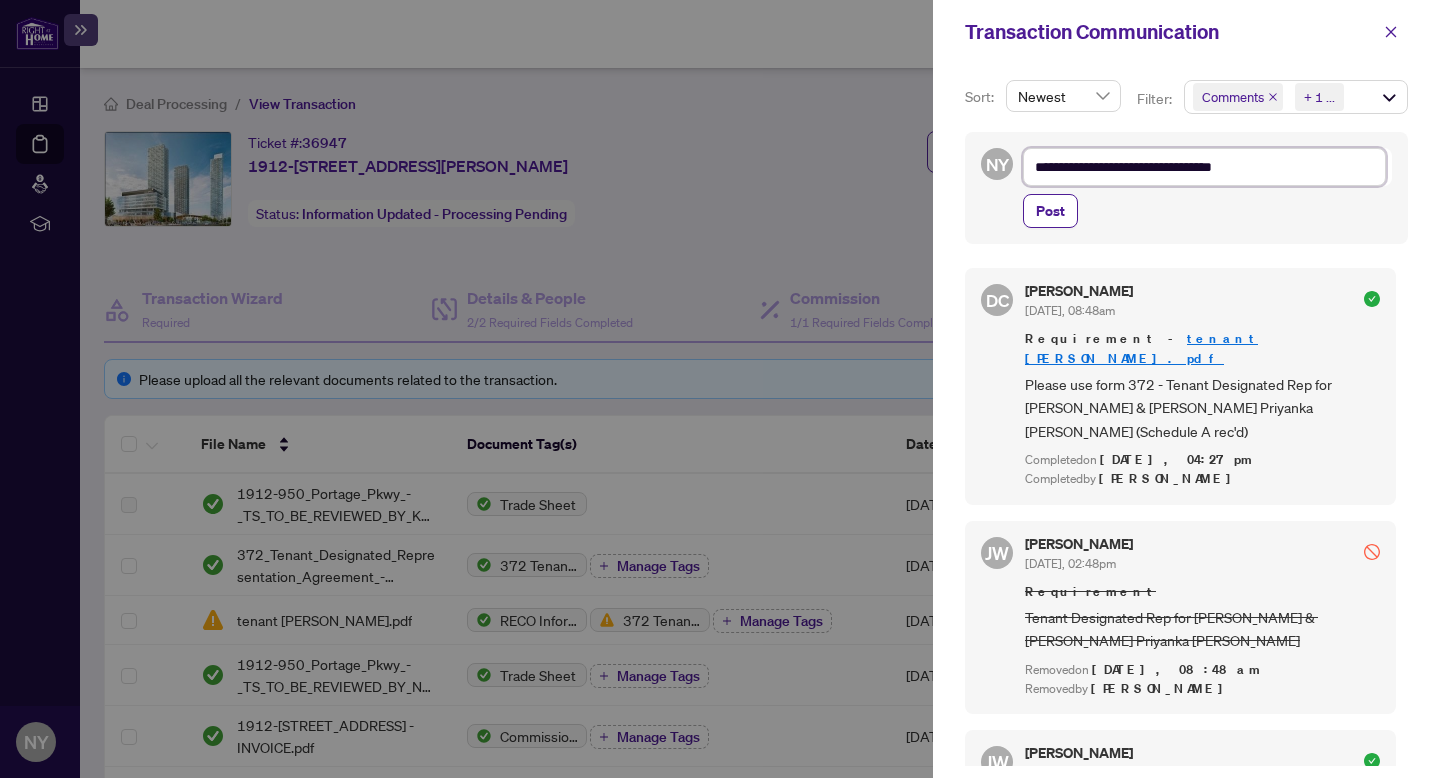 type on "**********" 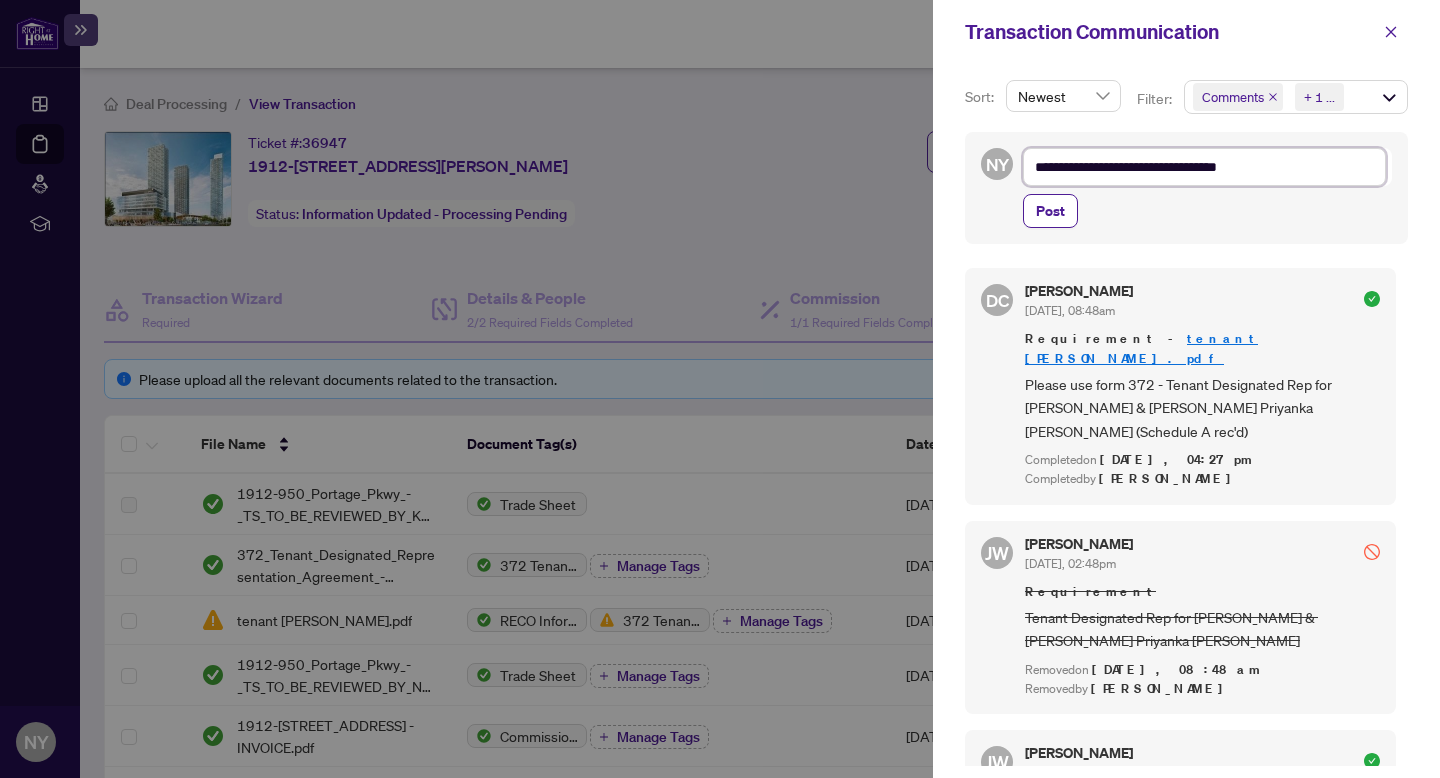 type on "**********" 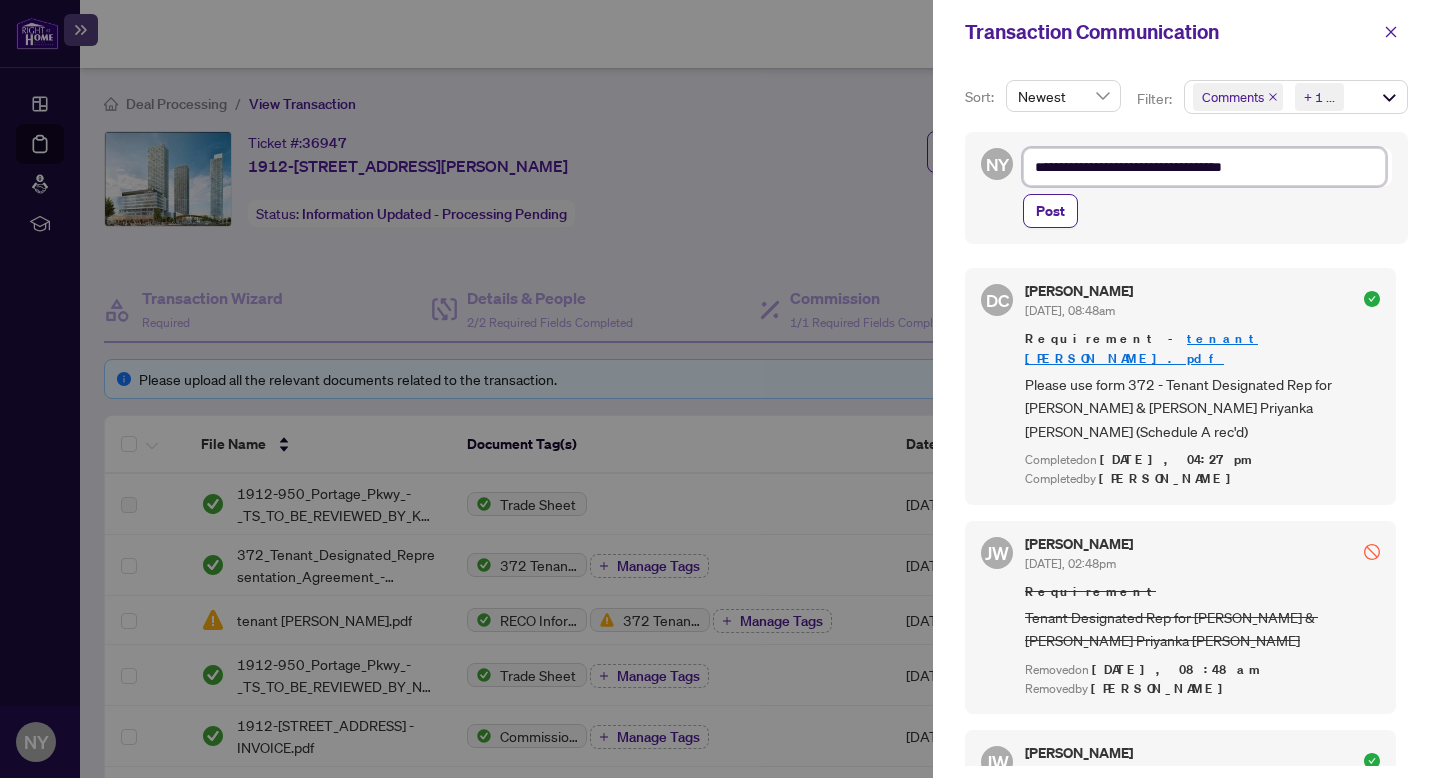 type on "**********" 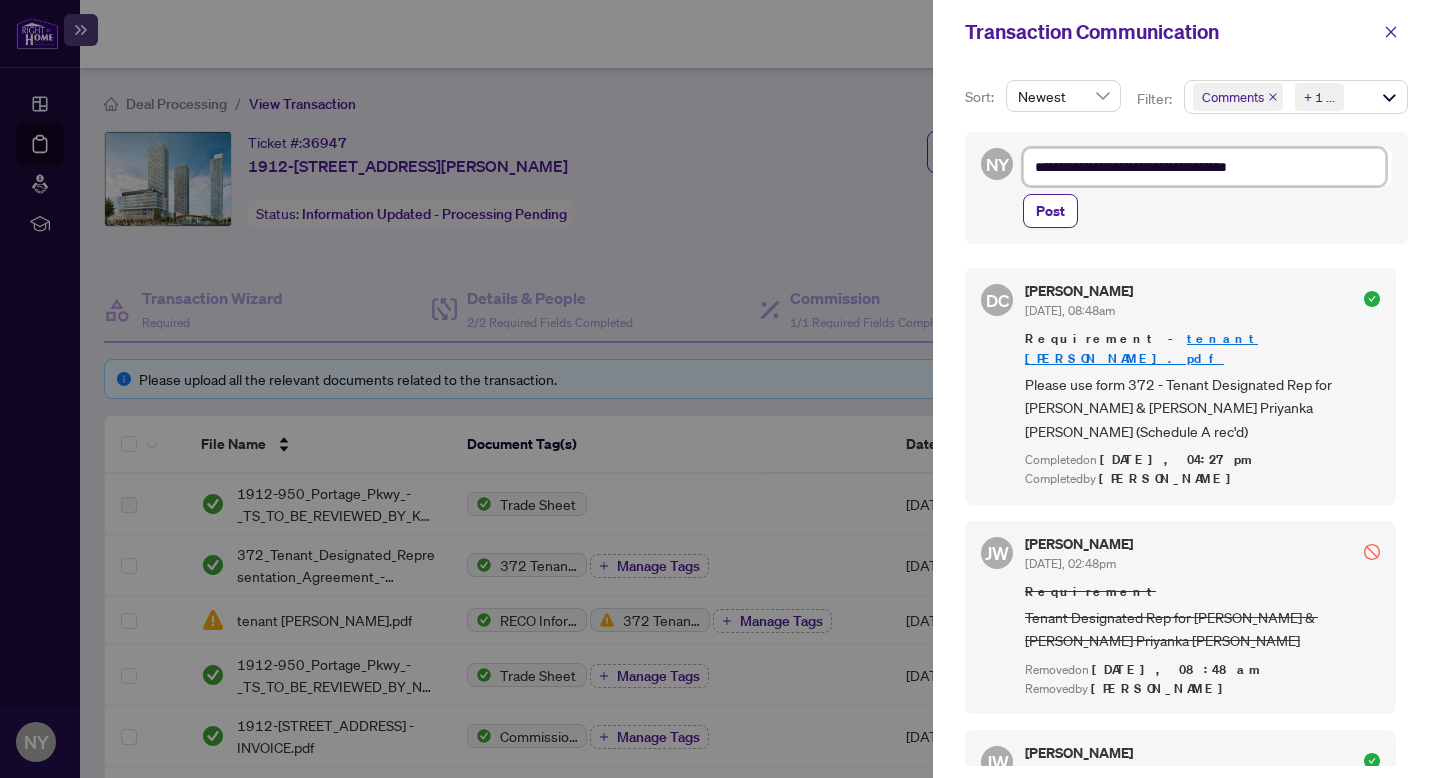 type on "**********" 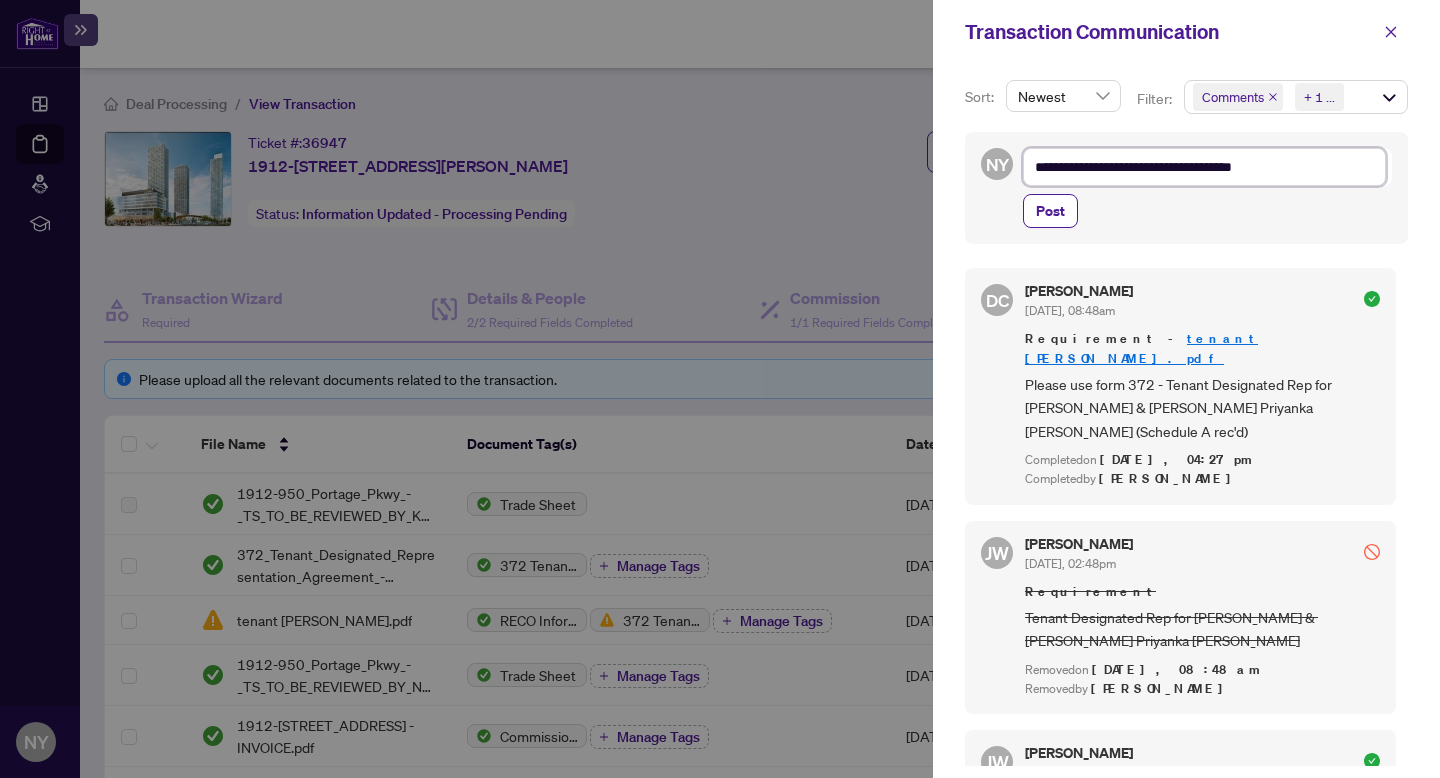 type on "**********" 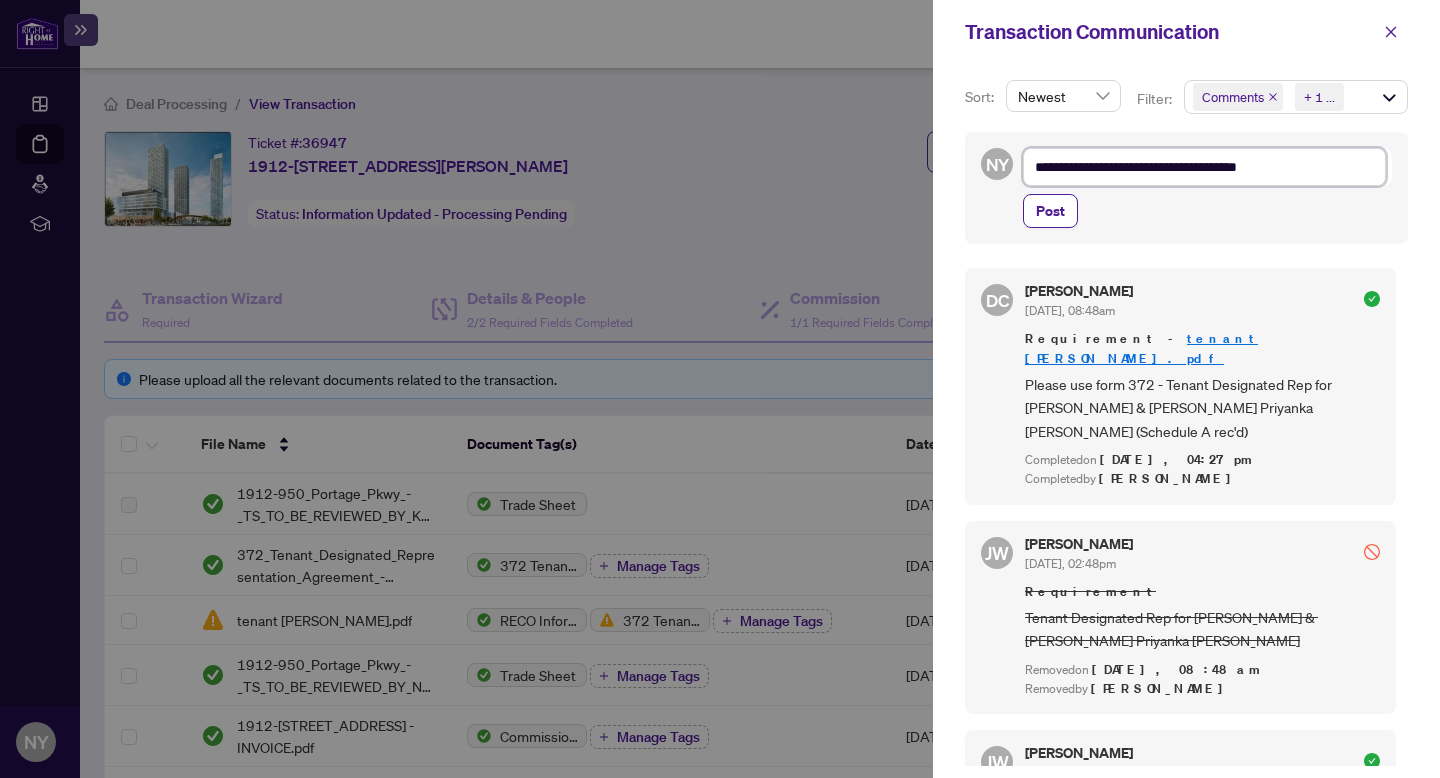 type on "**********" 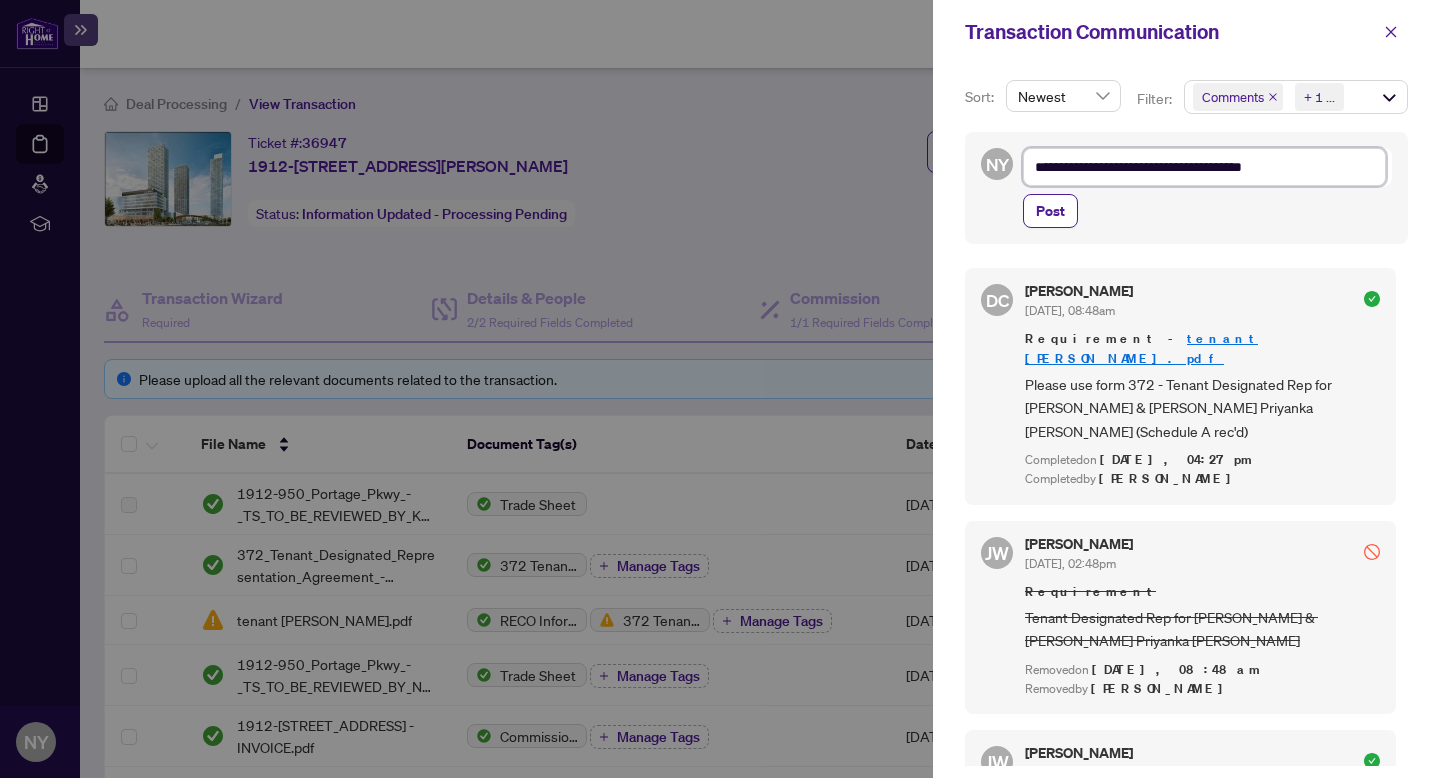 type on "**********" 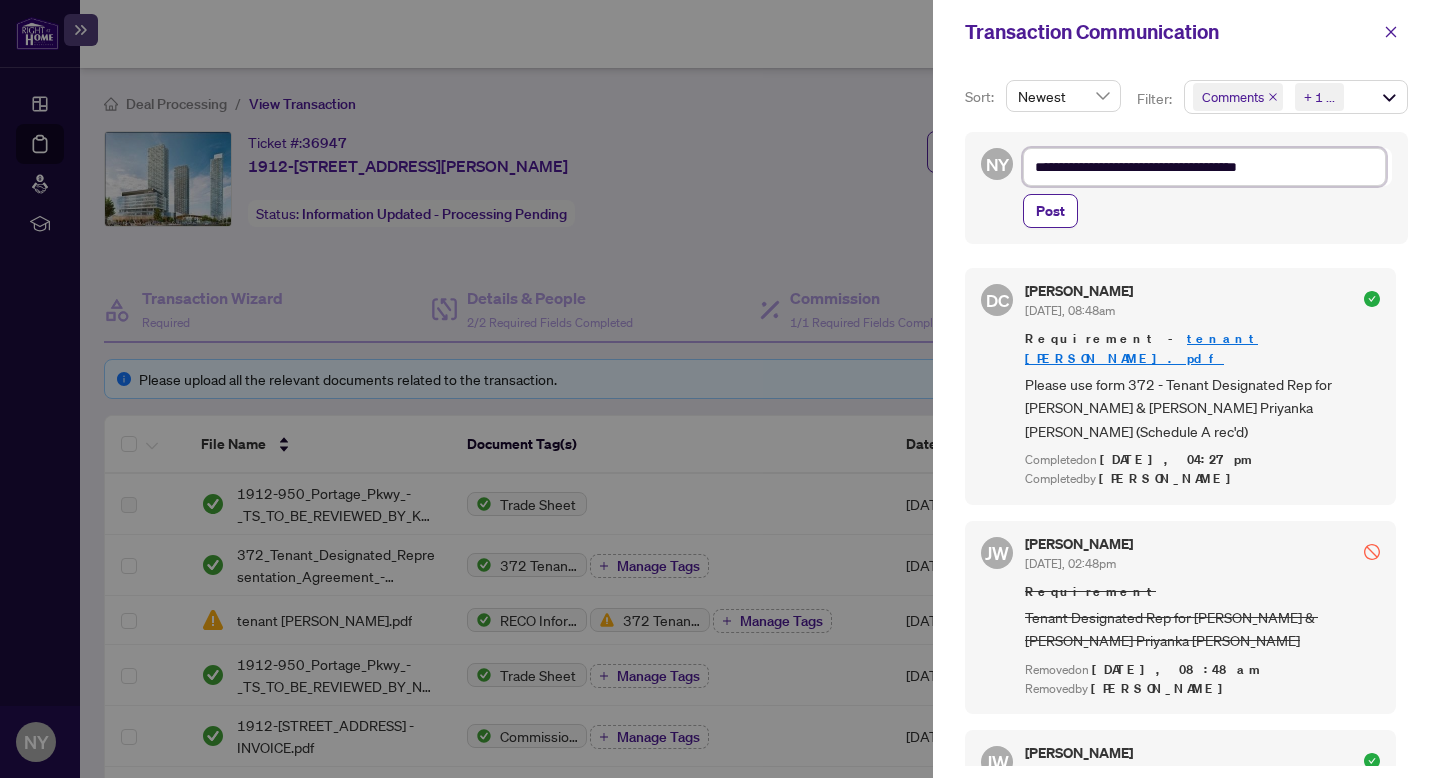 type on "**********" 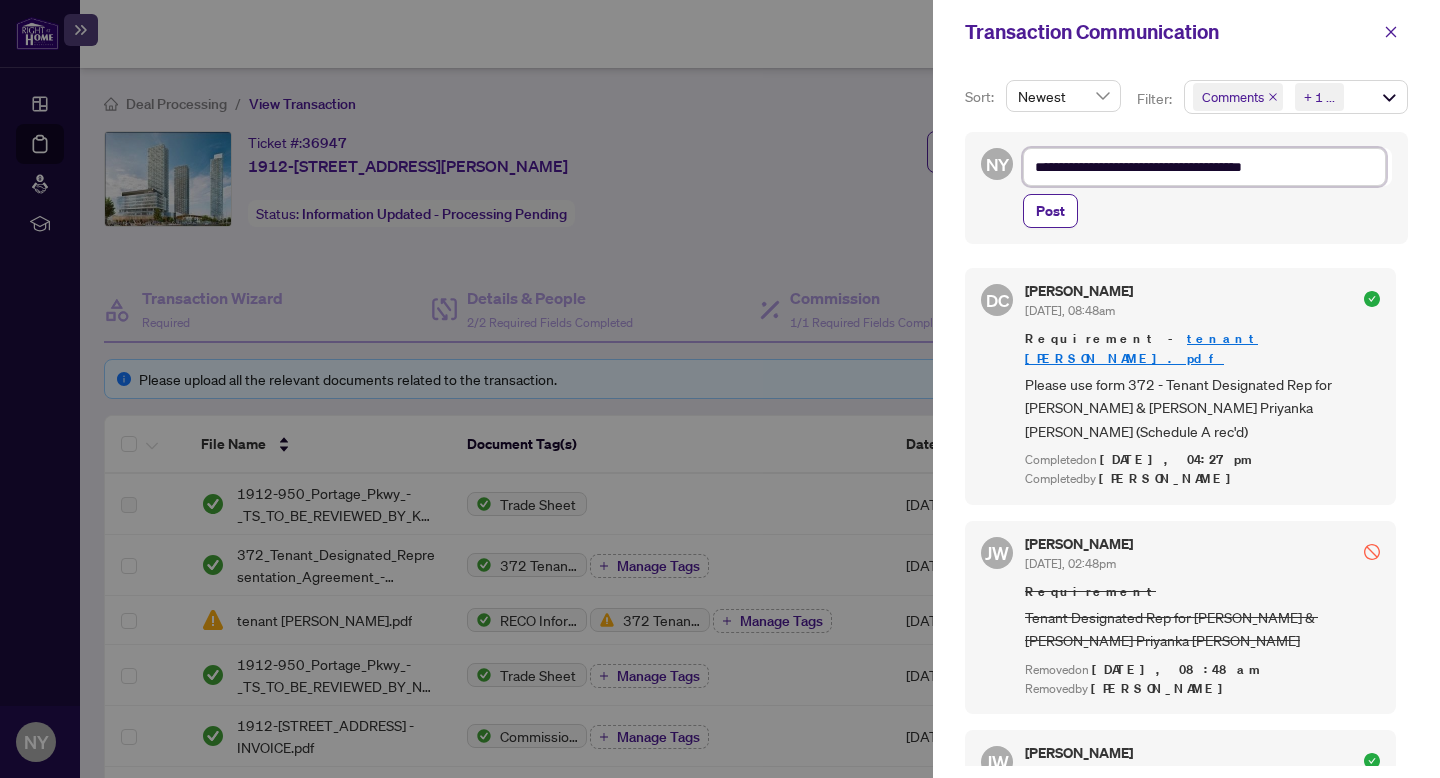 type on "**********" 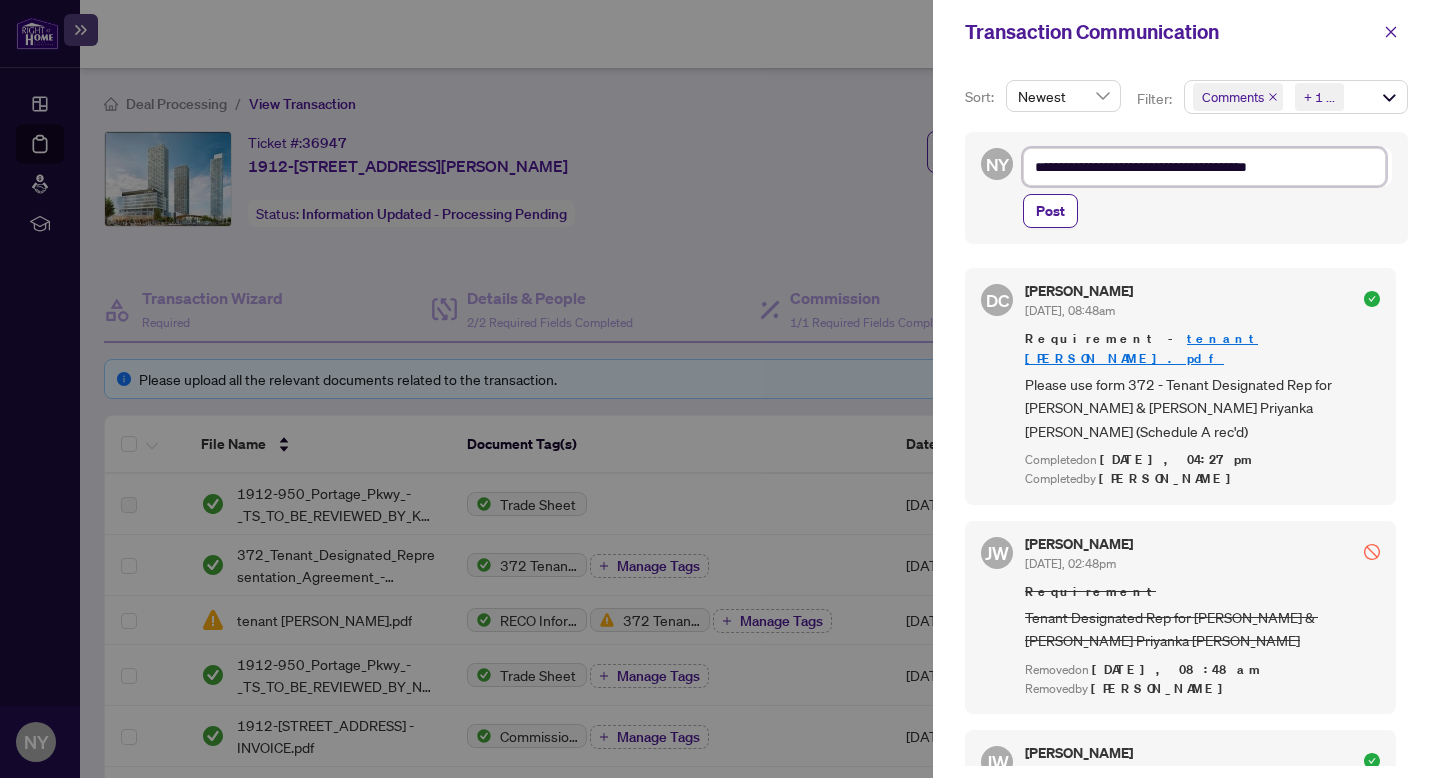 type on "**********" 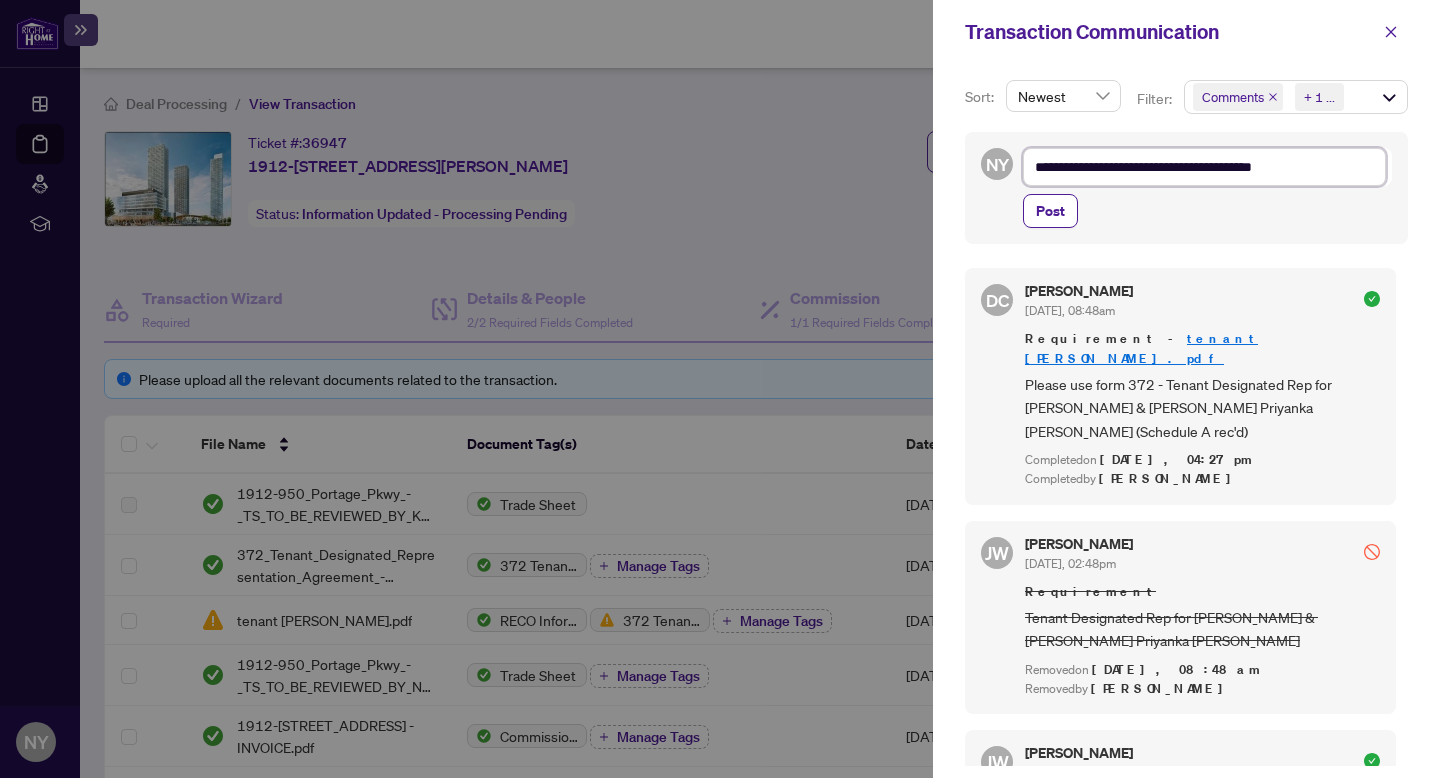 type on "**********" 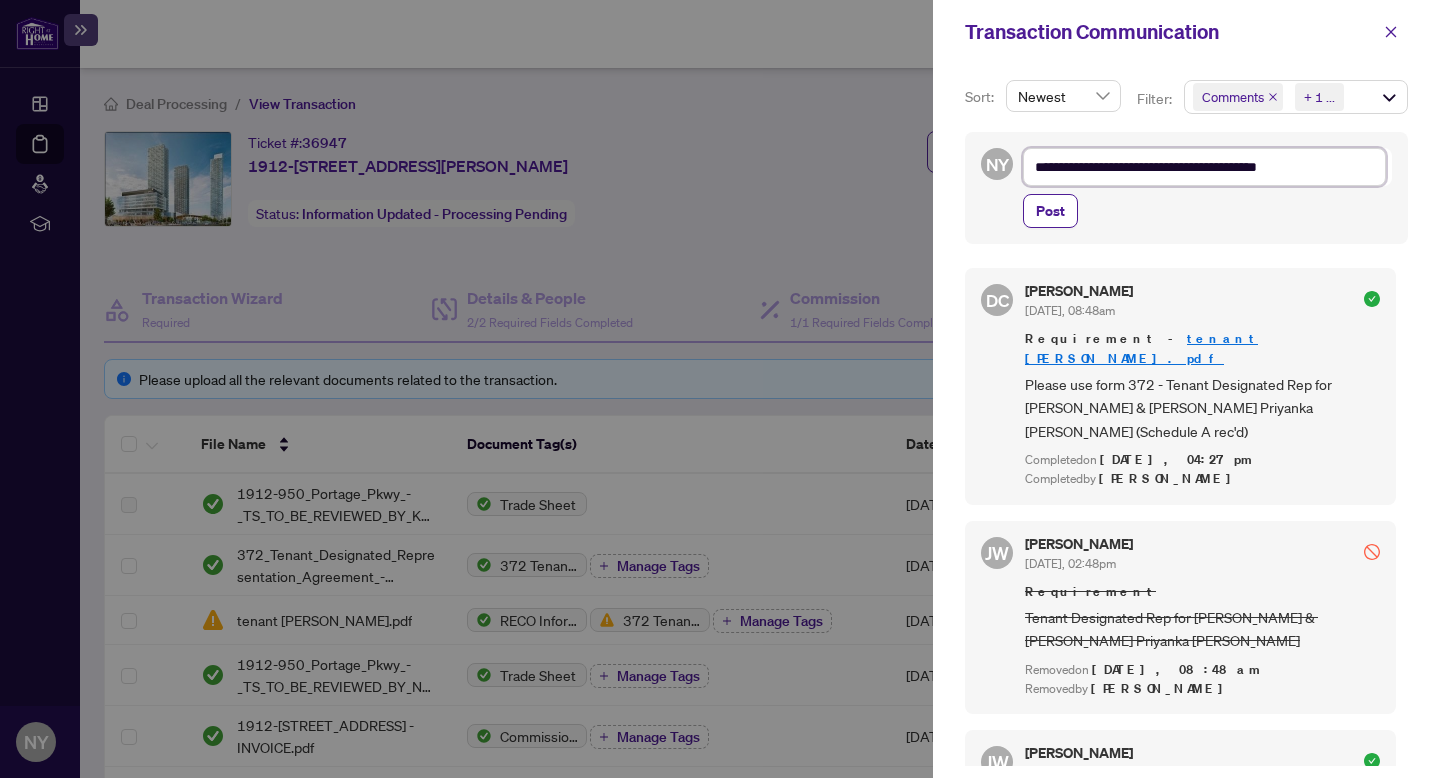 type on "**********" 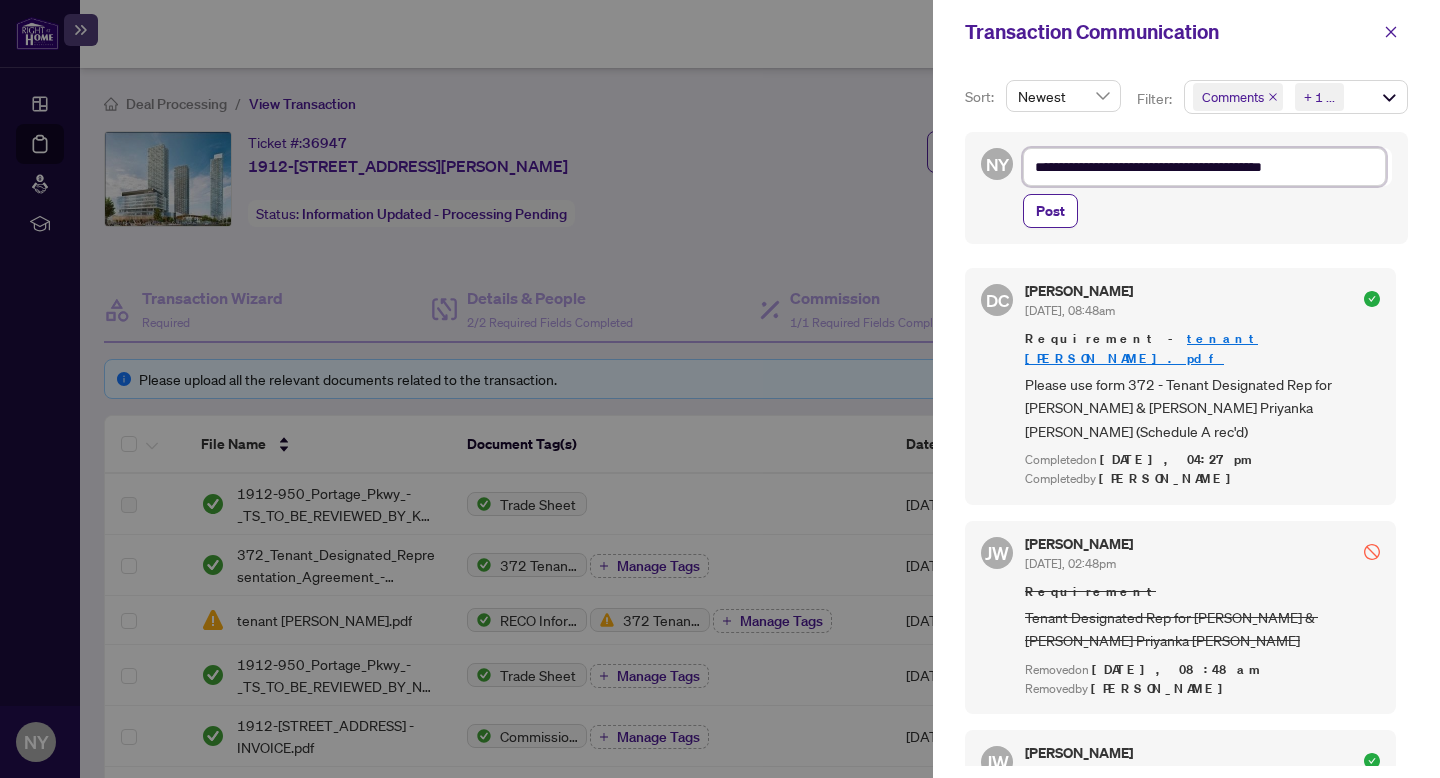 type on "**********" 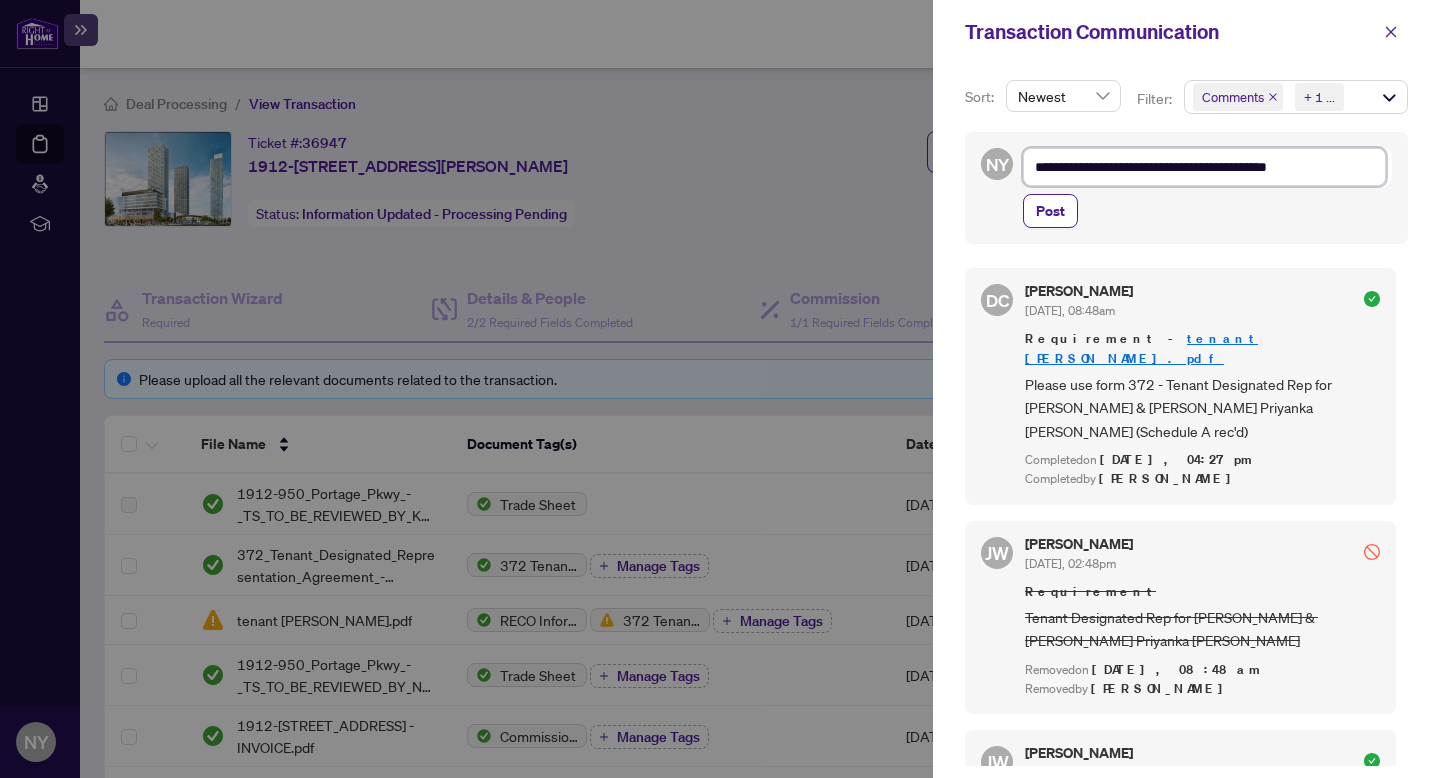 type on "**********" 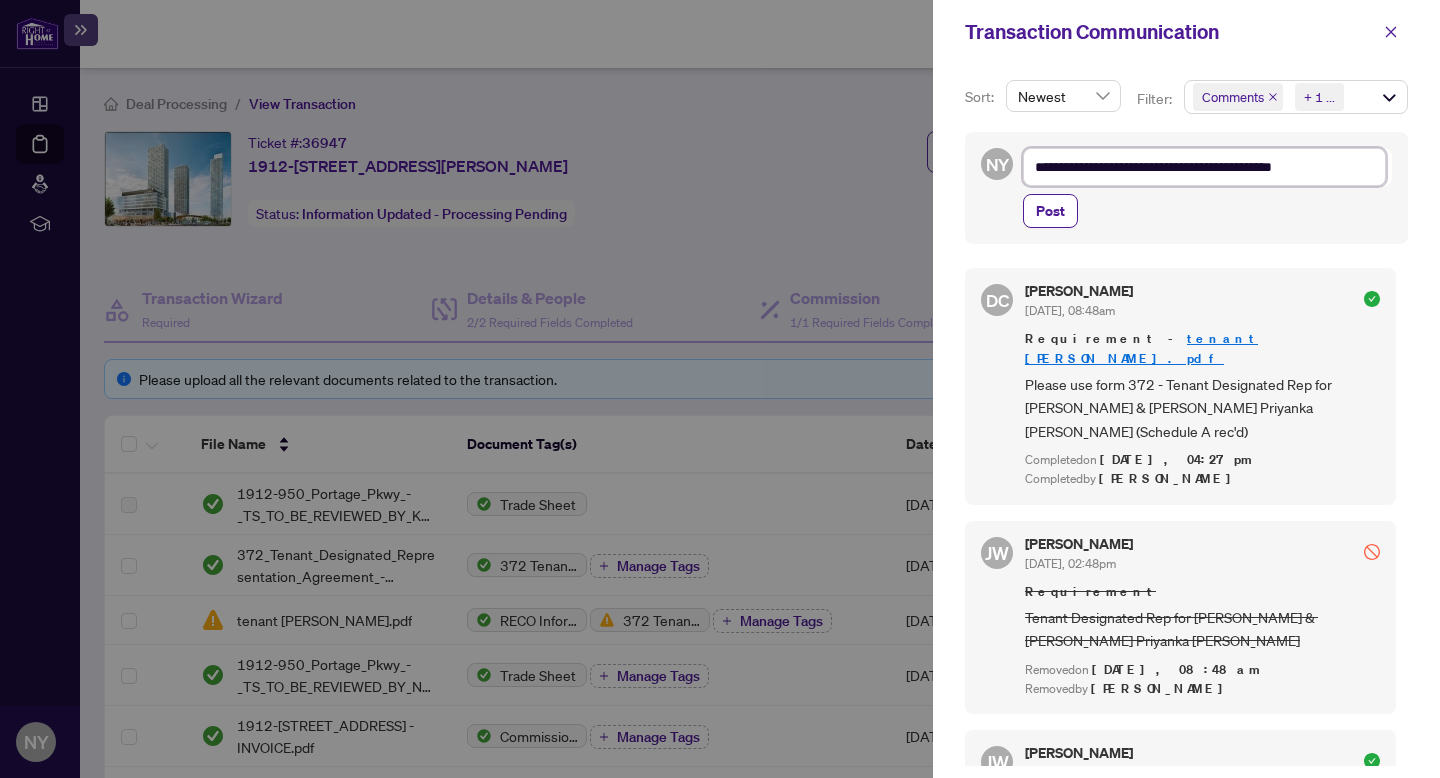 type on "**********" 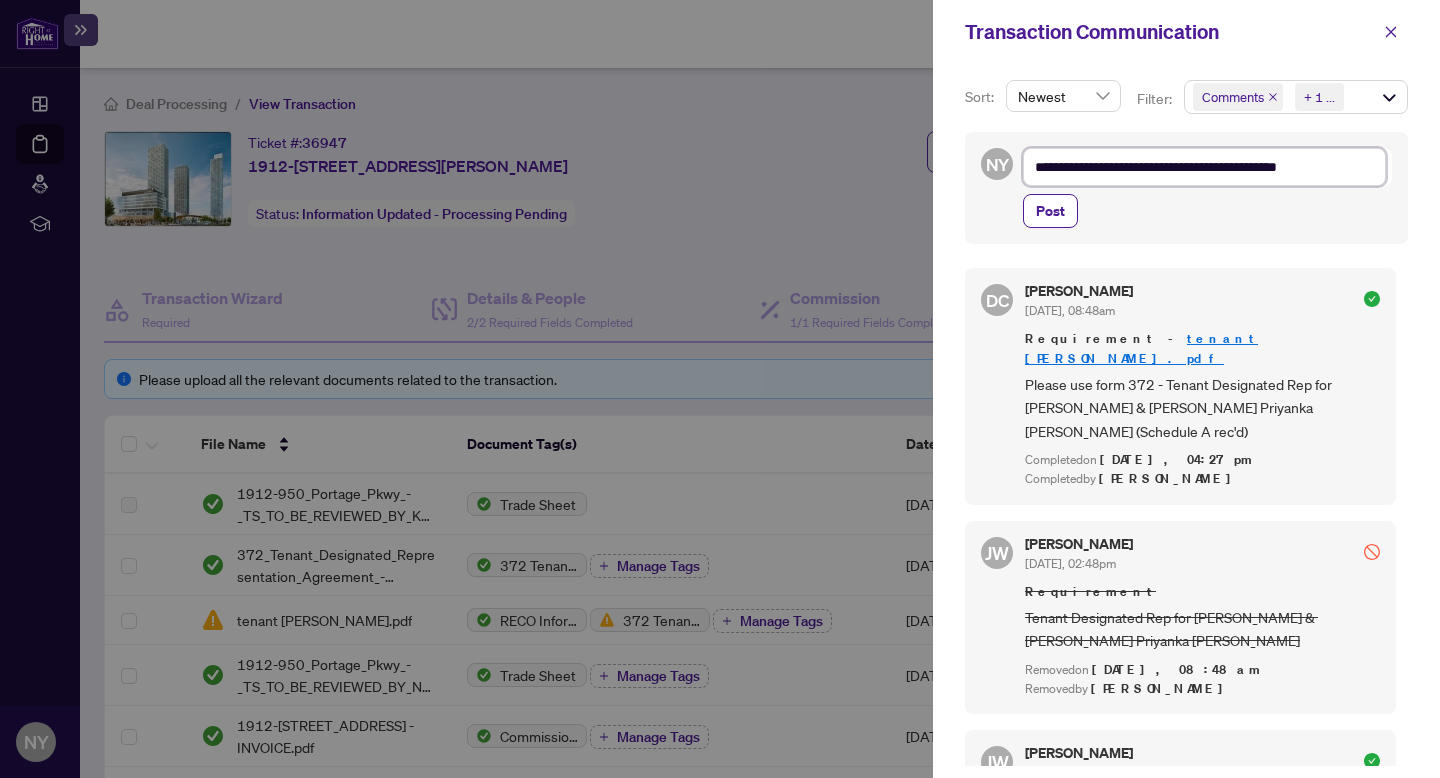type on "**********" 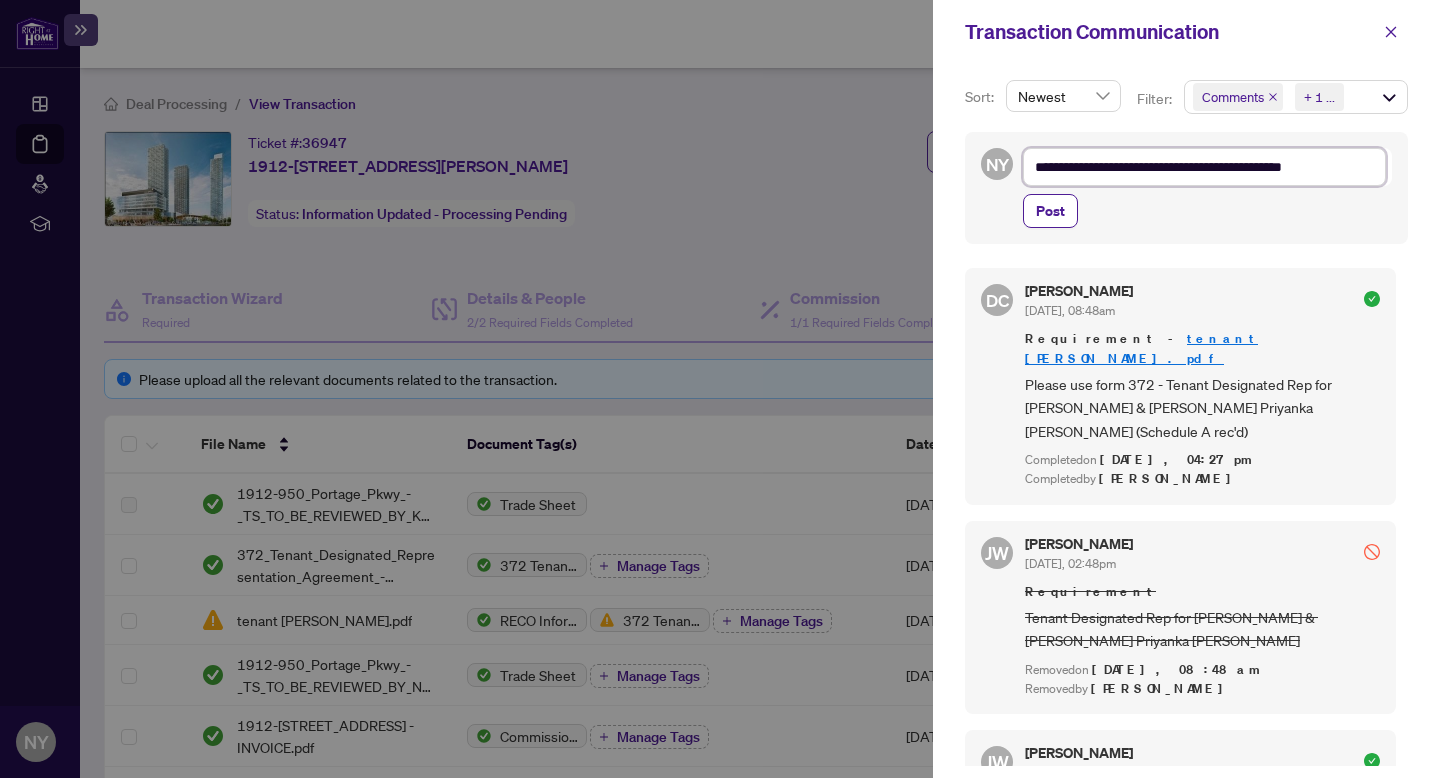 type on "**********" 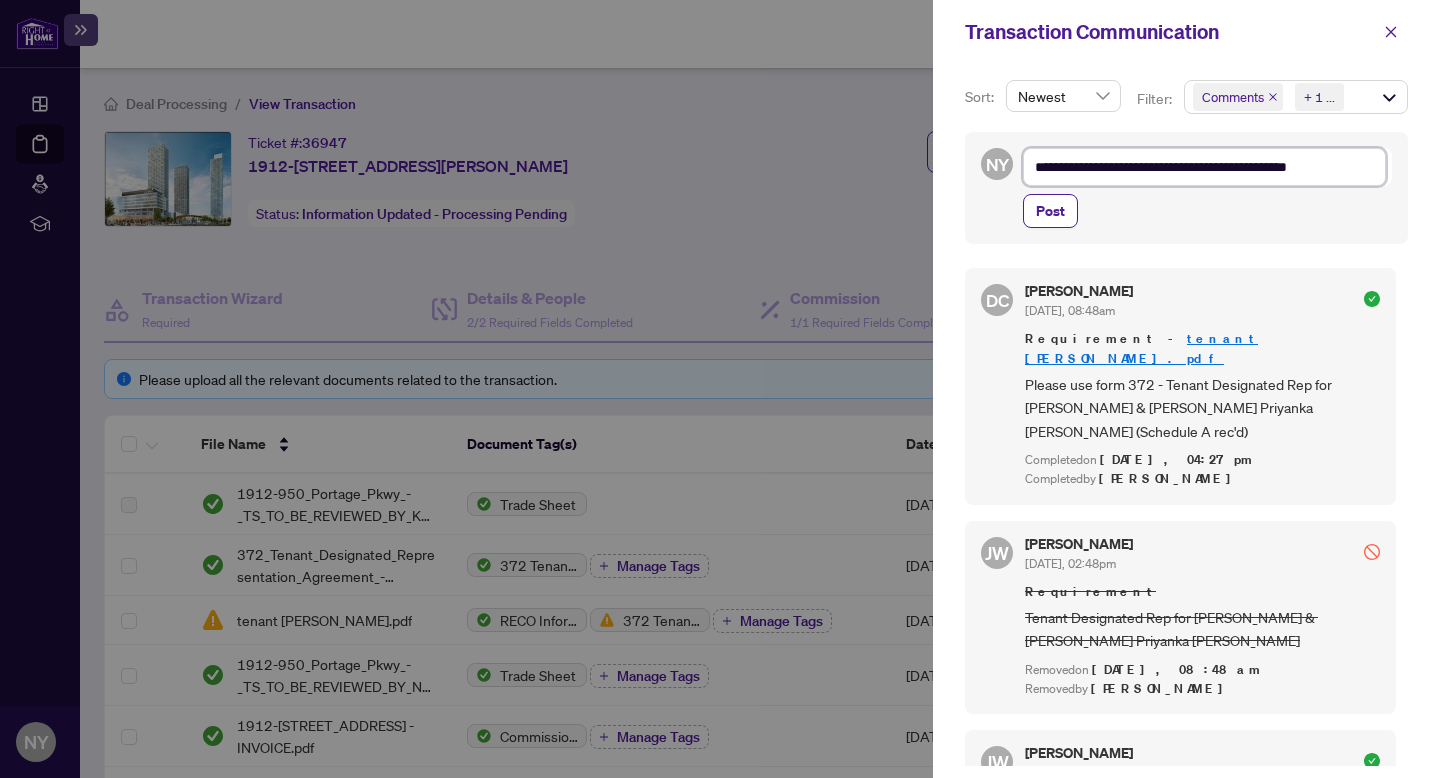 type on "**********" 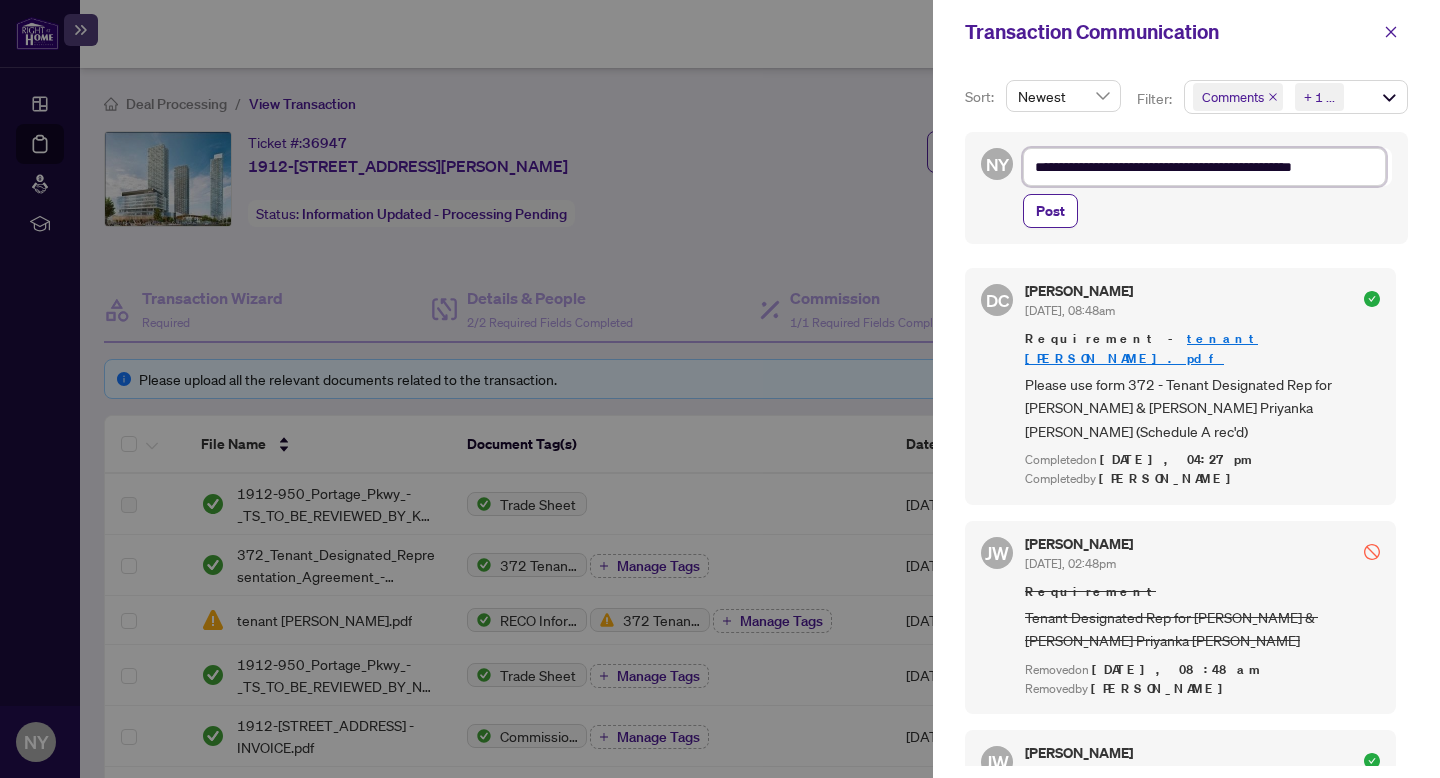 type on "**********" 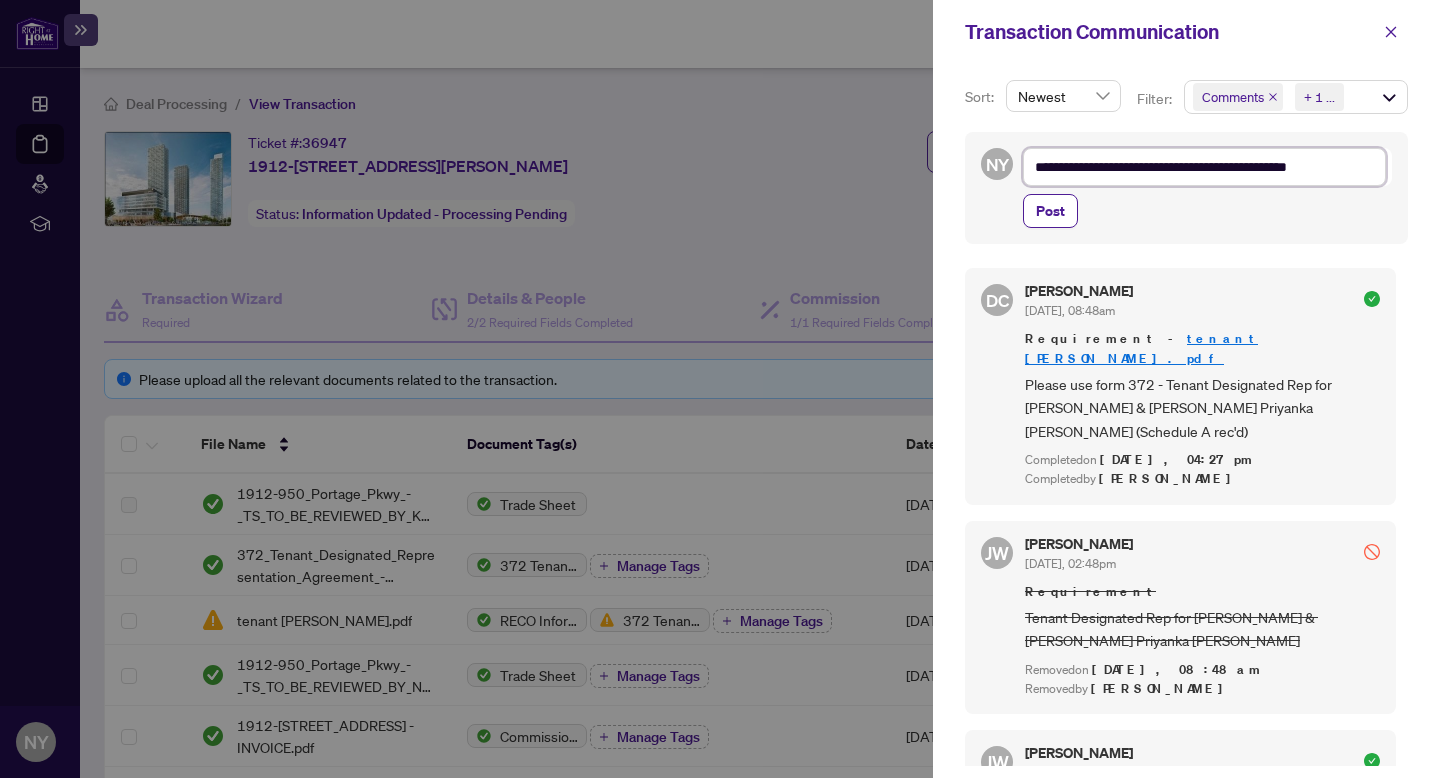 type on "**********" 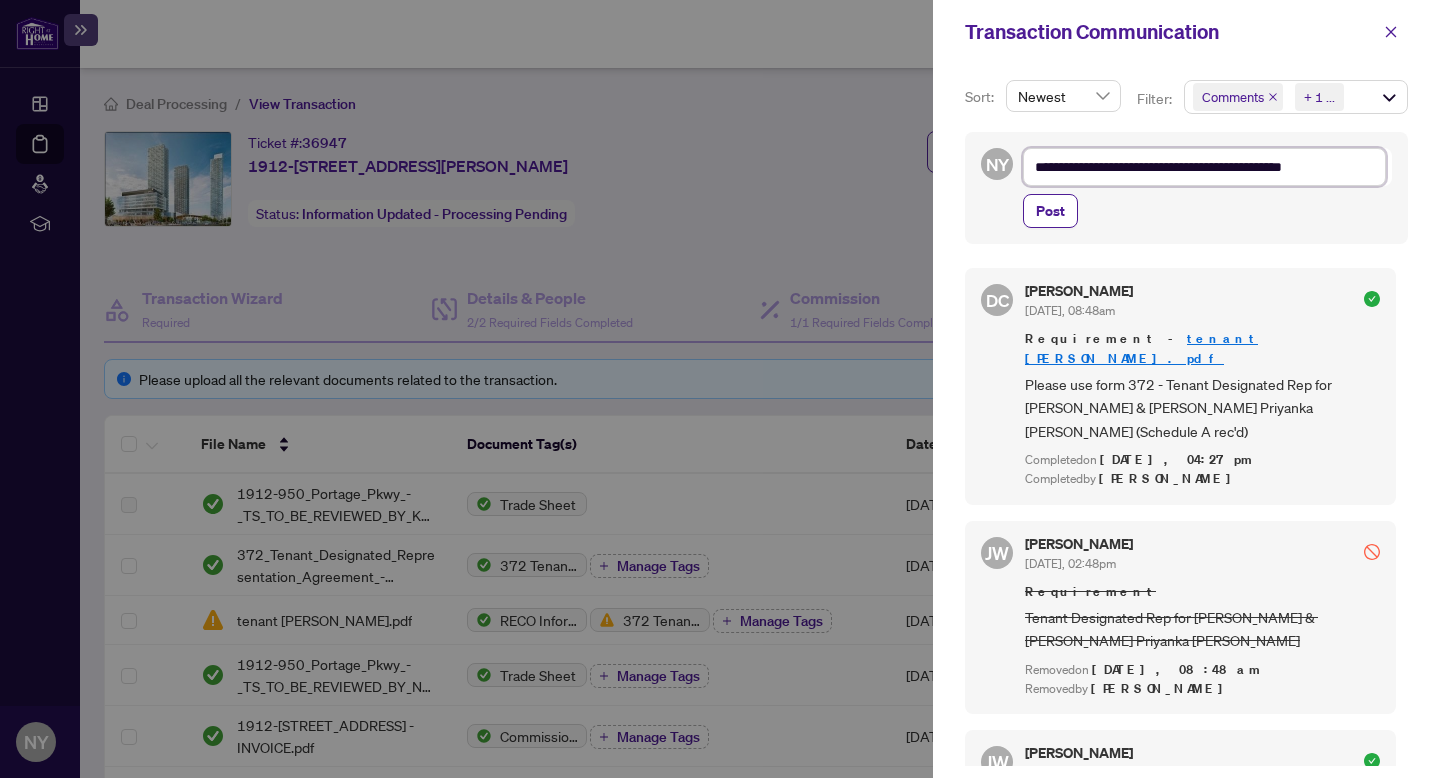 type on "**********" 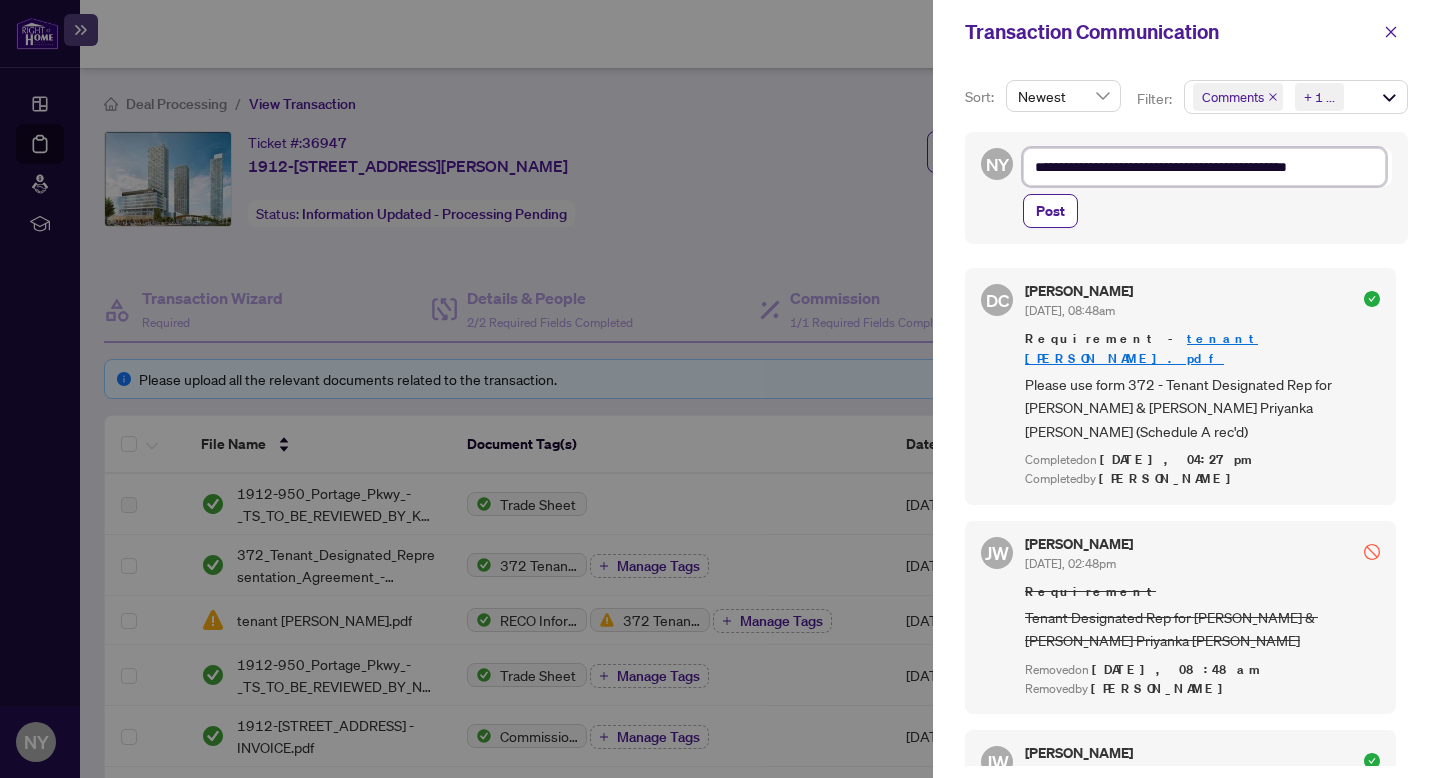 type on "**********" 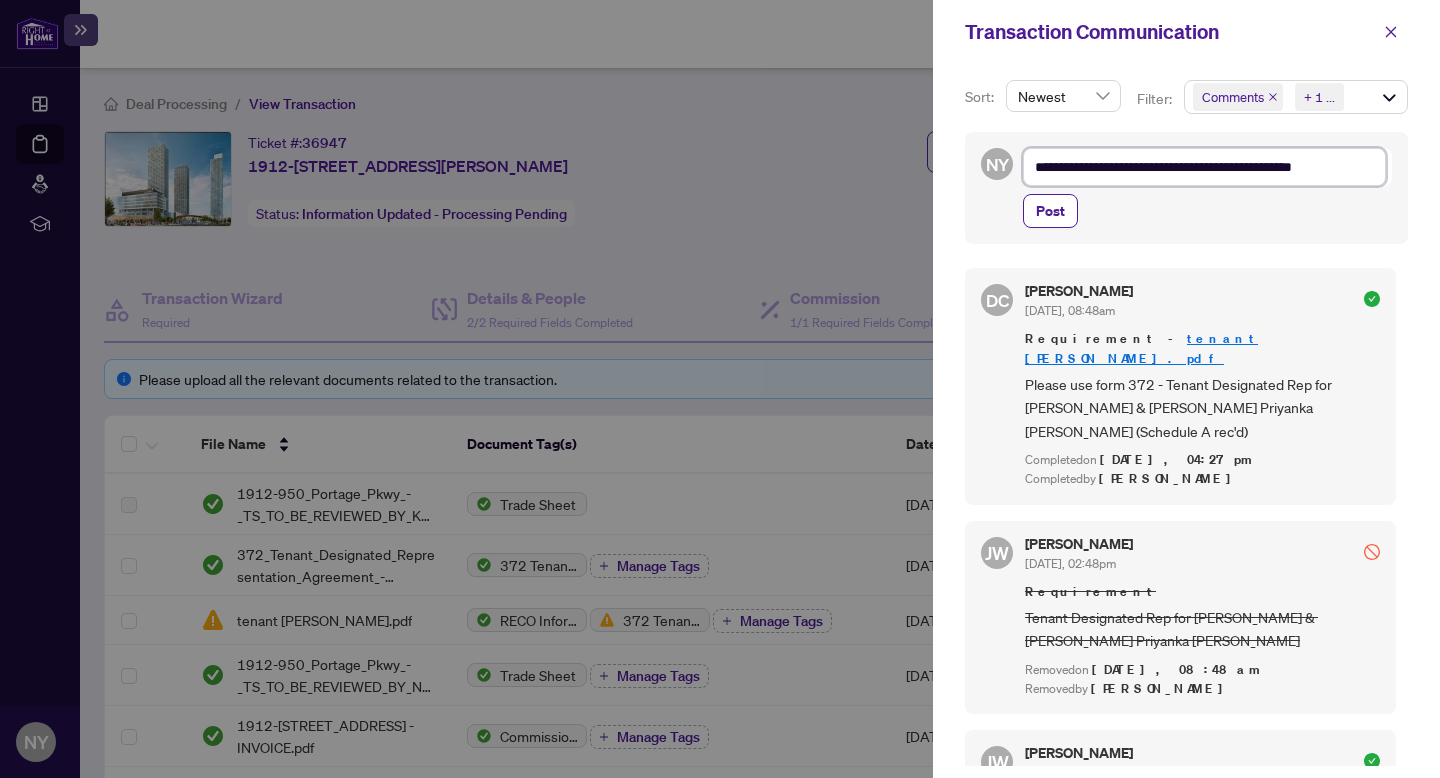 type on "**********" 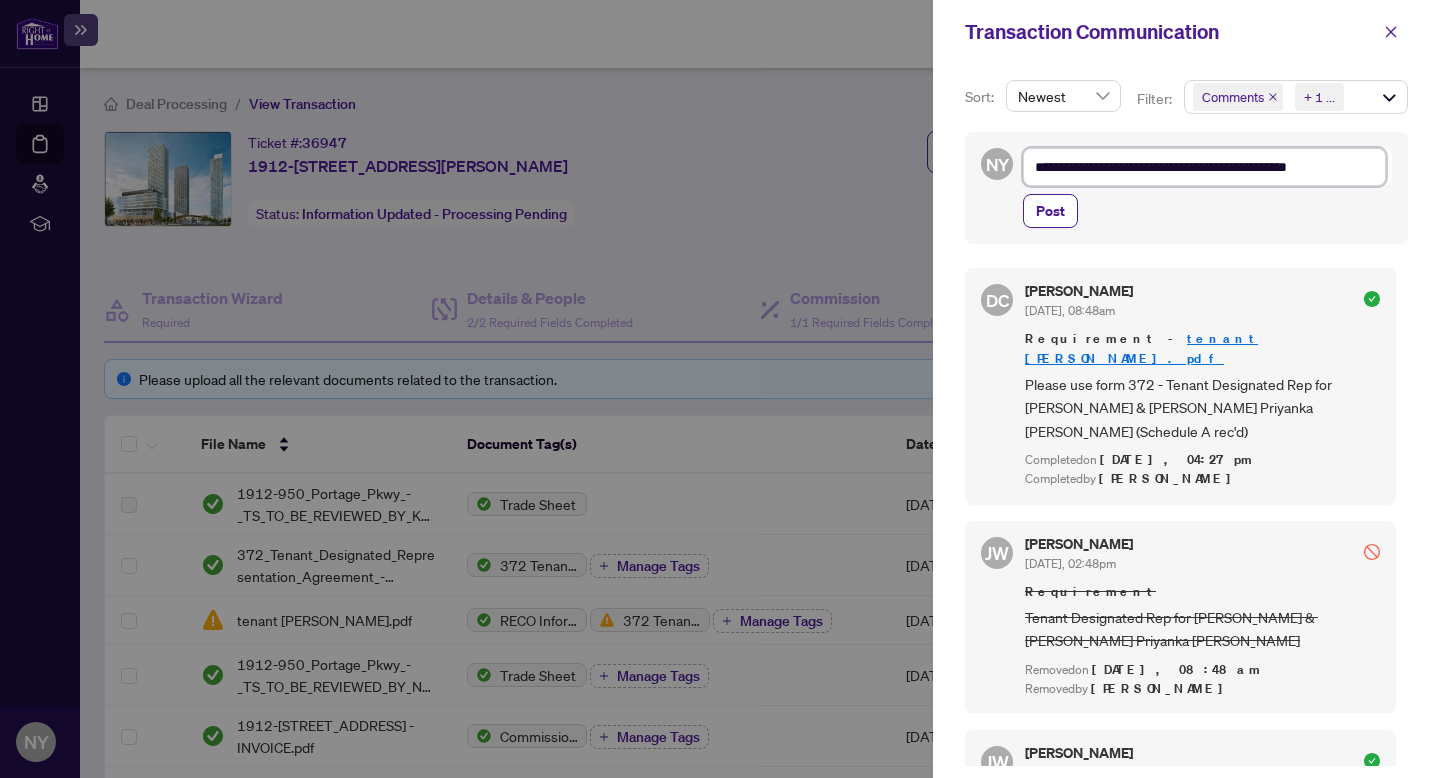 type on "**********" 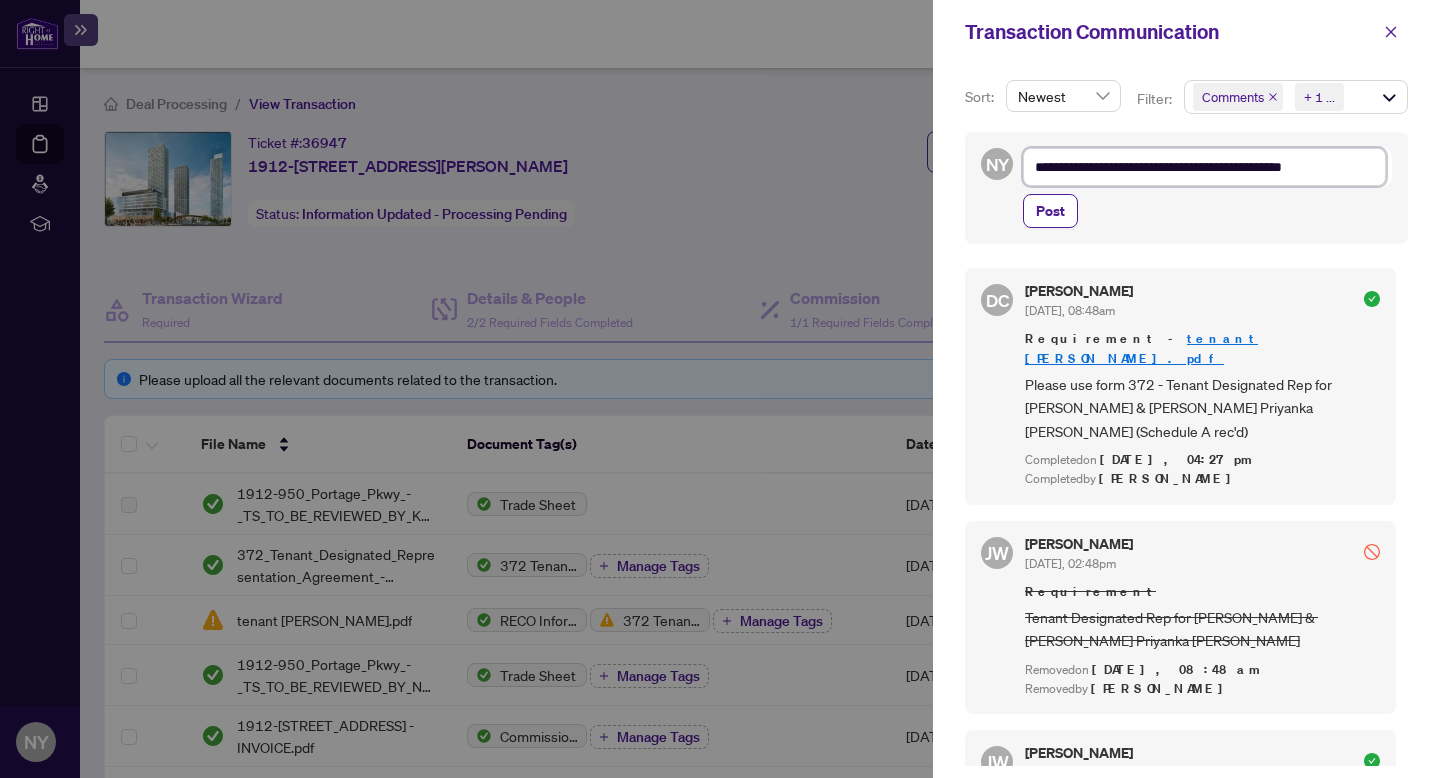 type on "**********" 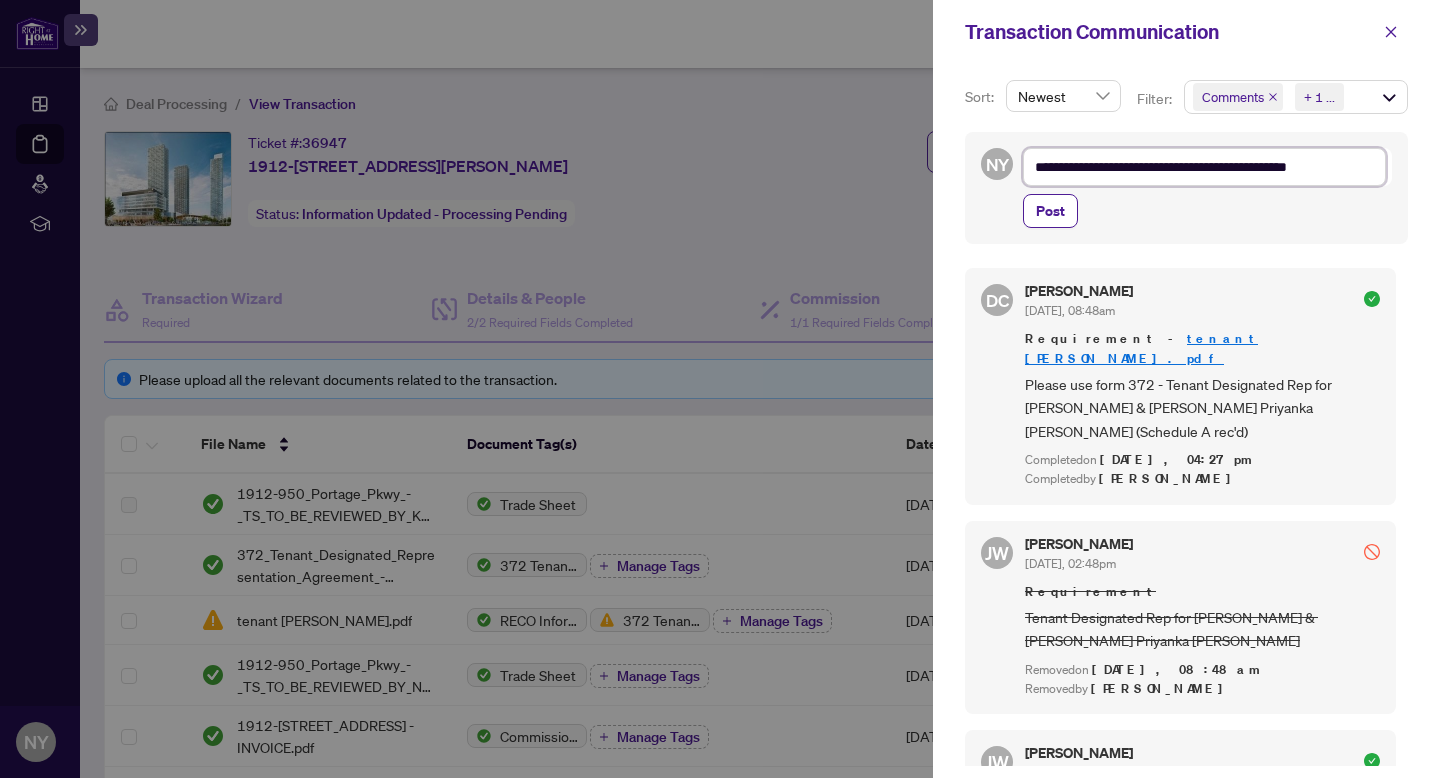 type on "**********" 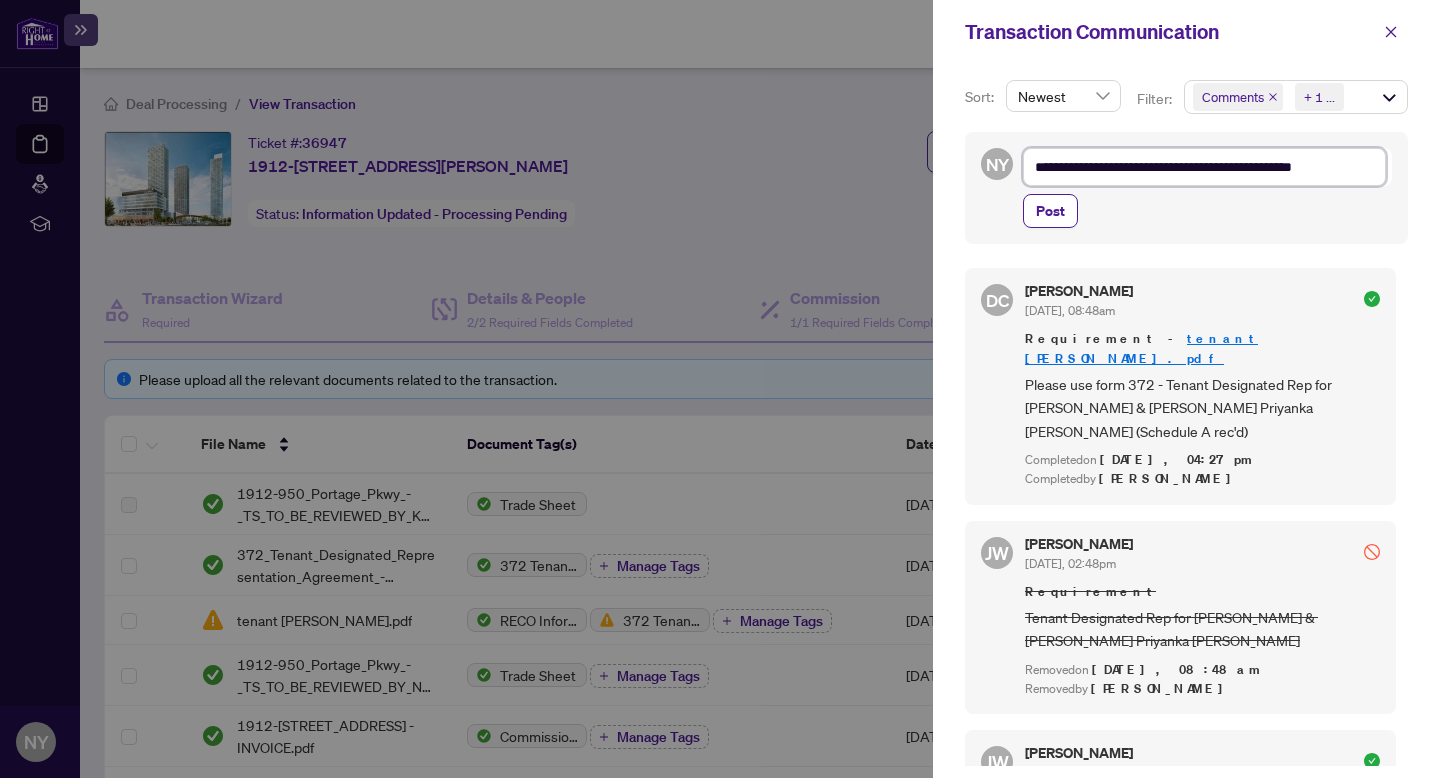 type on "**********" 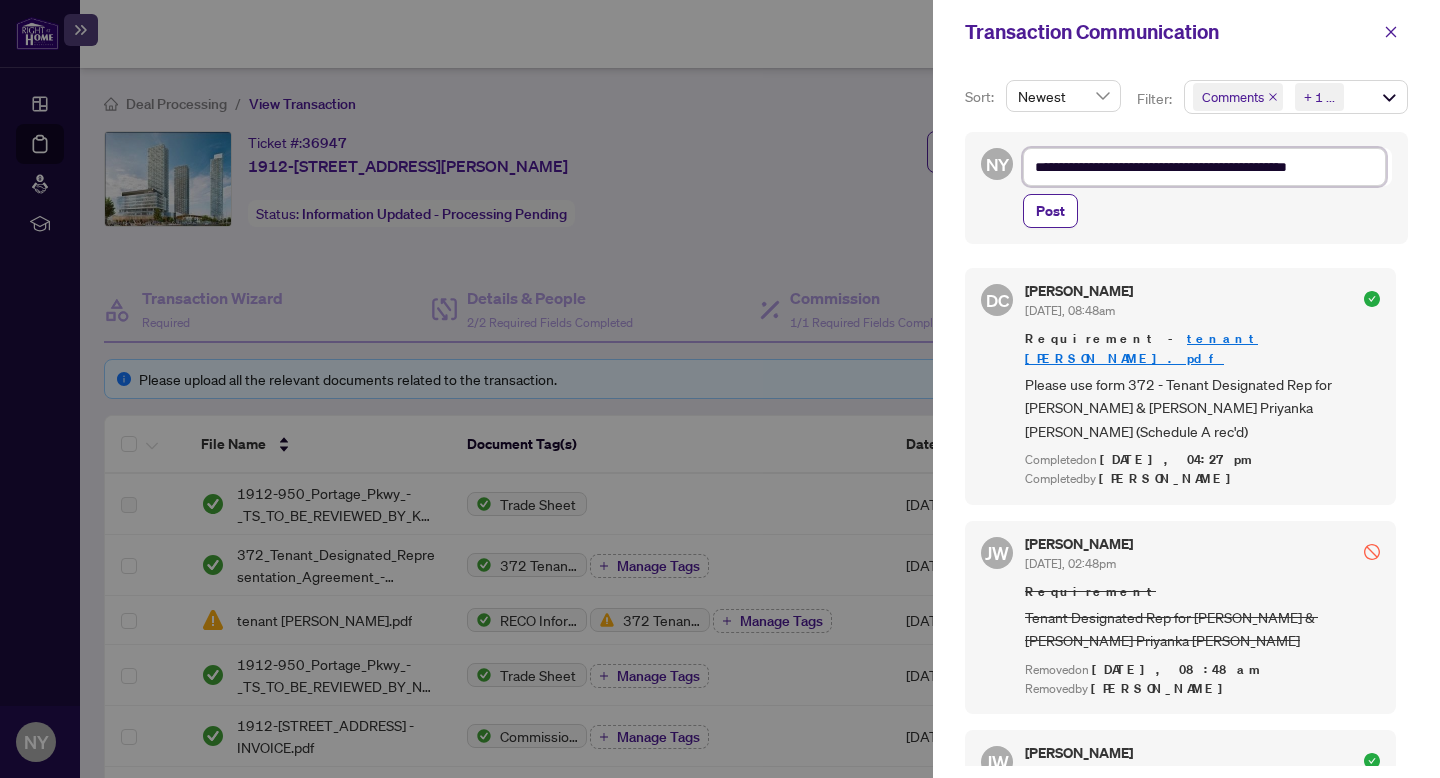 type on "**********" 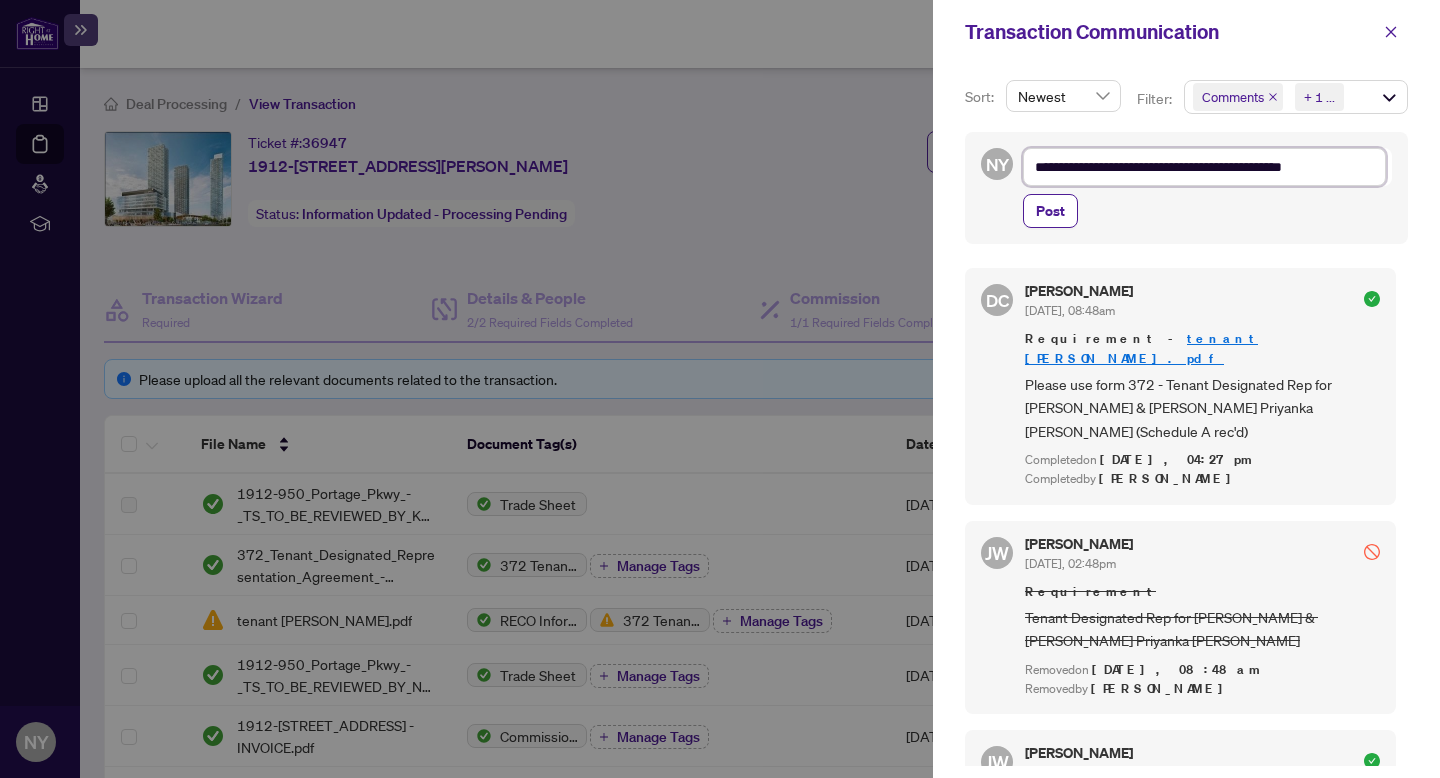 type on "**********" 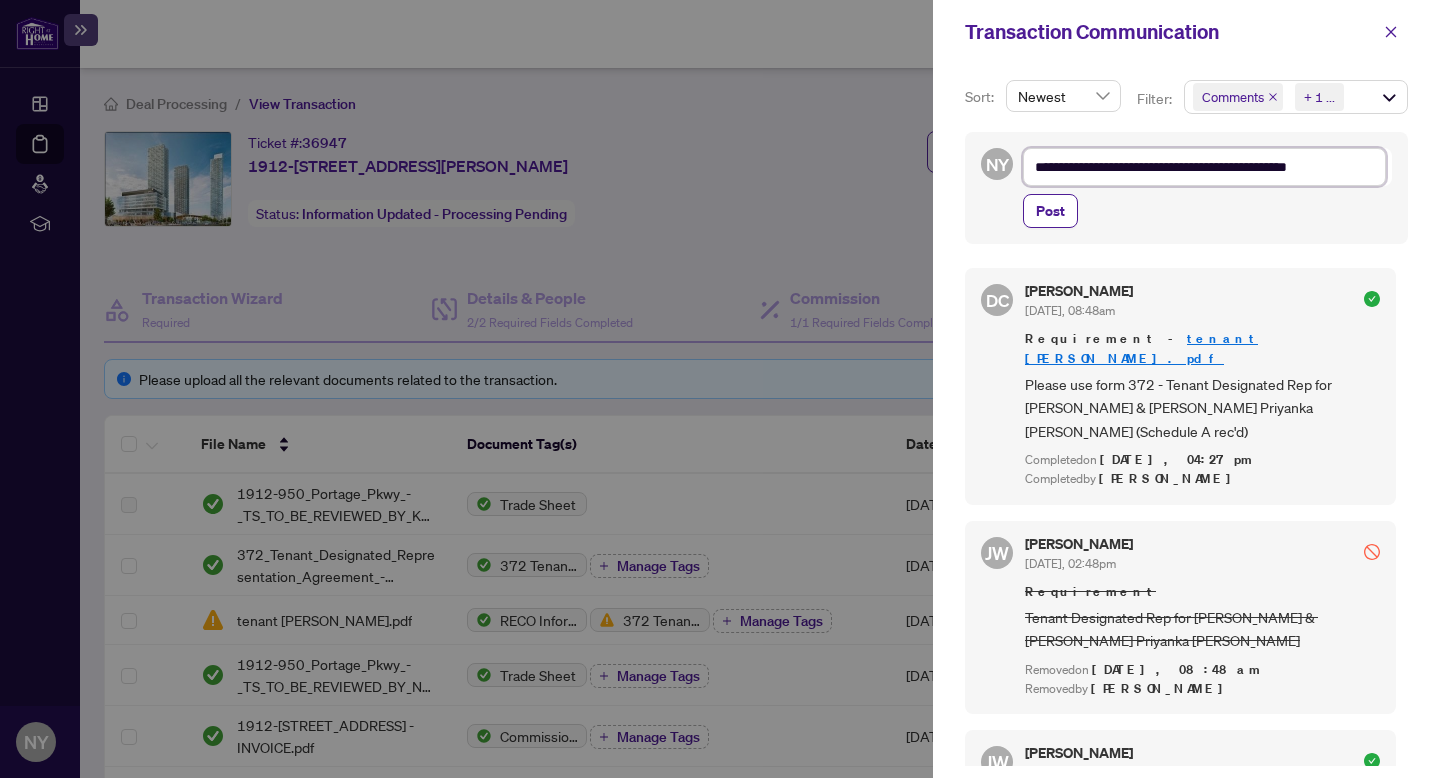 type on "**********" 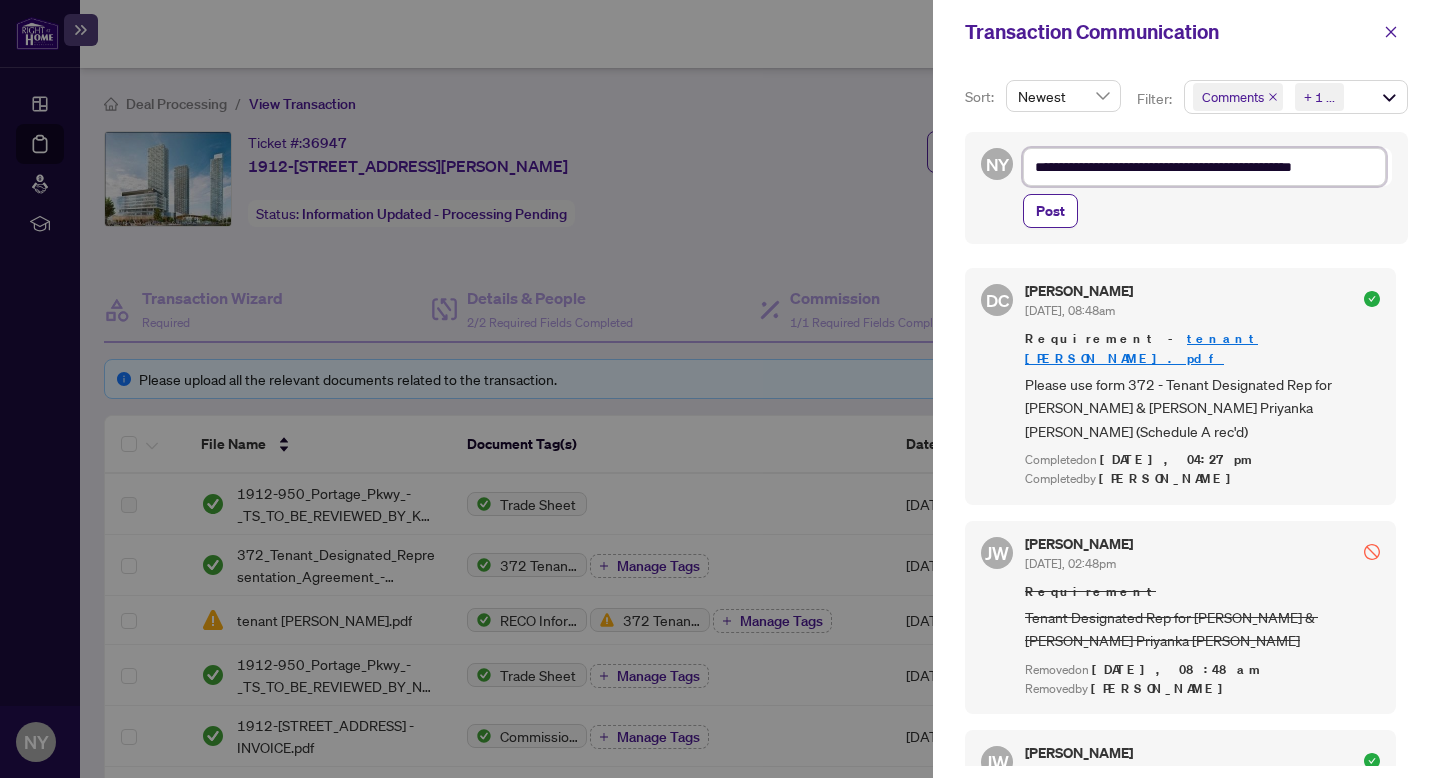type on "**********" 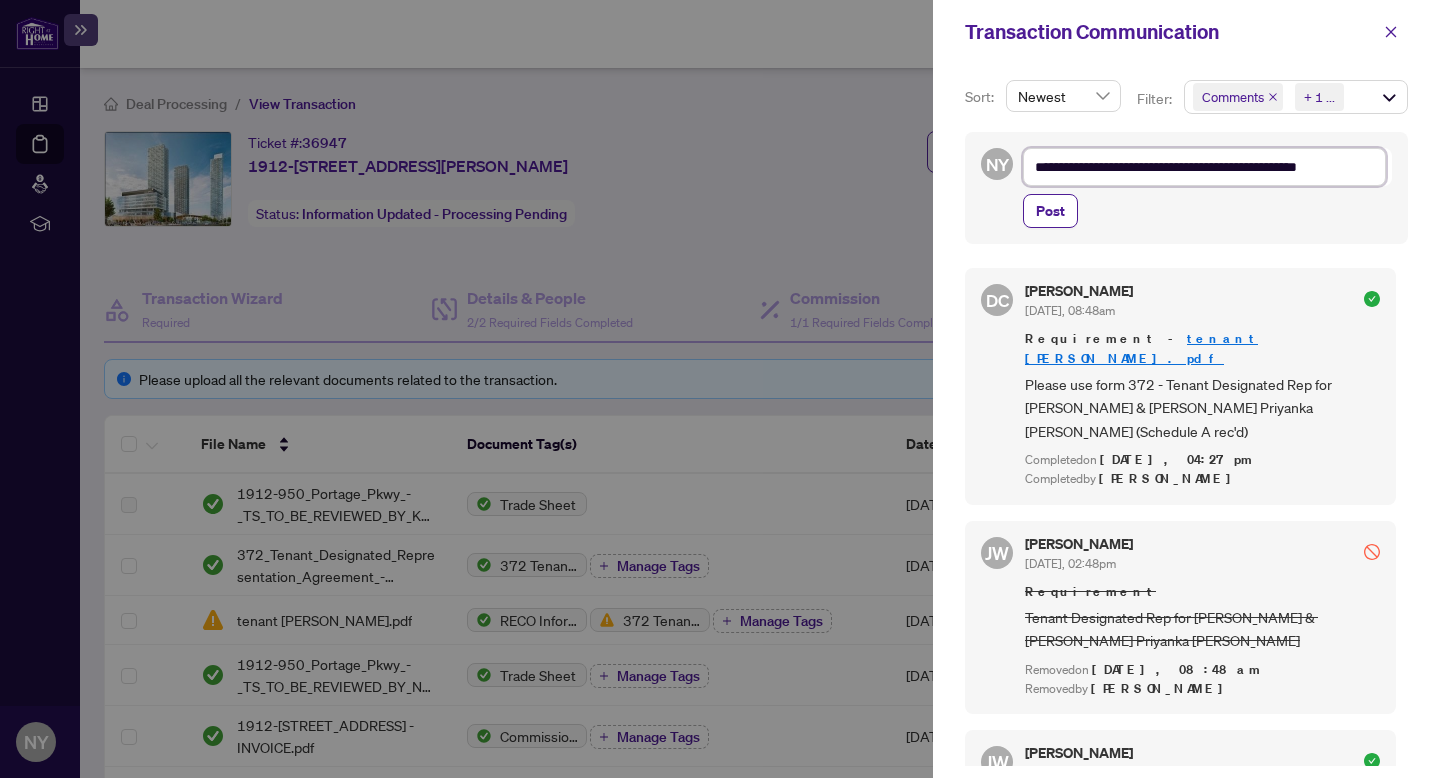type on "**********" 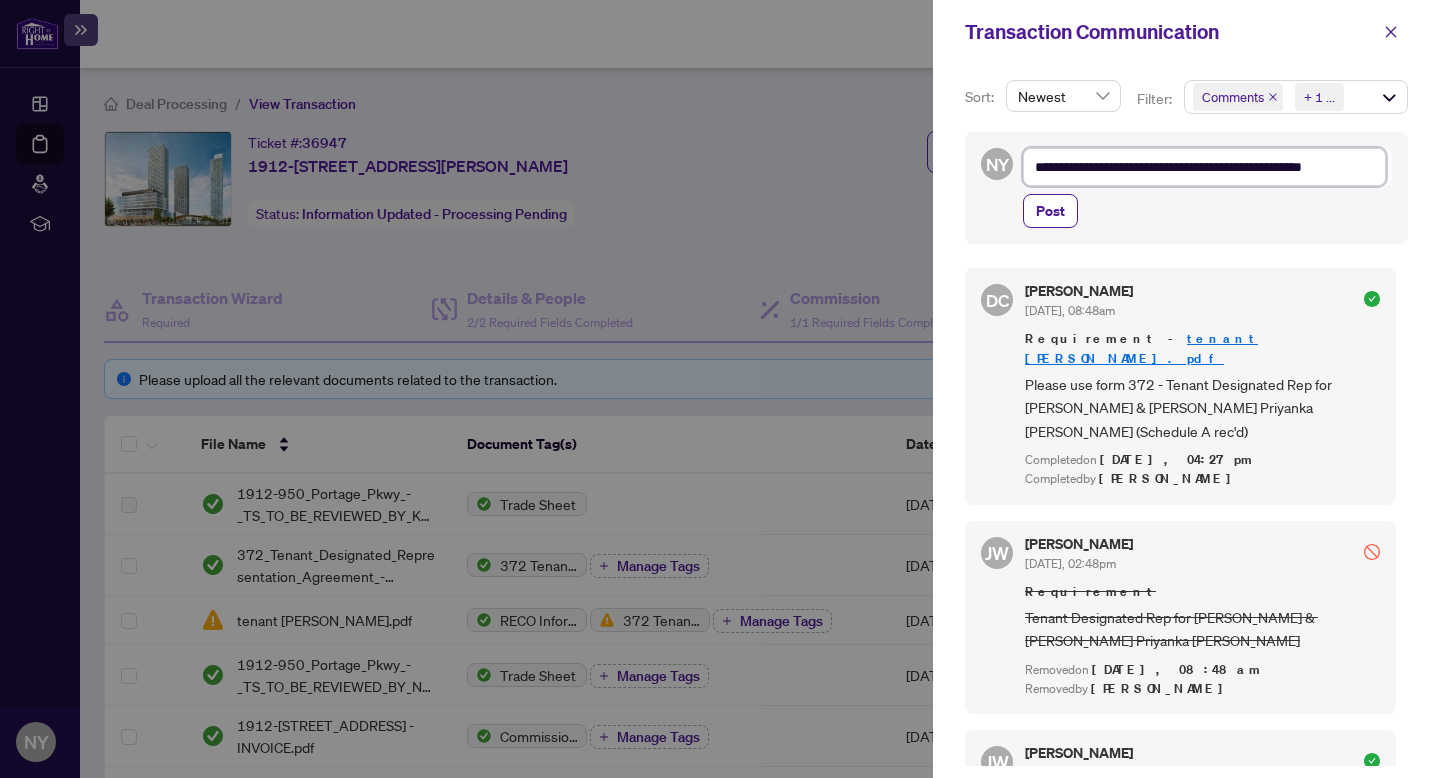 type on "**********" 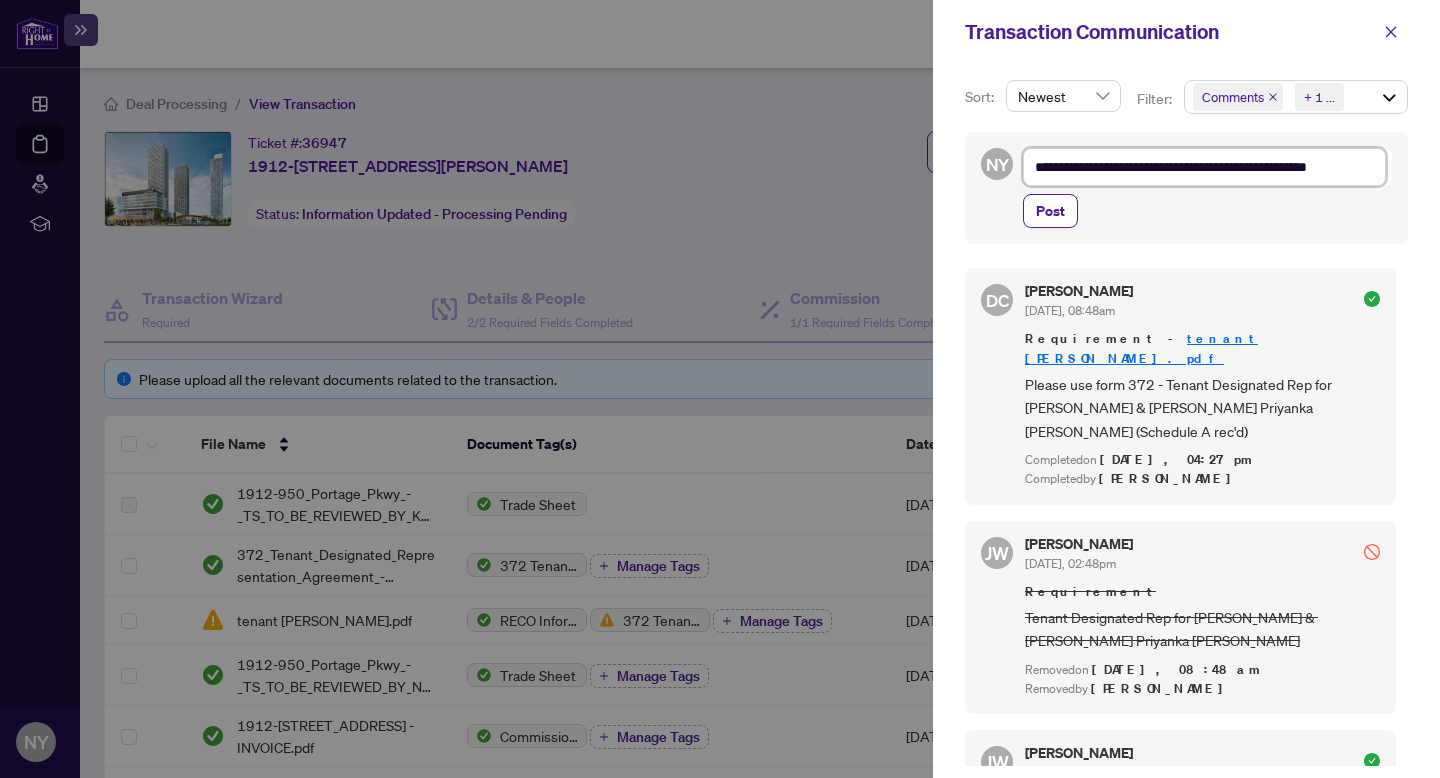 type on "**********" 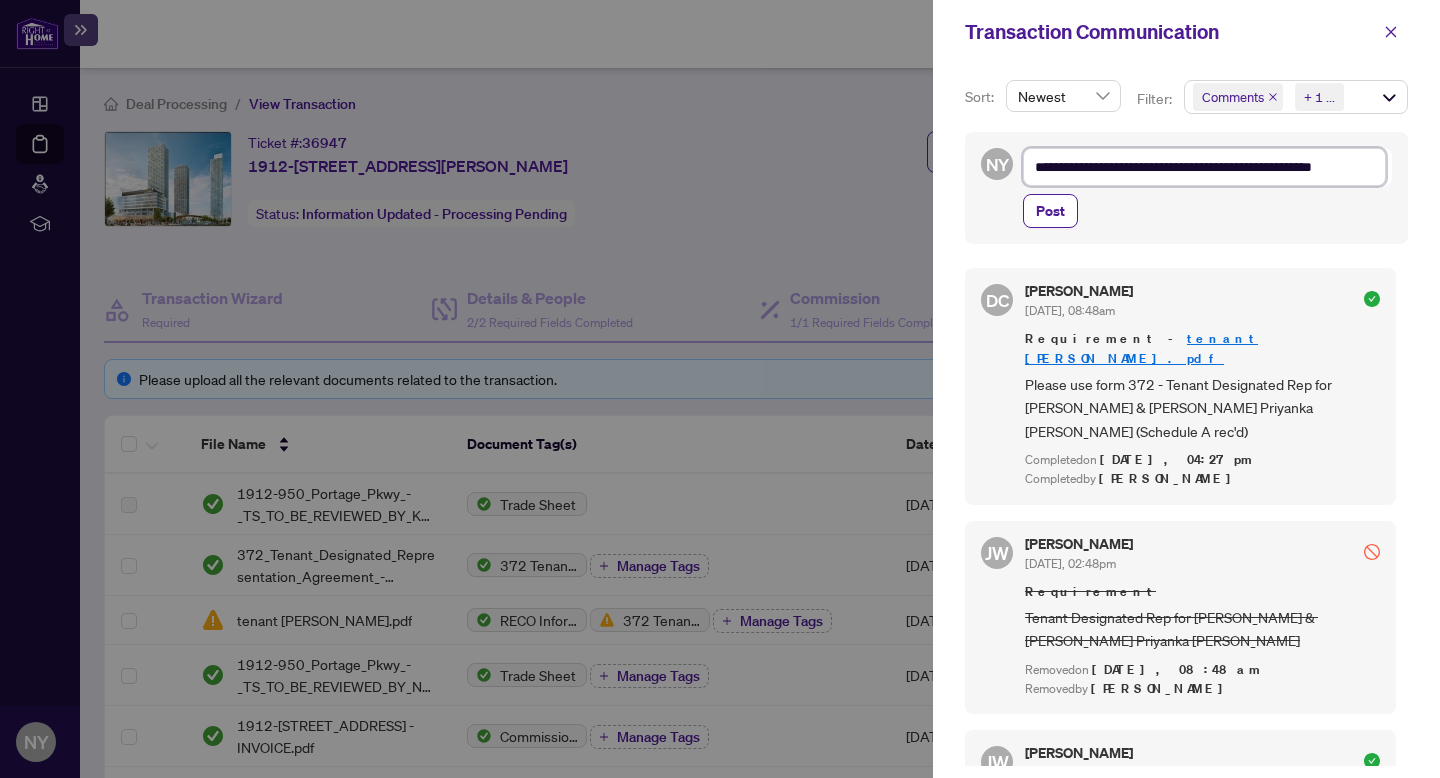 type on "**********" 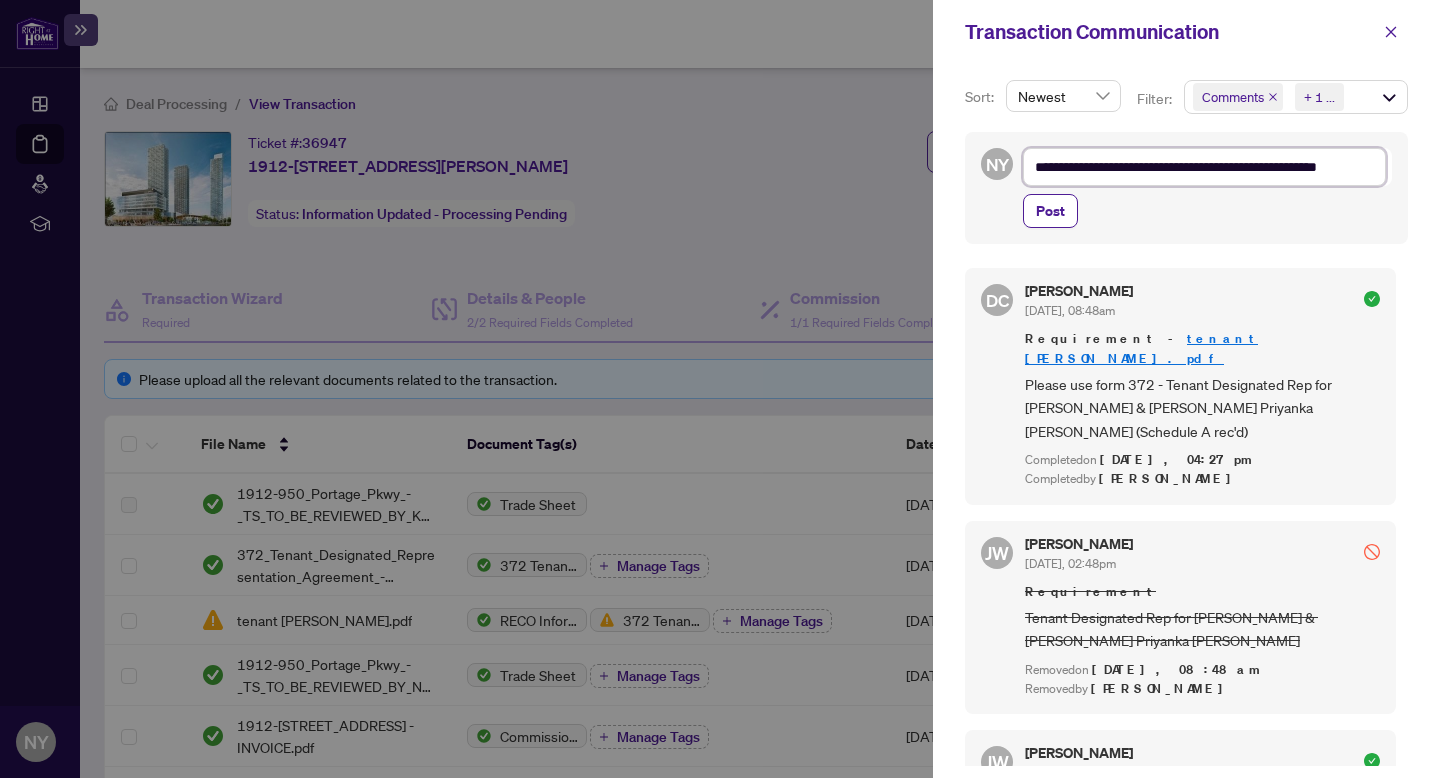 type on "**********" 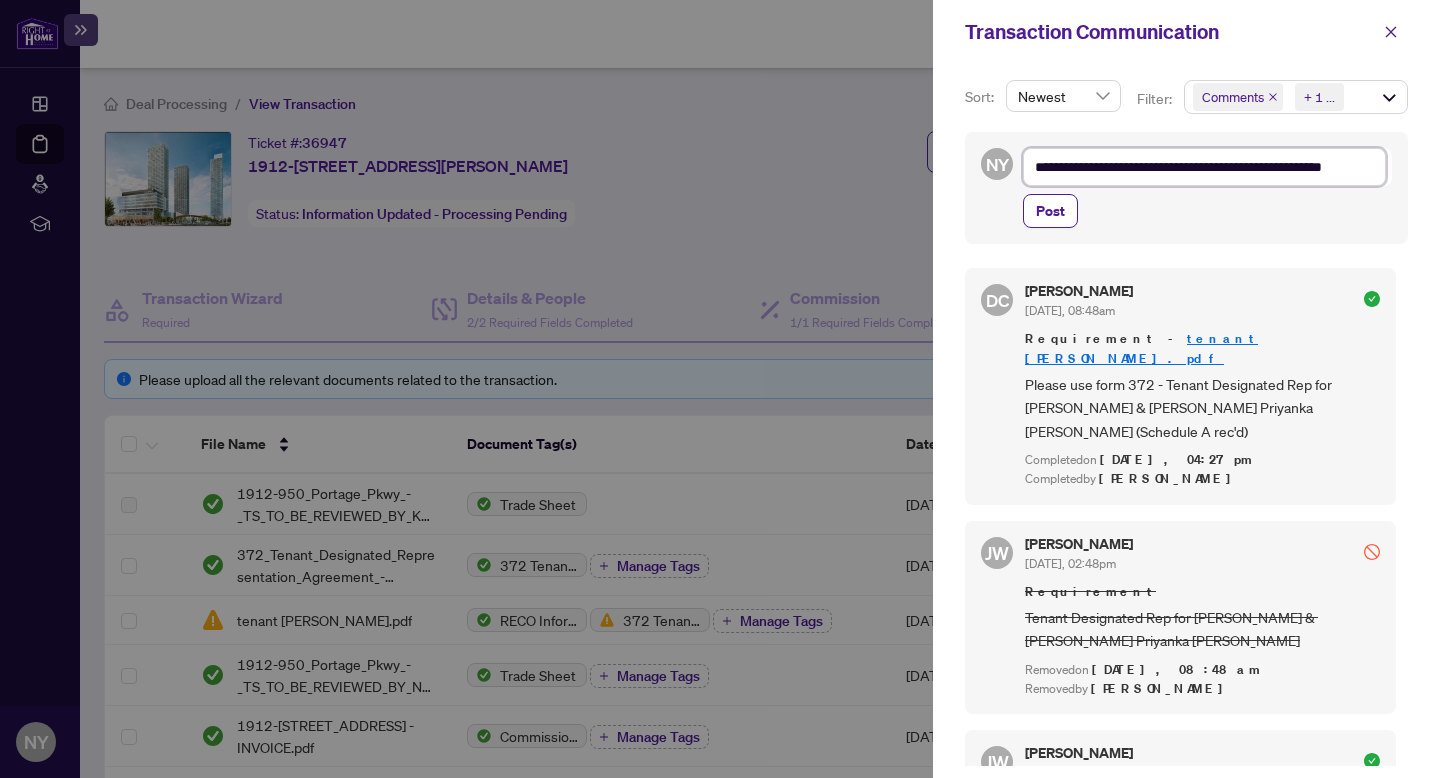 type on "**********" 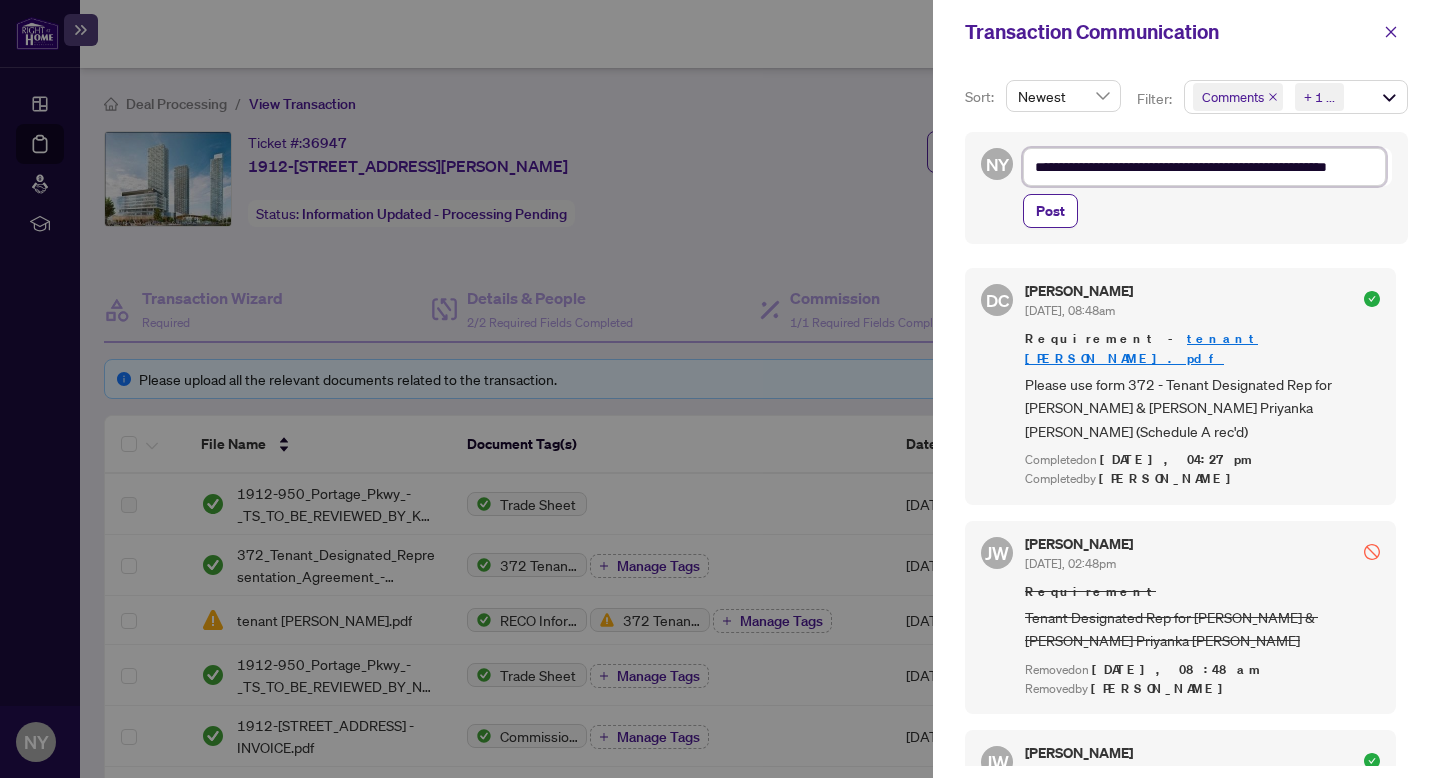 type on "**********" 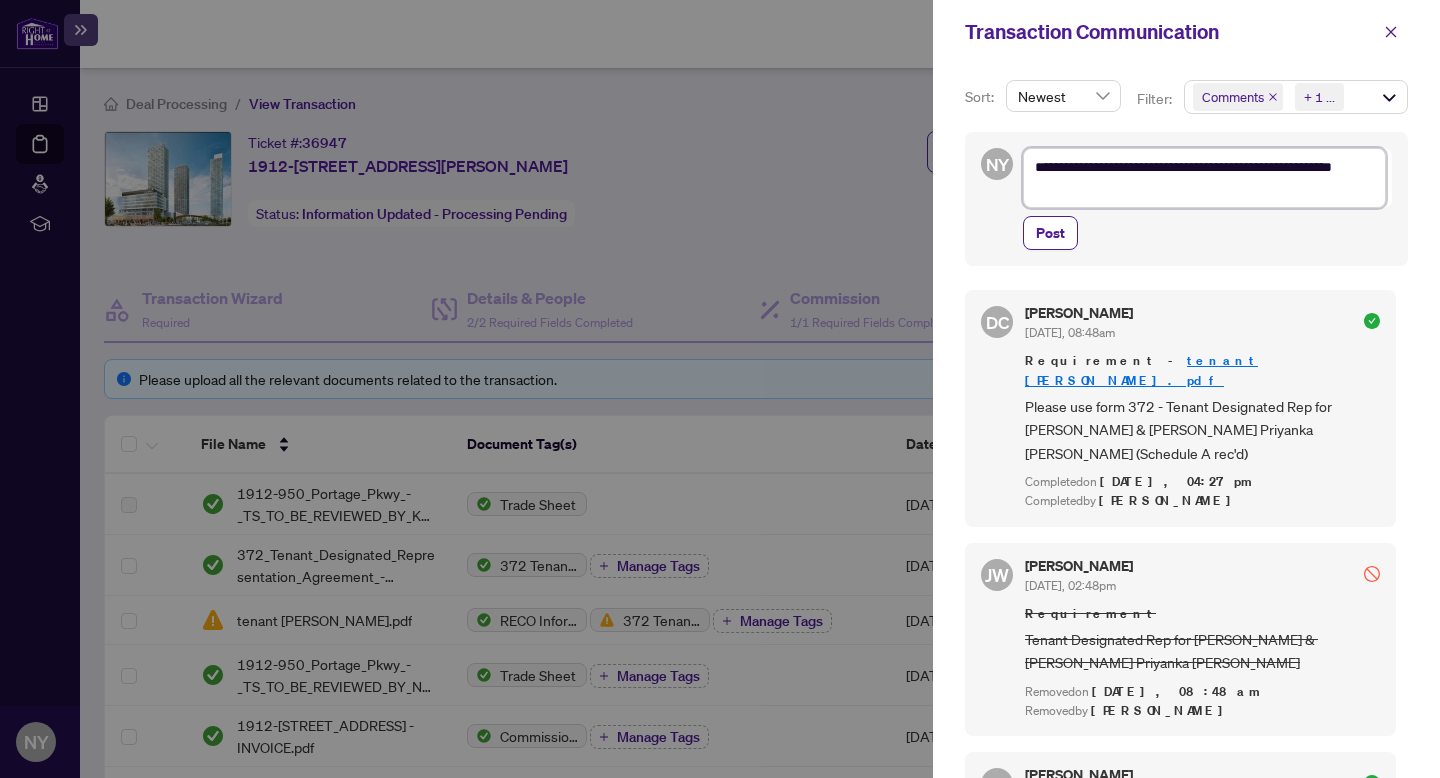 type on "**********" 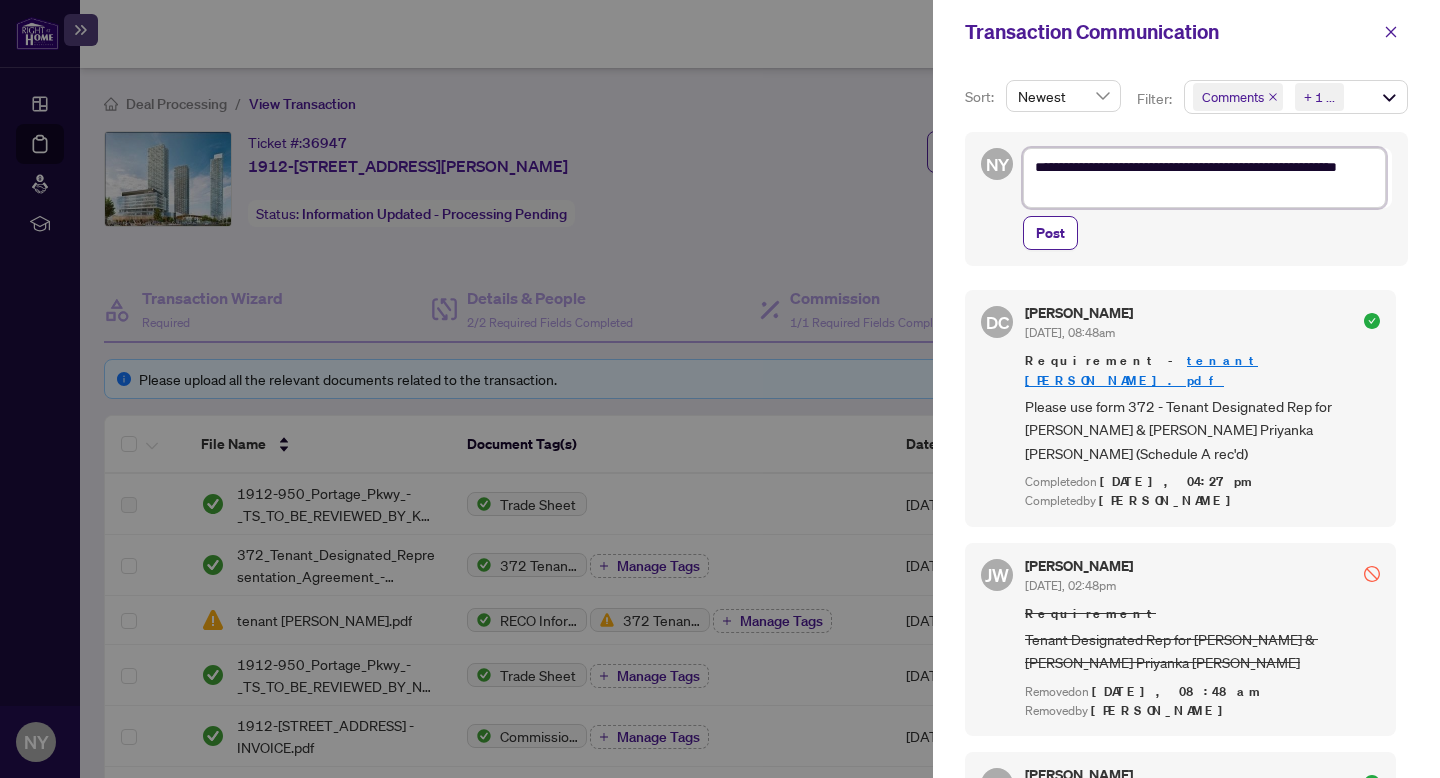 type on "**********" 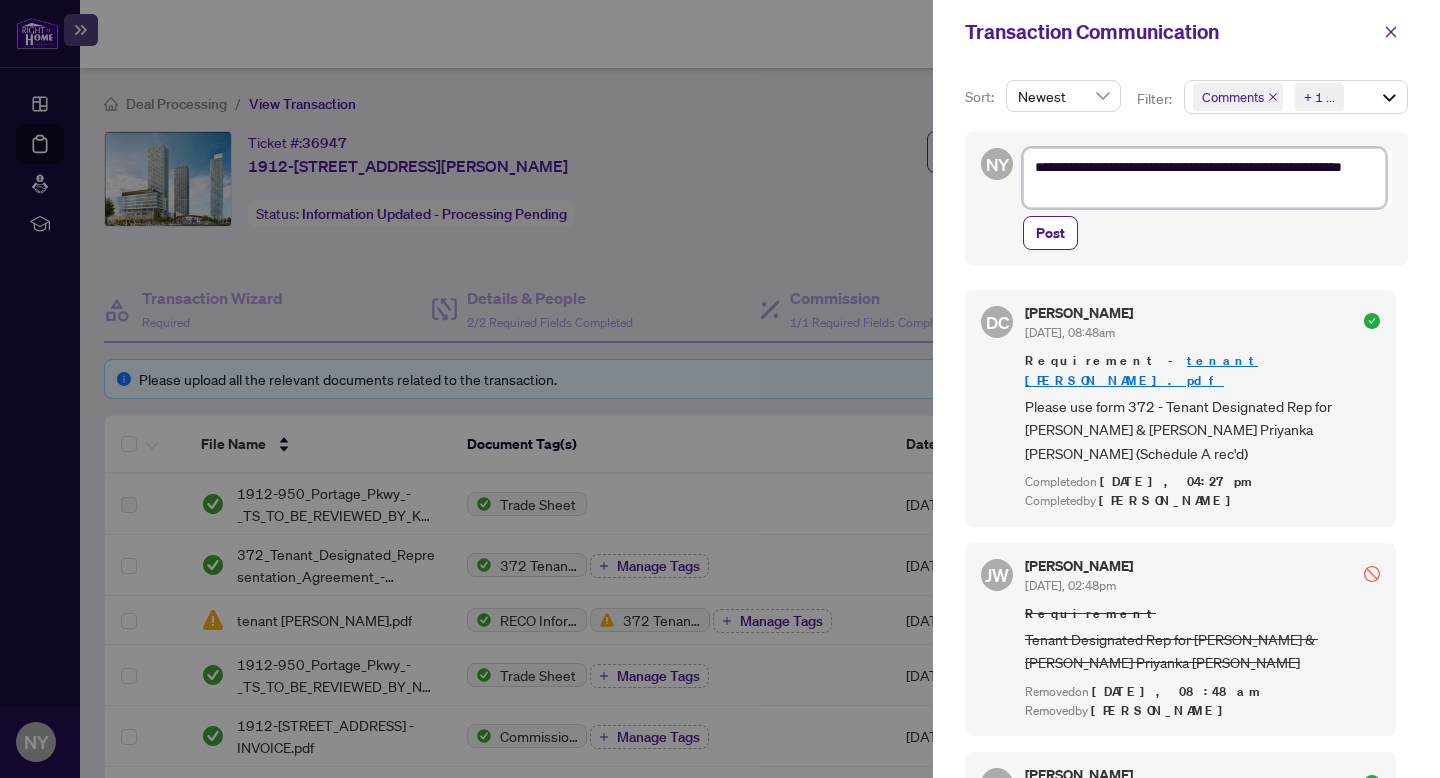 type on "**********" 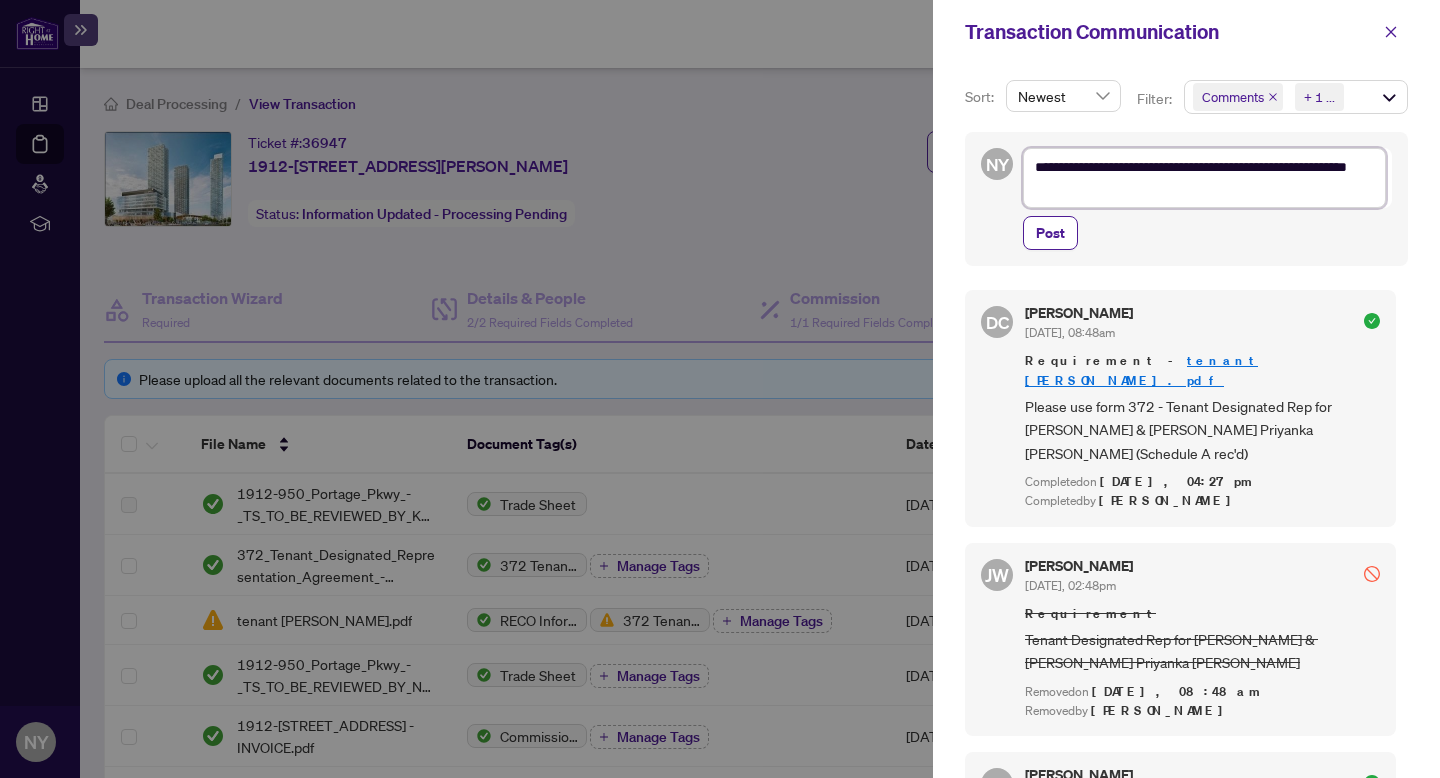 type on "**********" 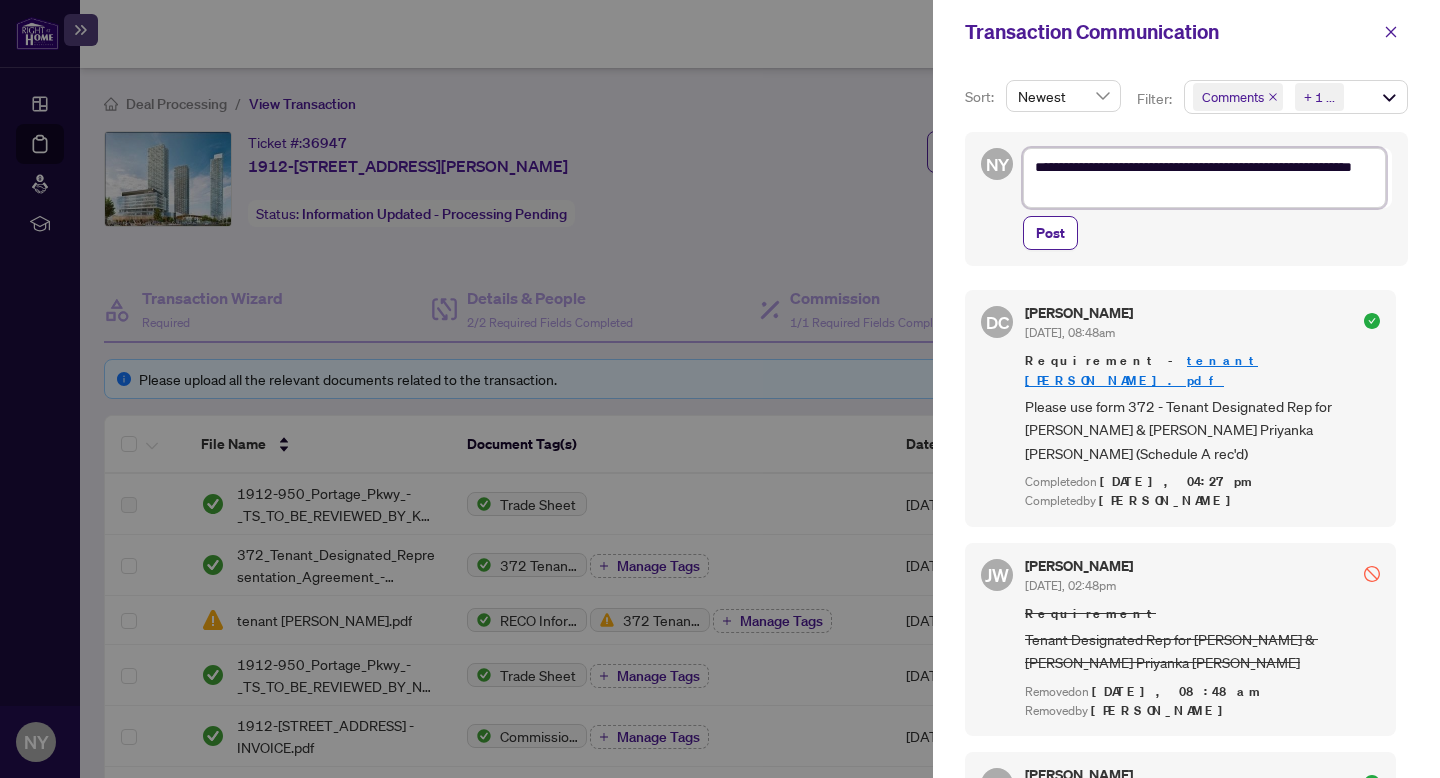 type on "**********" 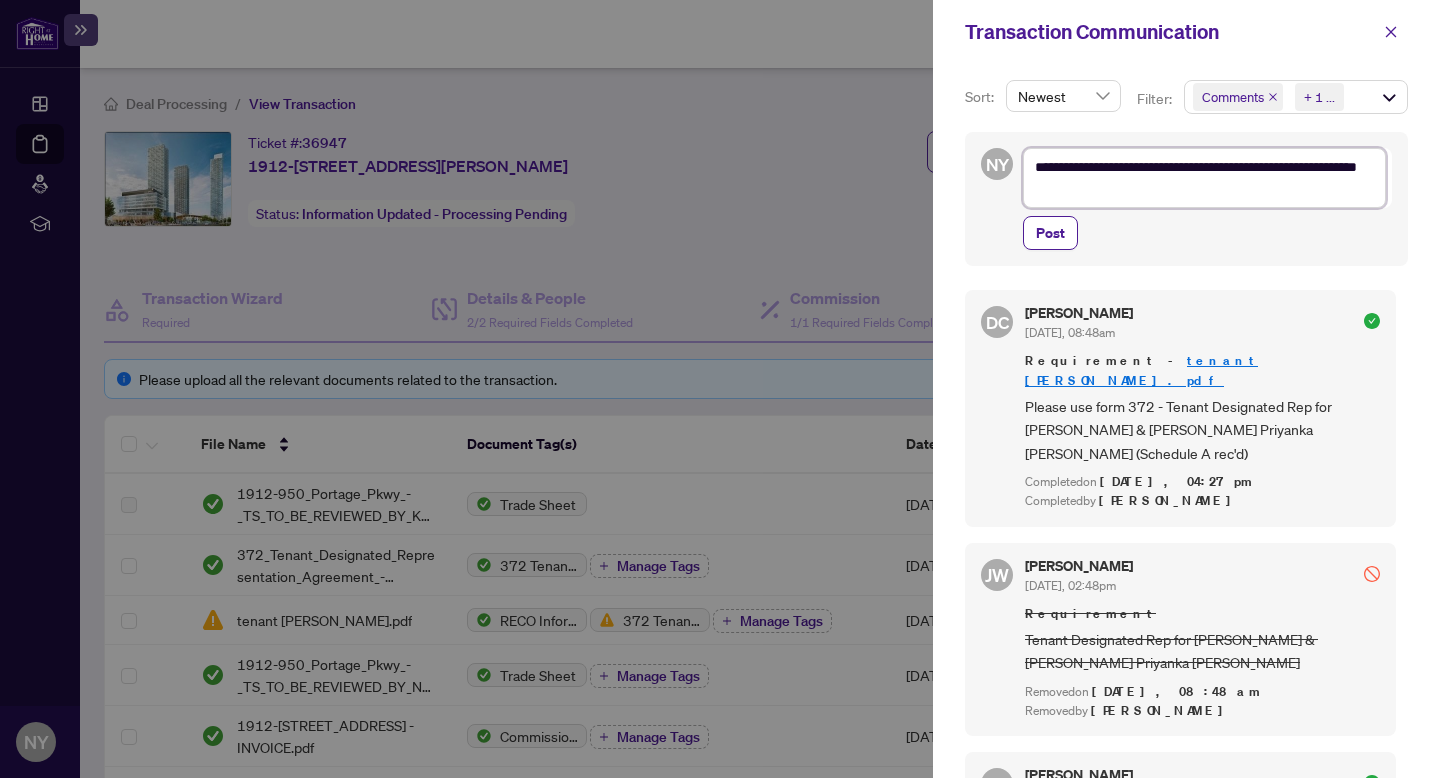 type on "**********" 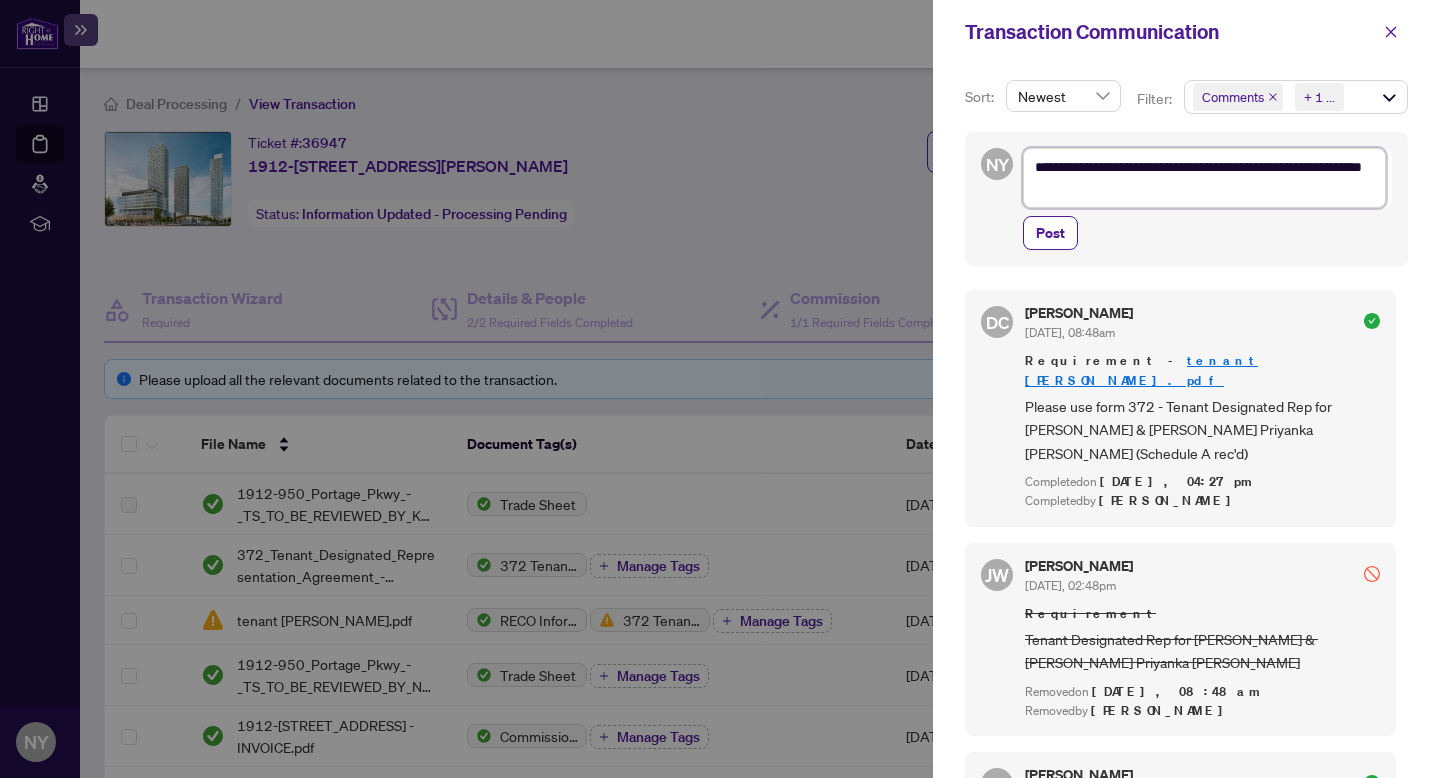 type on "**********" 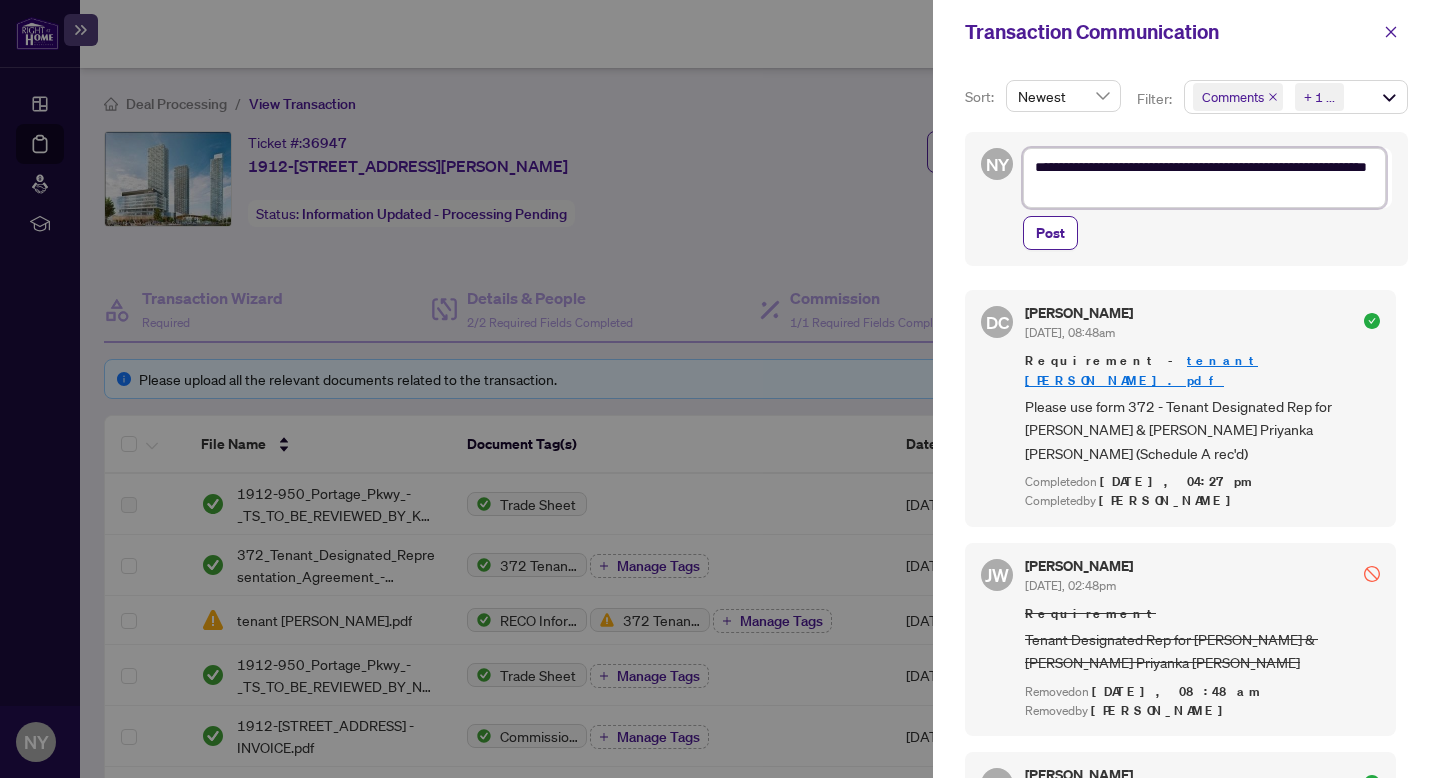 type on "**********" 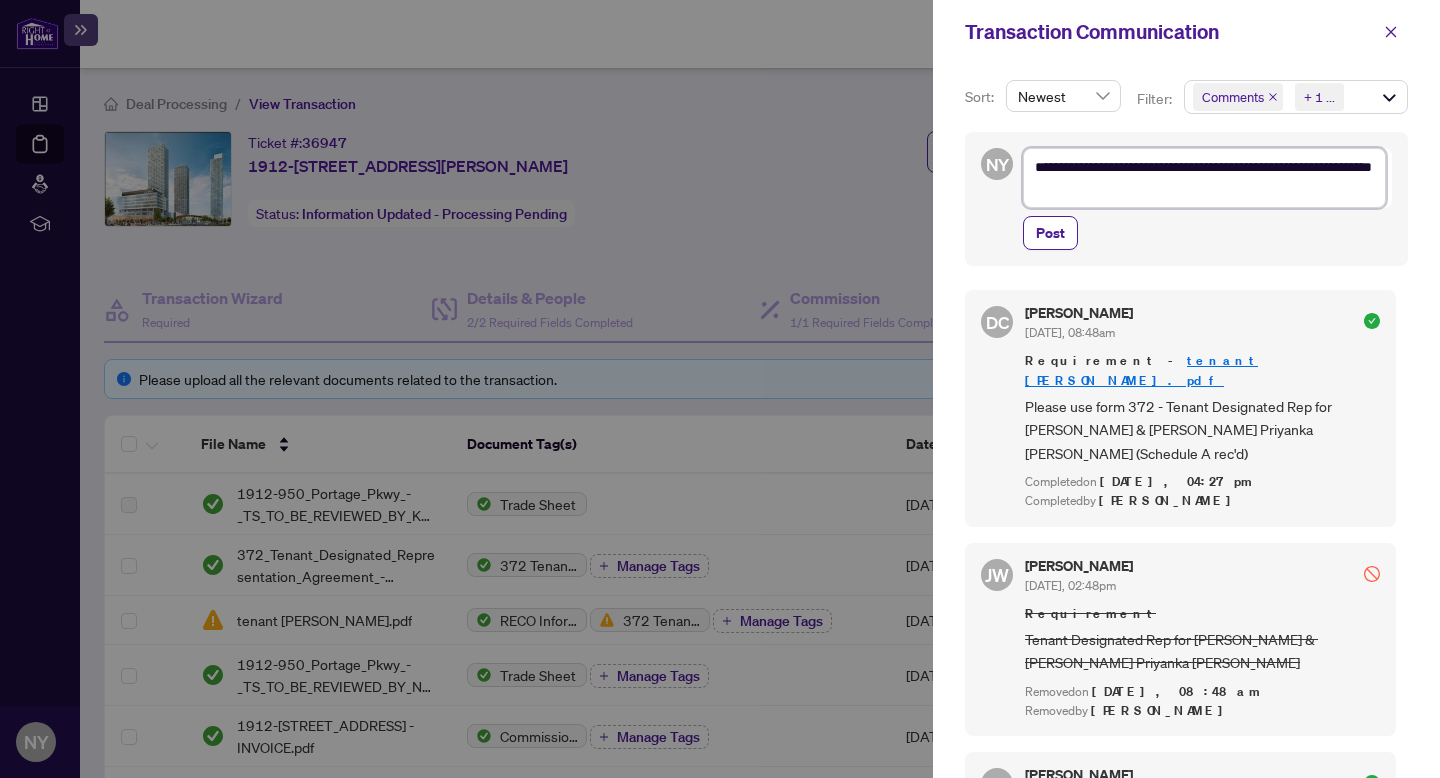 type on "**********" 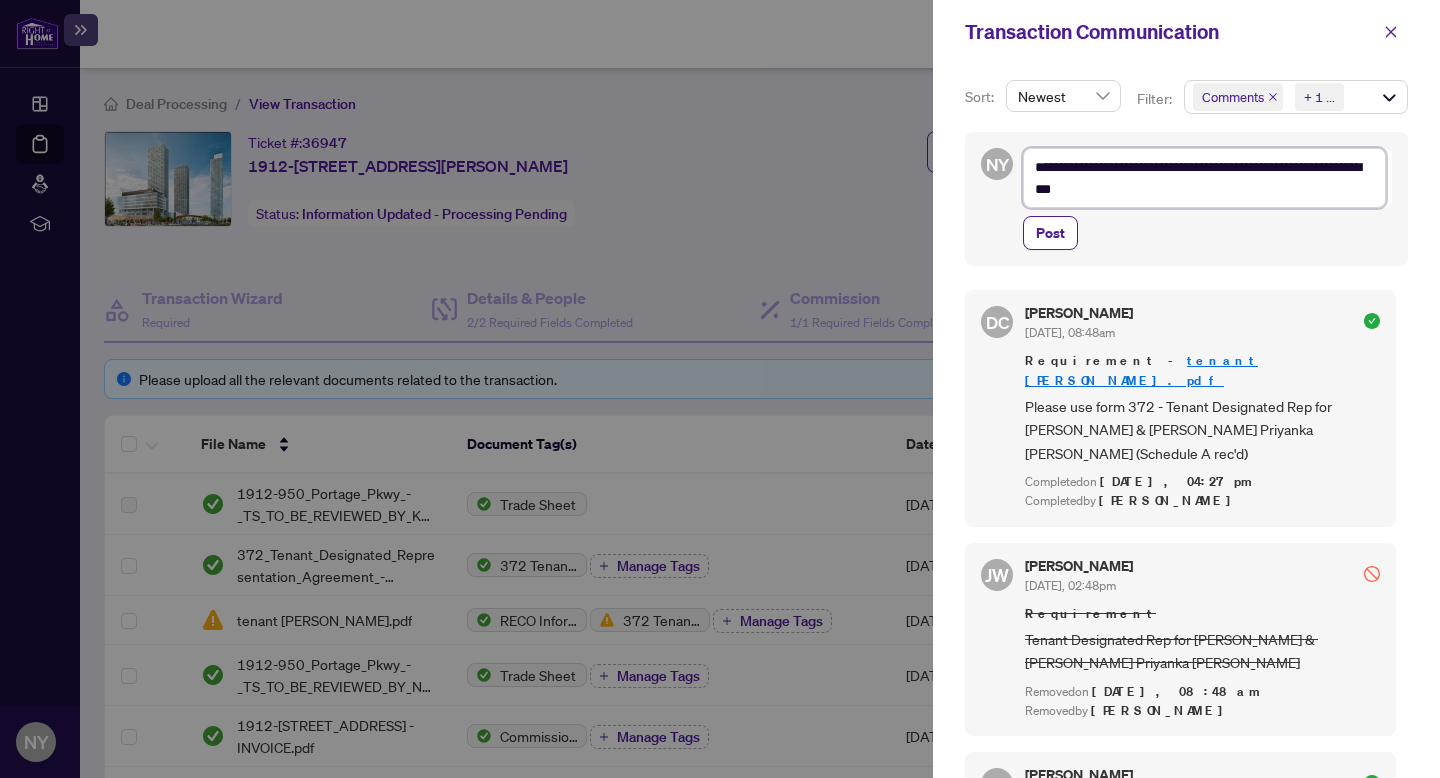 type on "**********" 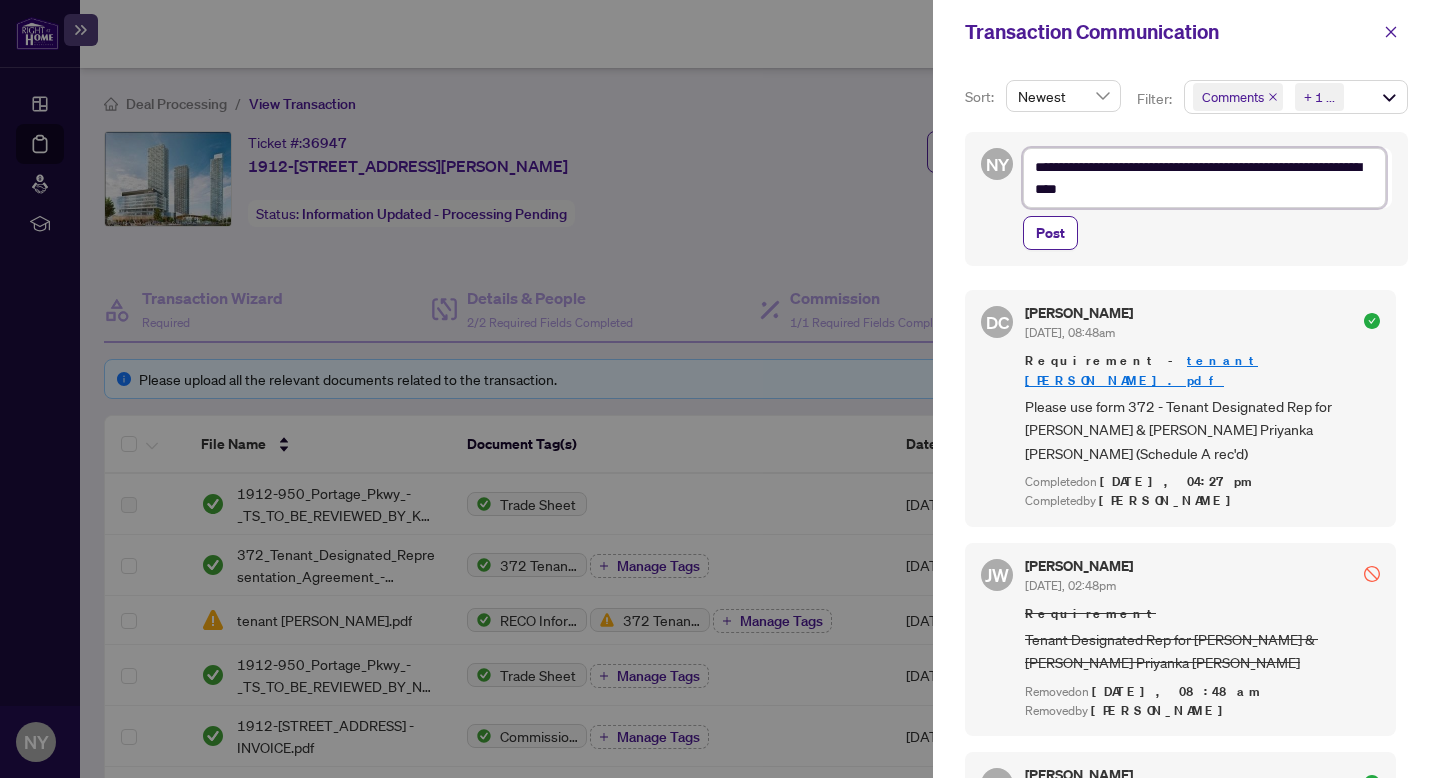 type on "**********" 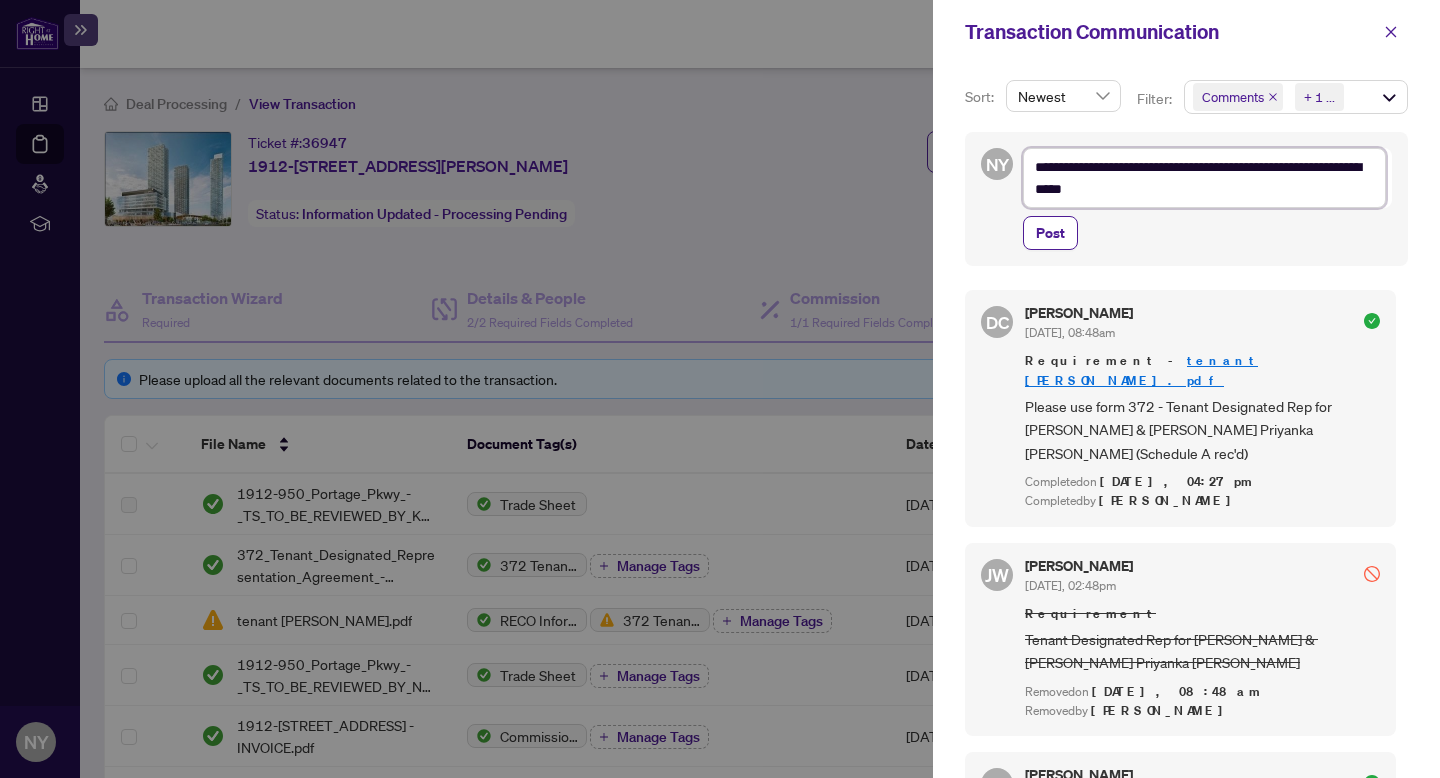 type on "**********" 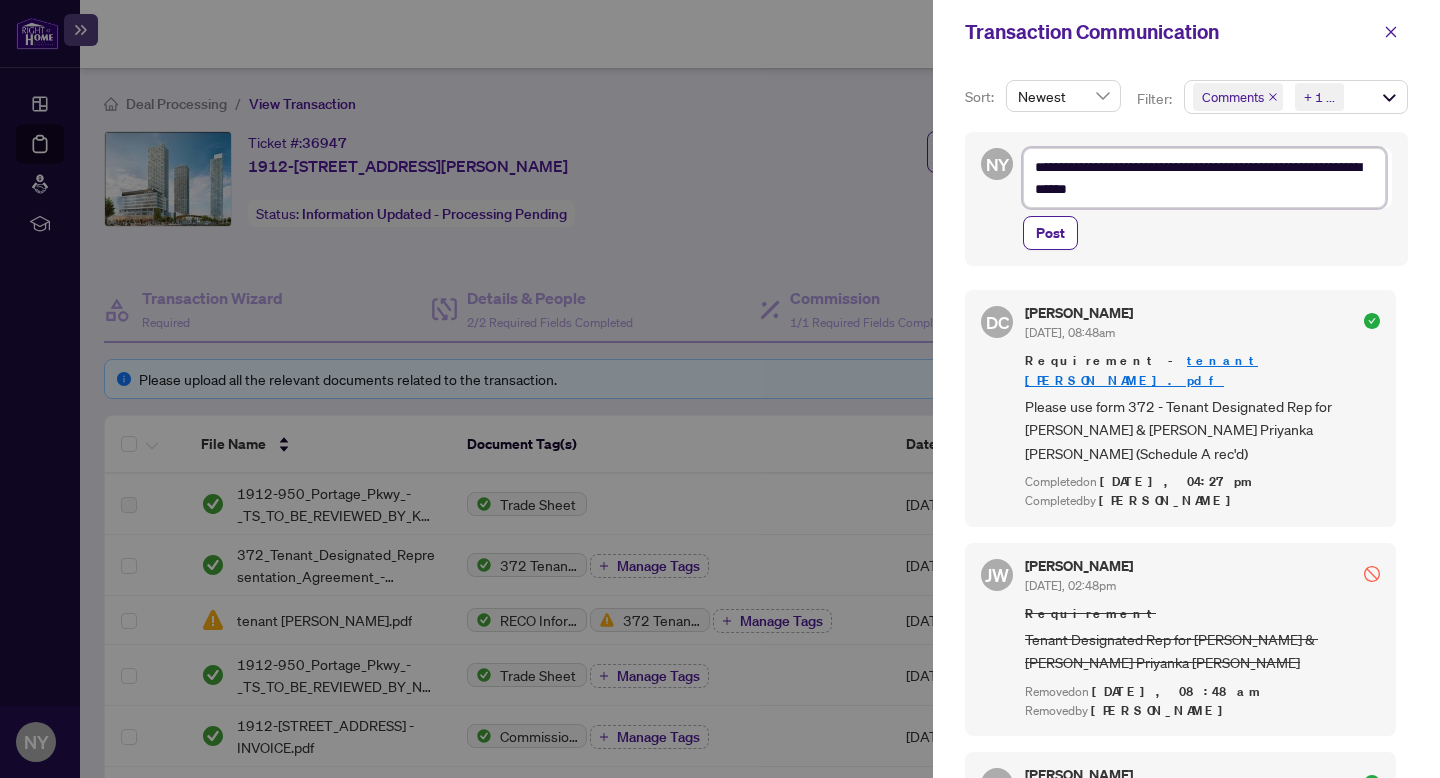 type on "**********" 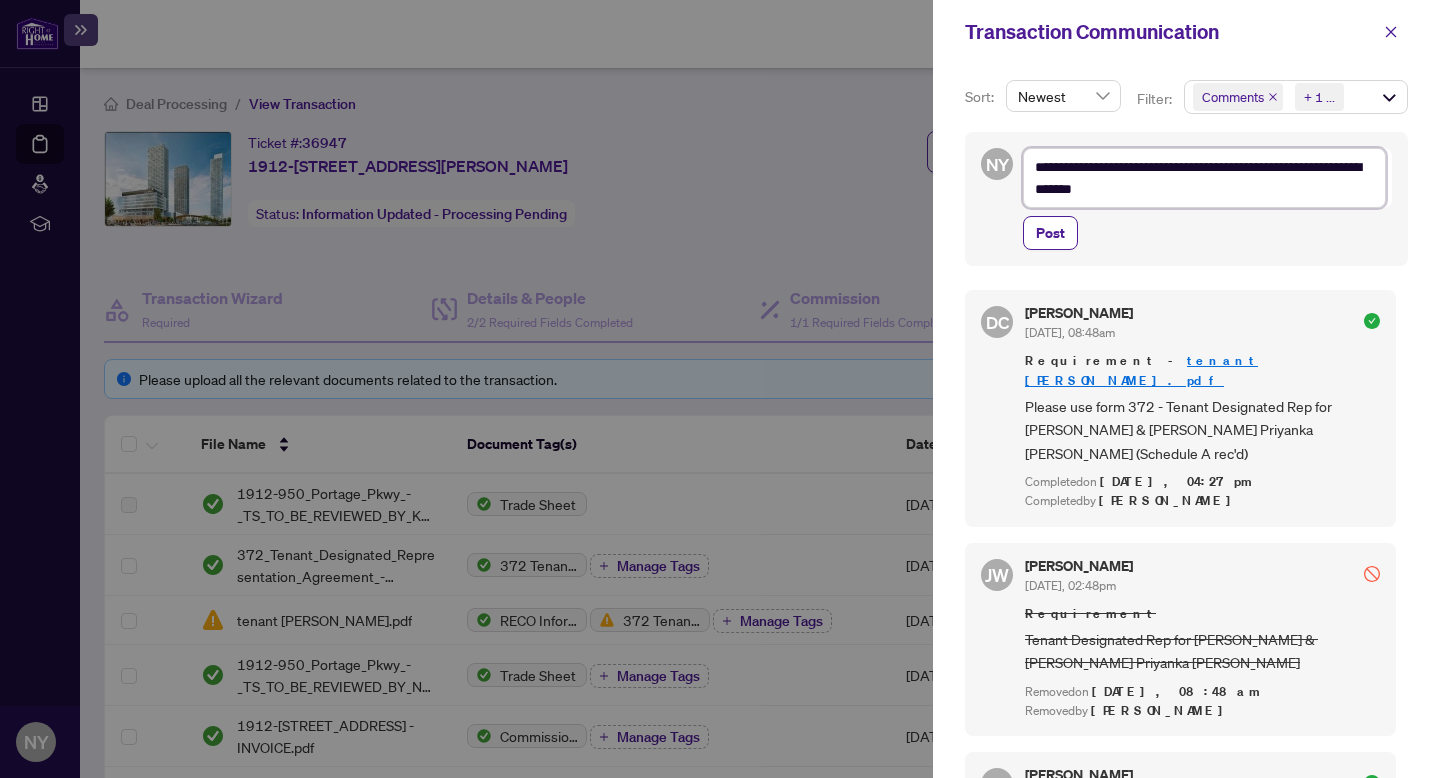 type on "**********" 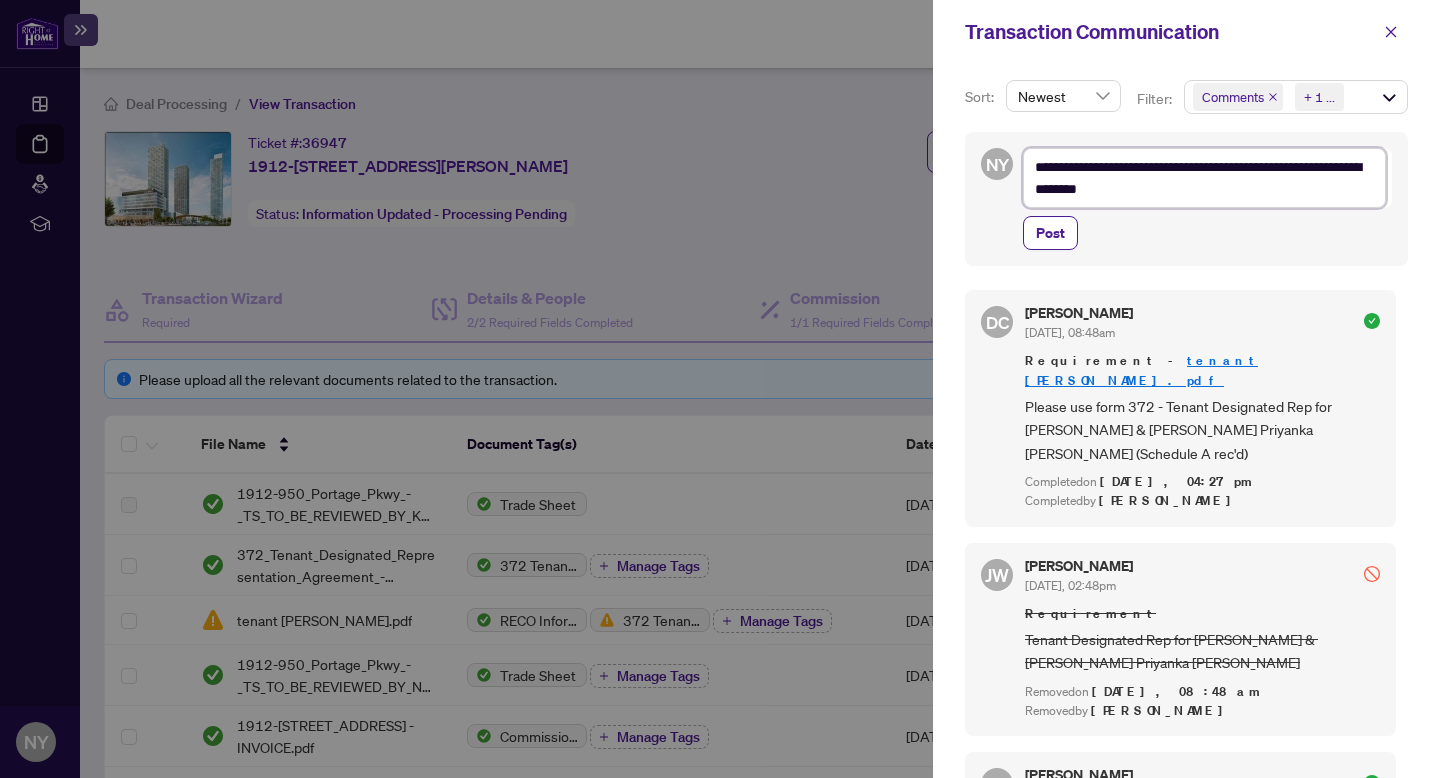 type on "**********" 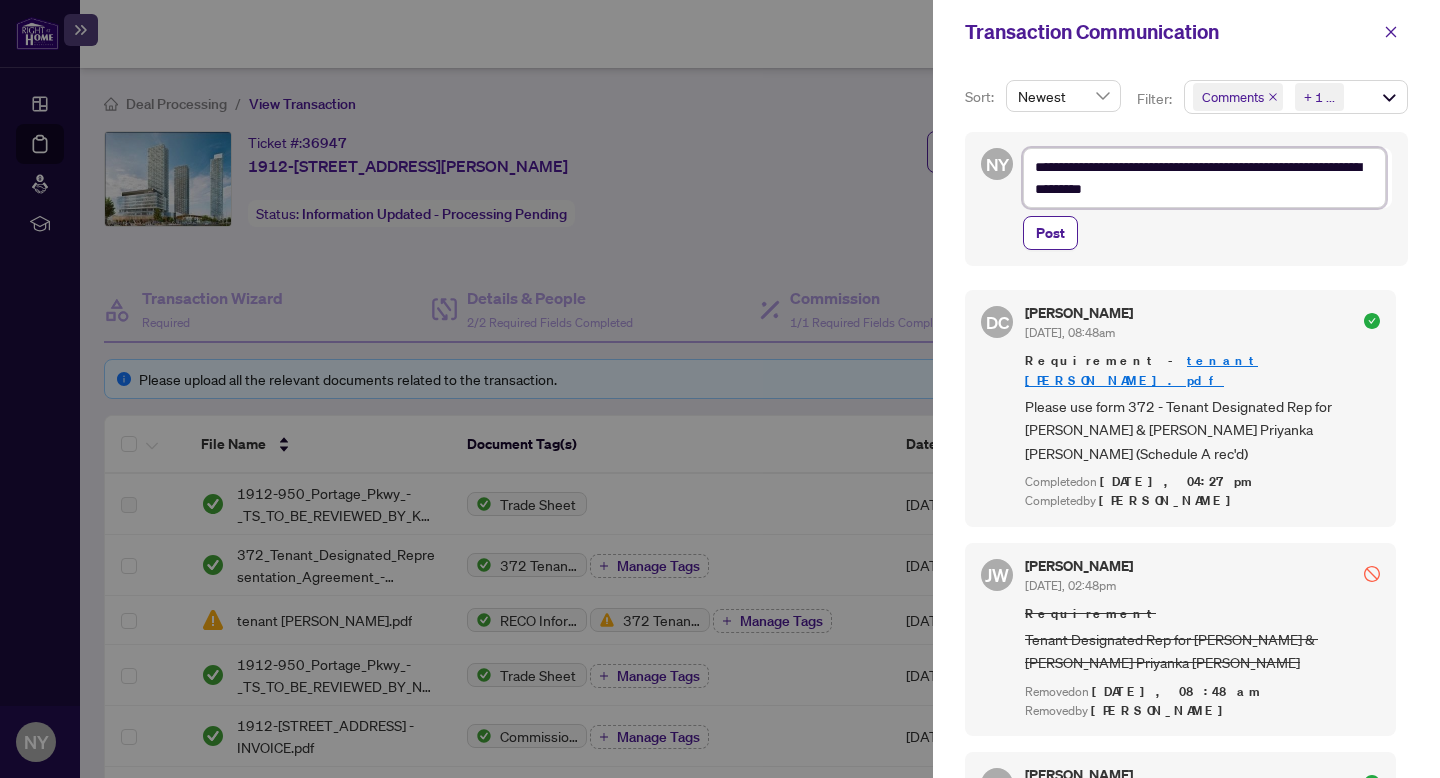 type on "**********" 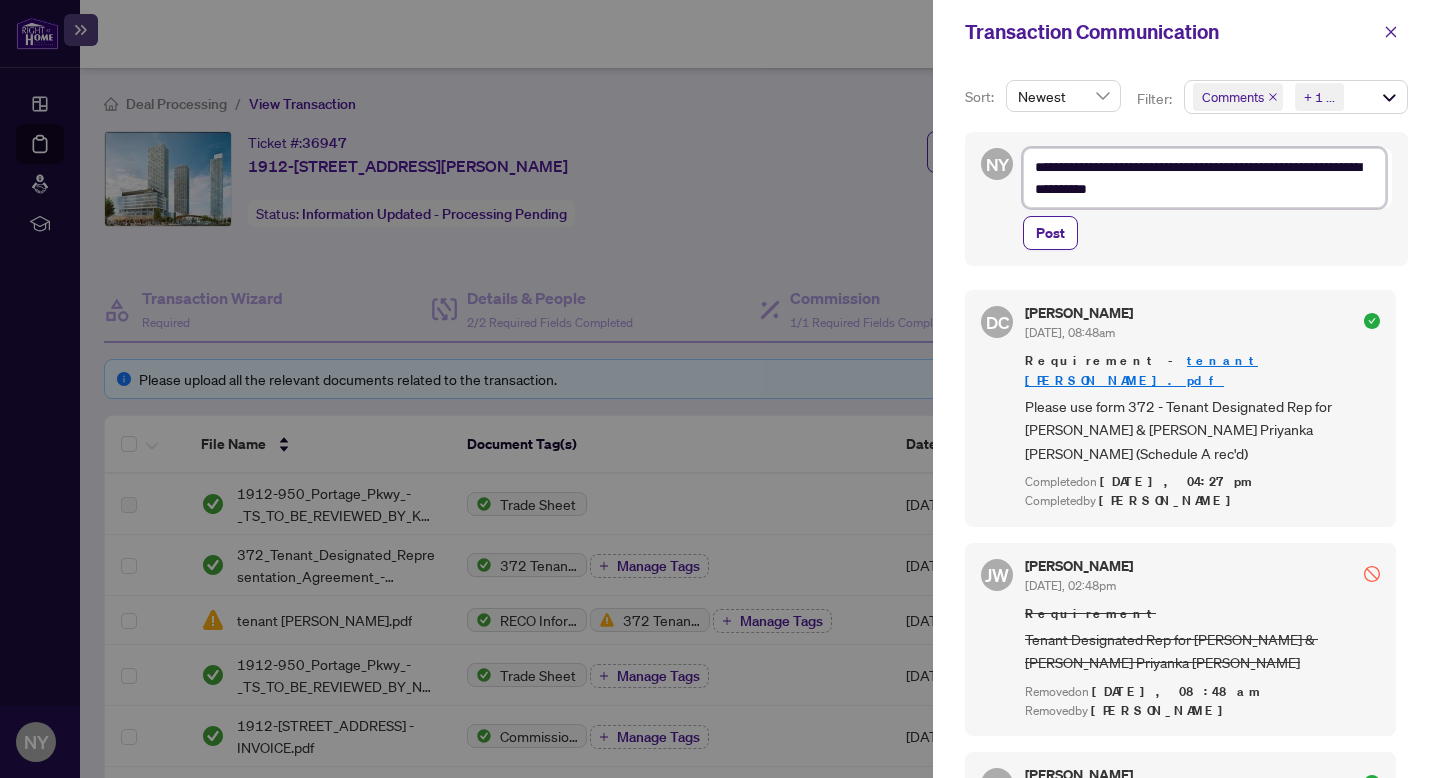 type on "**********" 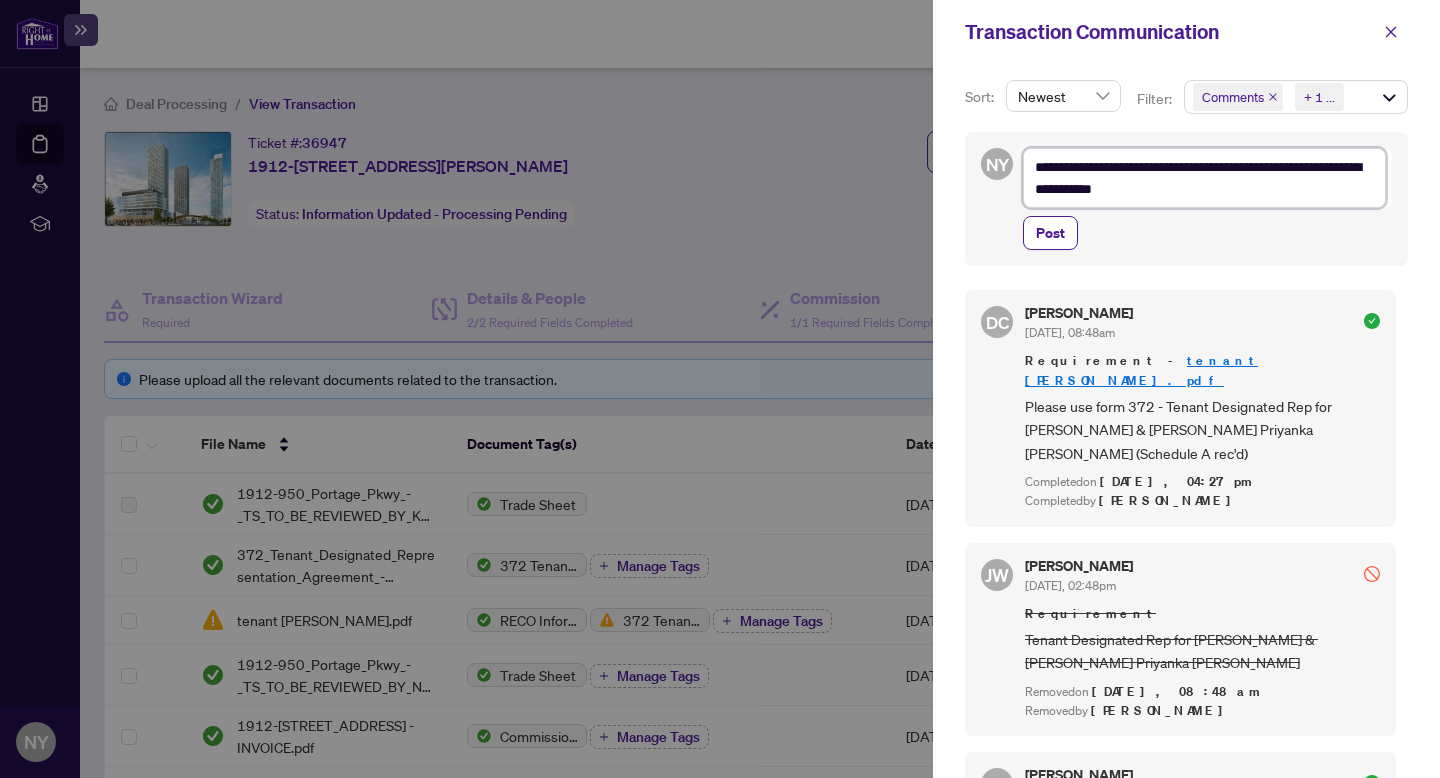 type on "**********" 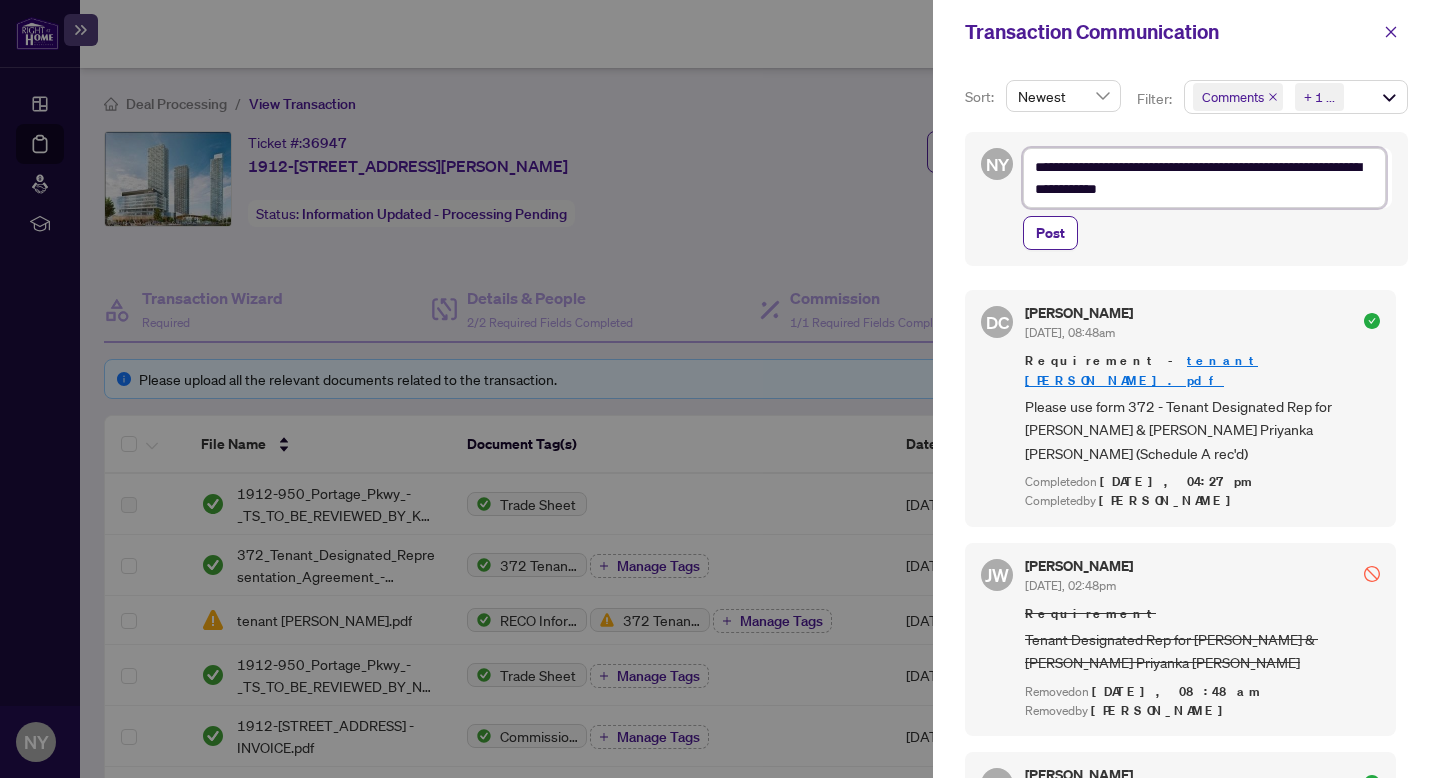 type on "**********" 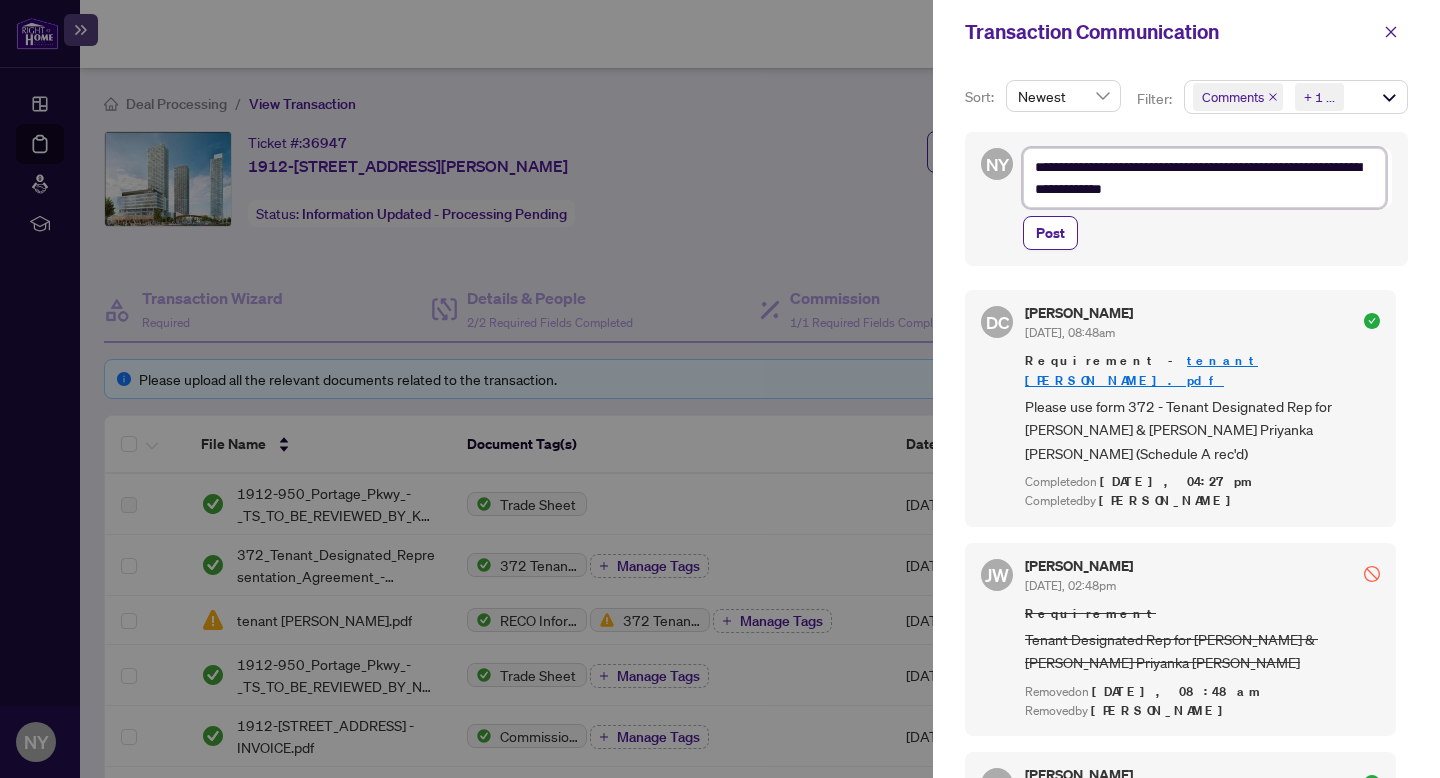 type on "**********" 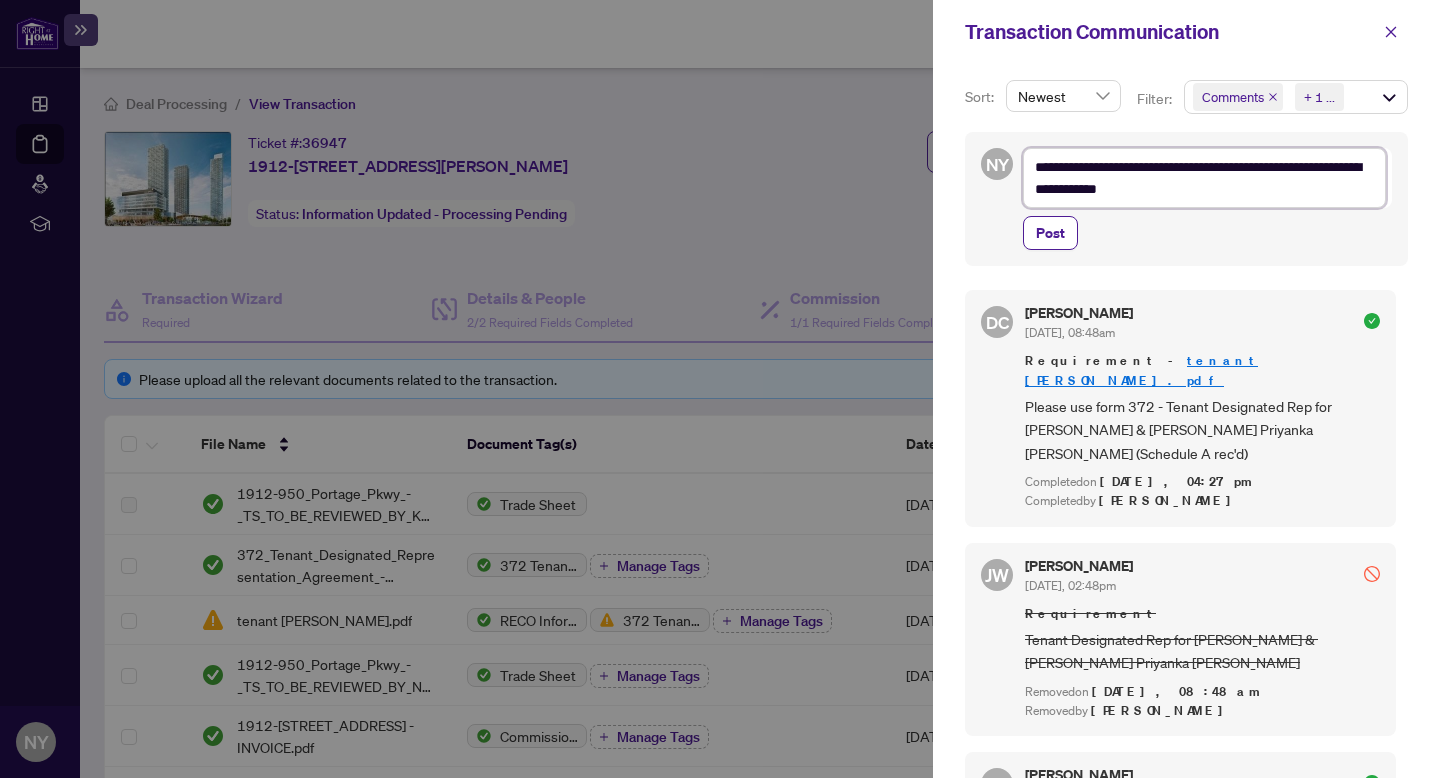 type on "**********" 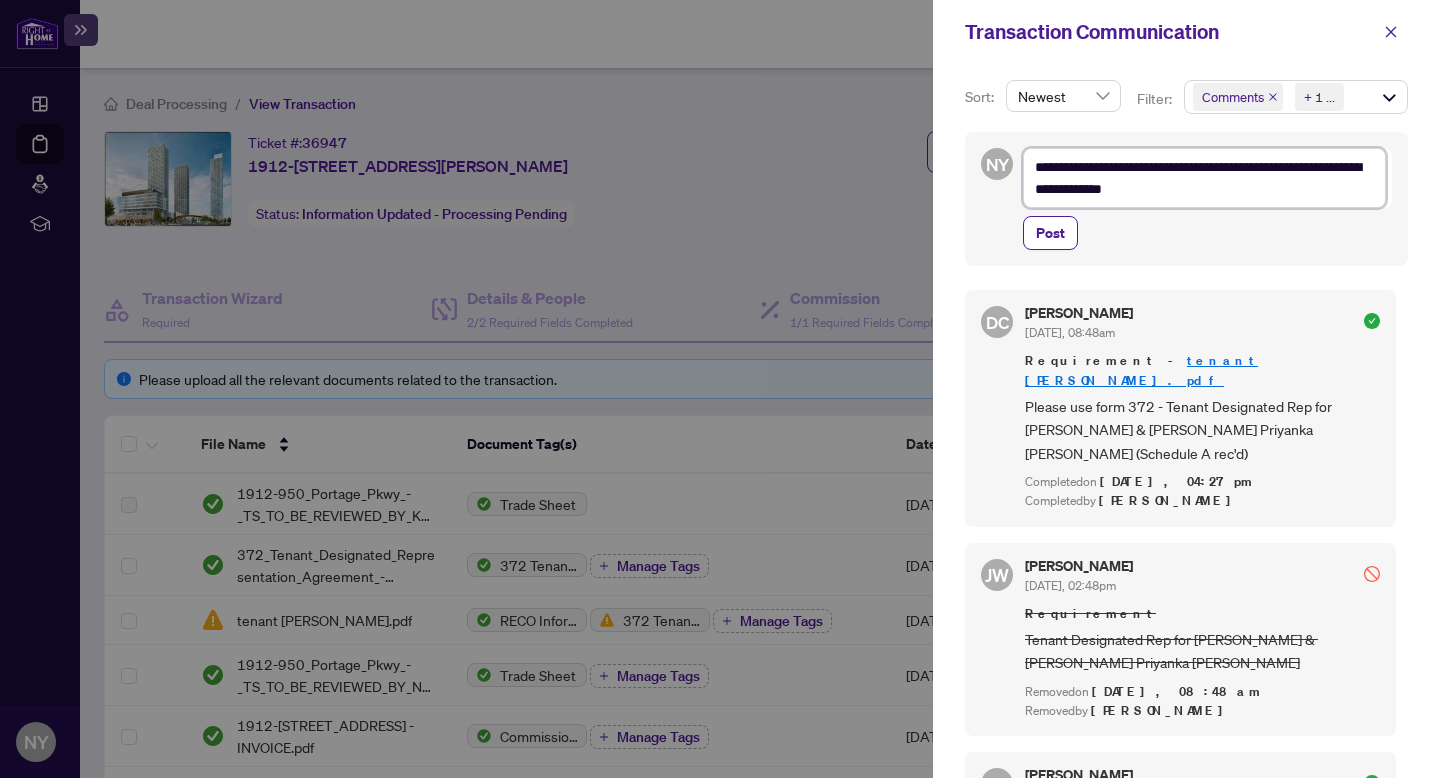 type on "**********" 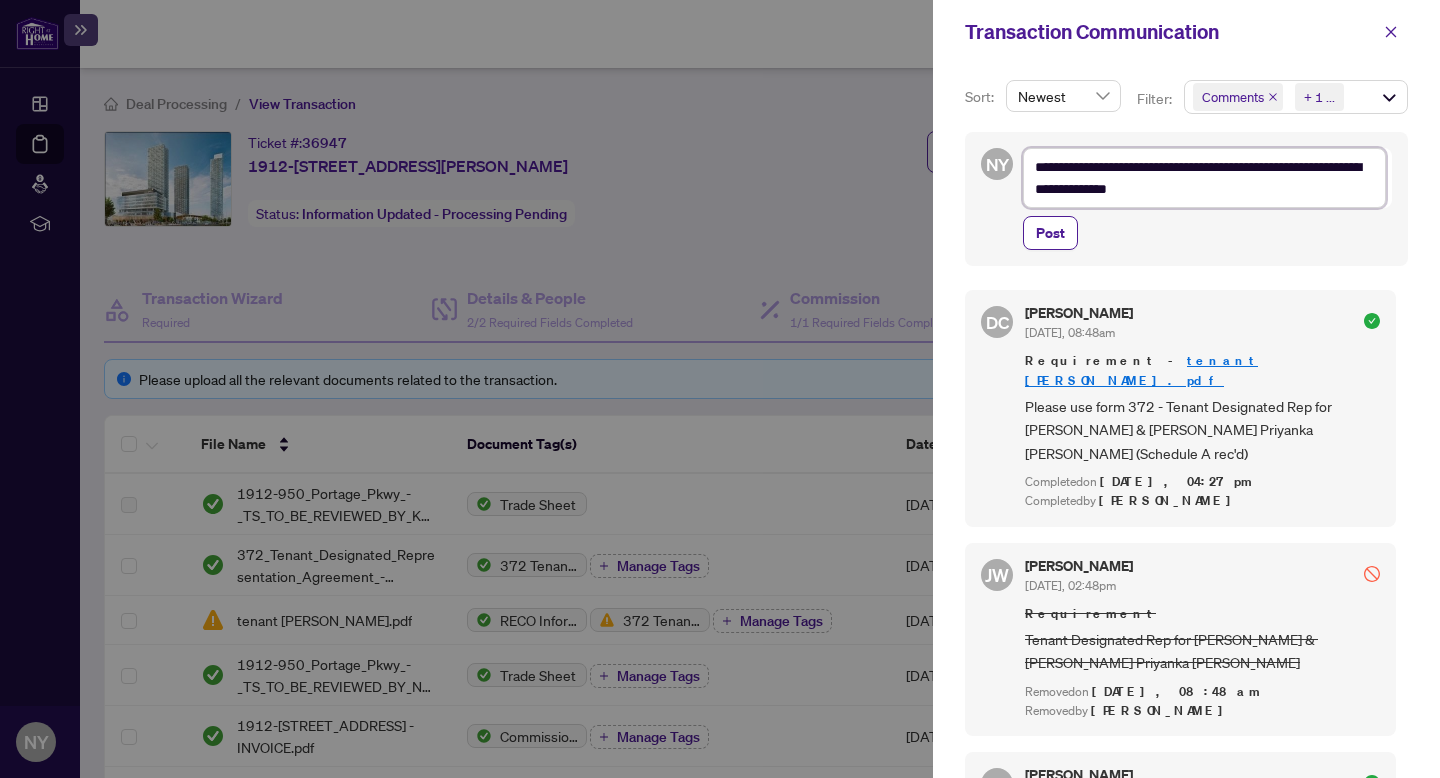 type on "**********" 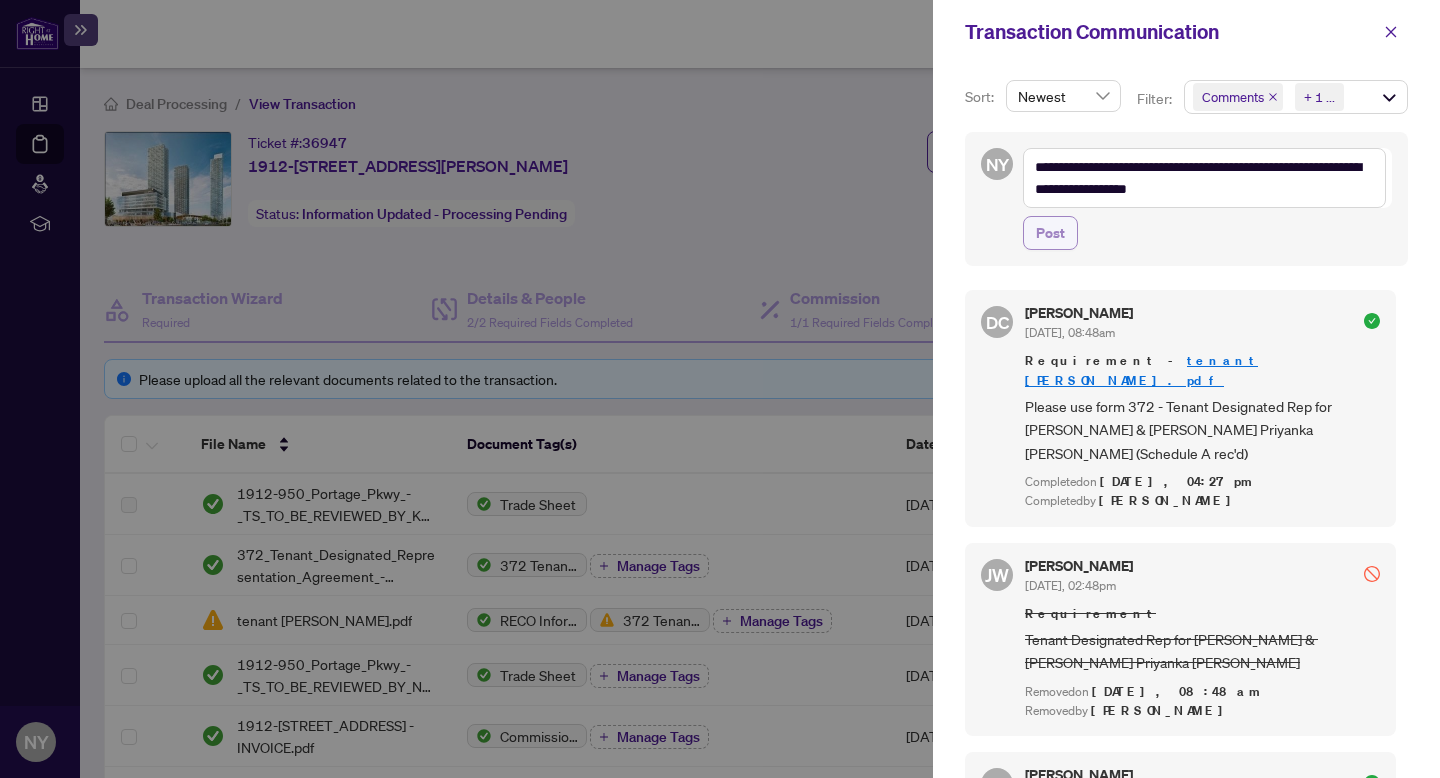 click on "Post" at bounding box center (1050, 233) 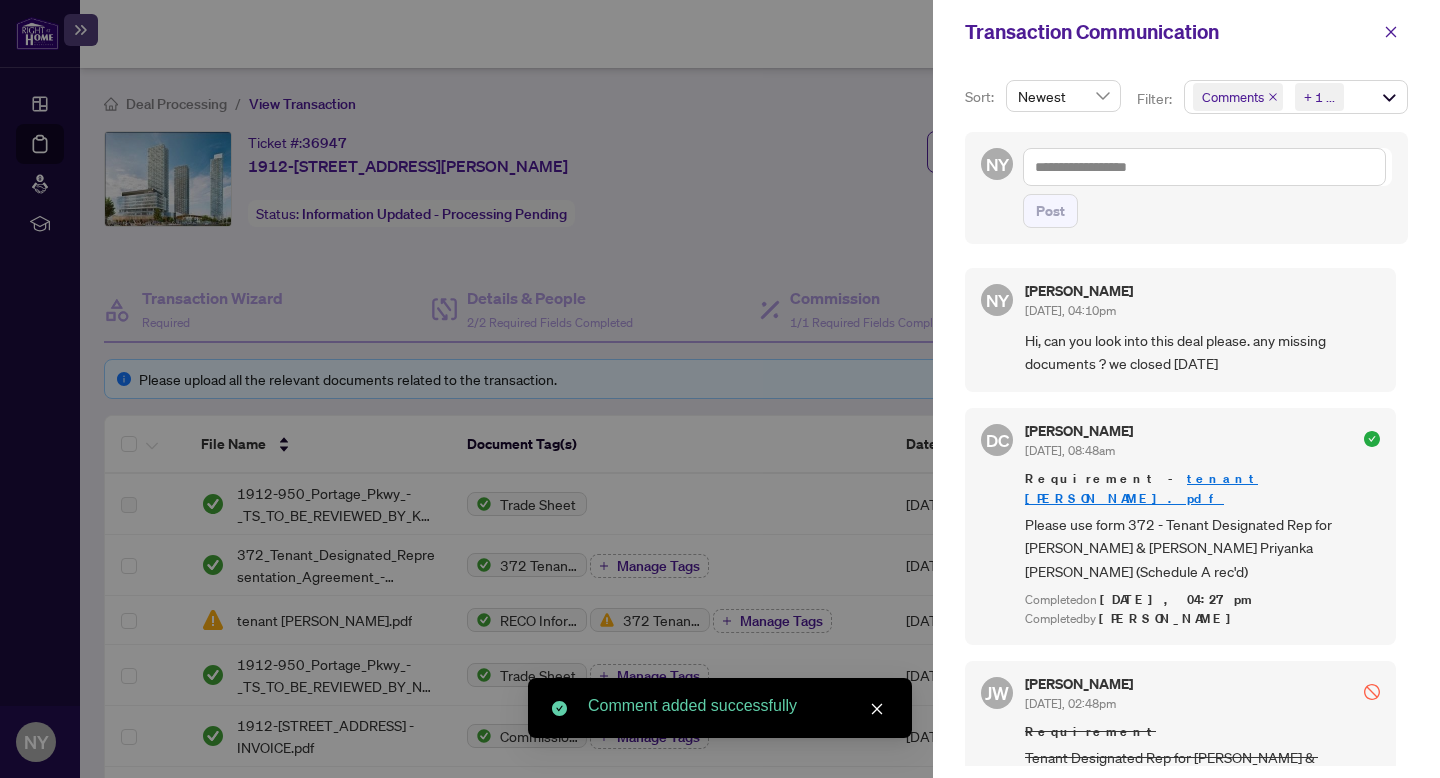 click at bounding box center [720, 389] 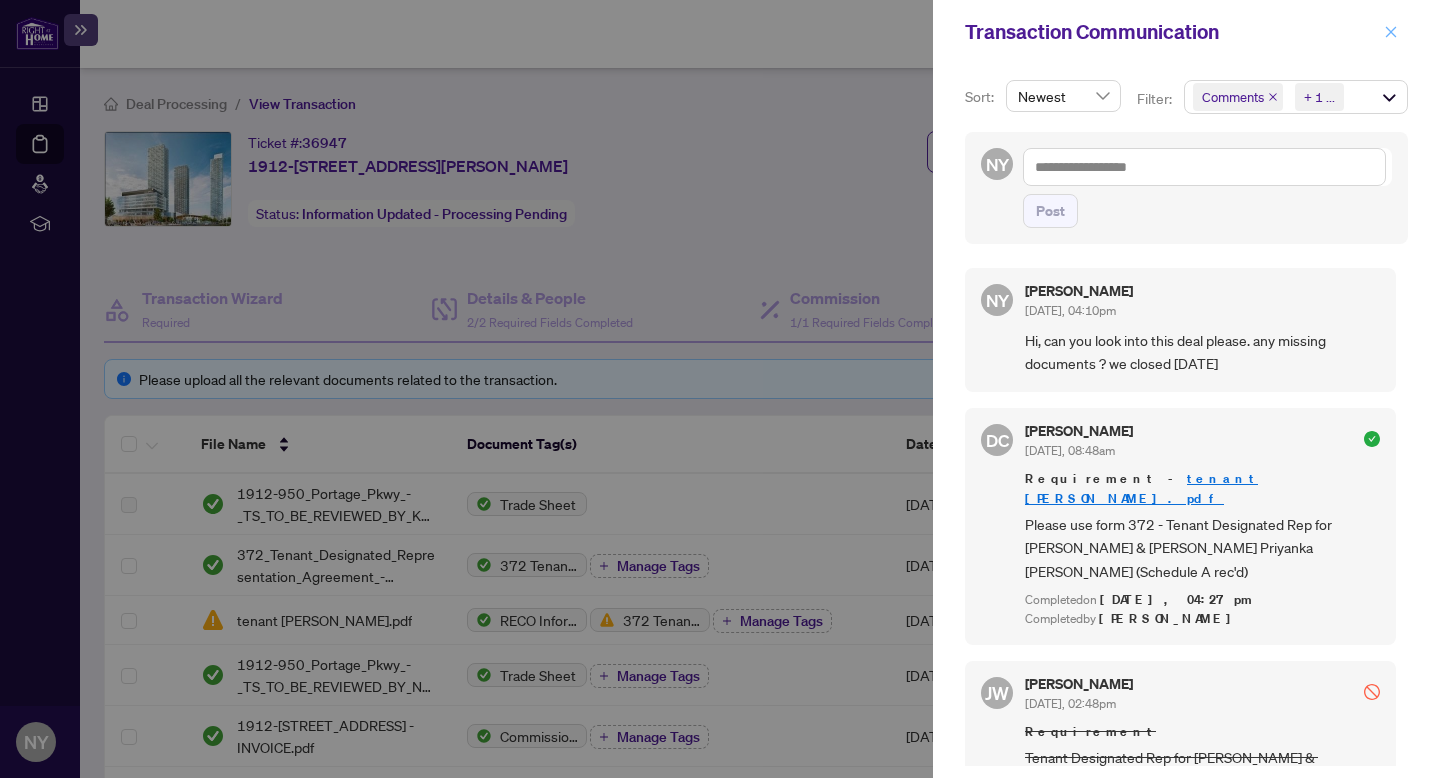 click 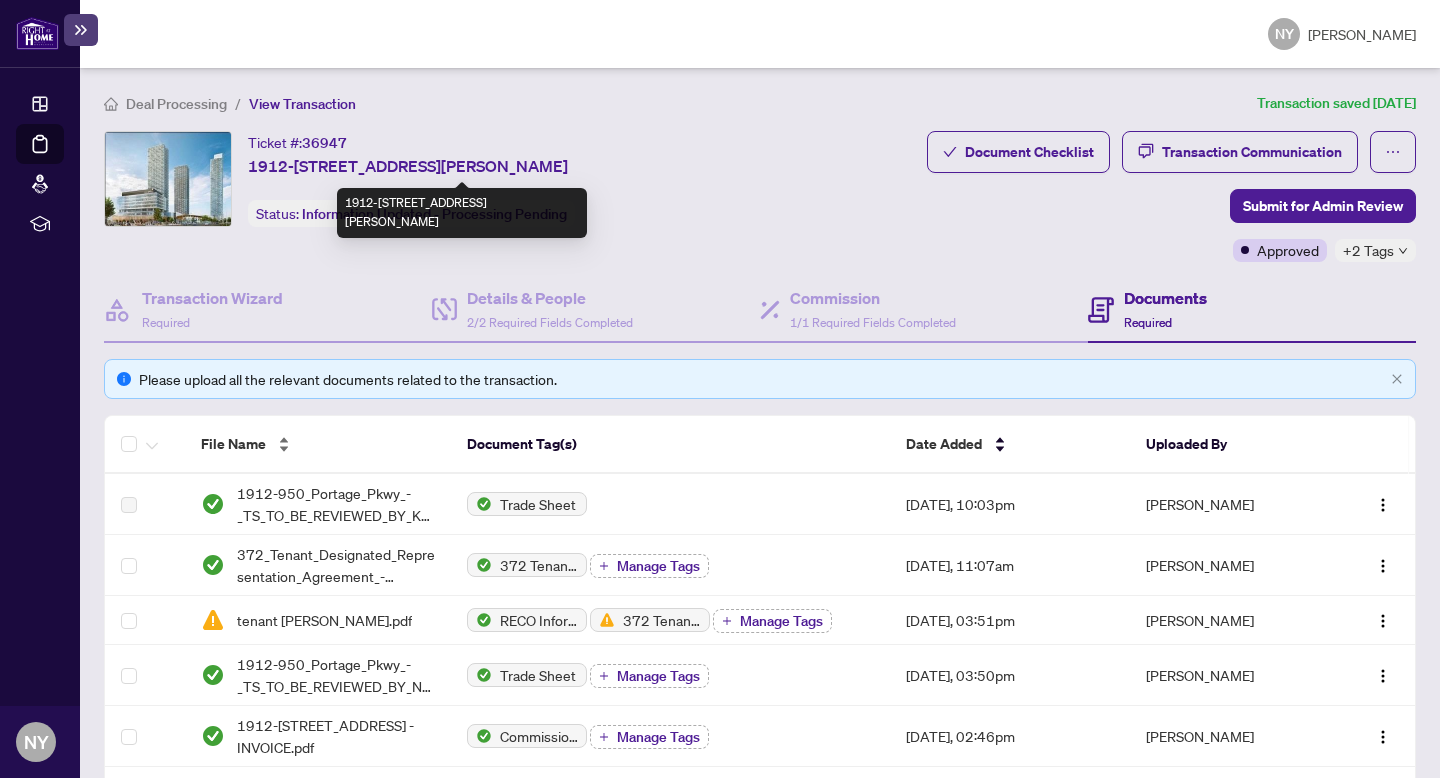 scroll, scrollTop: 201, scrollLeft: 0, axis: vertical 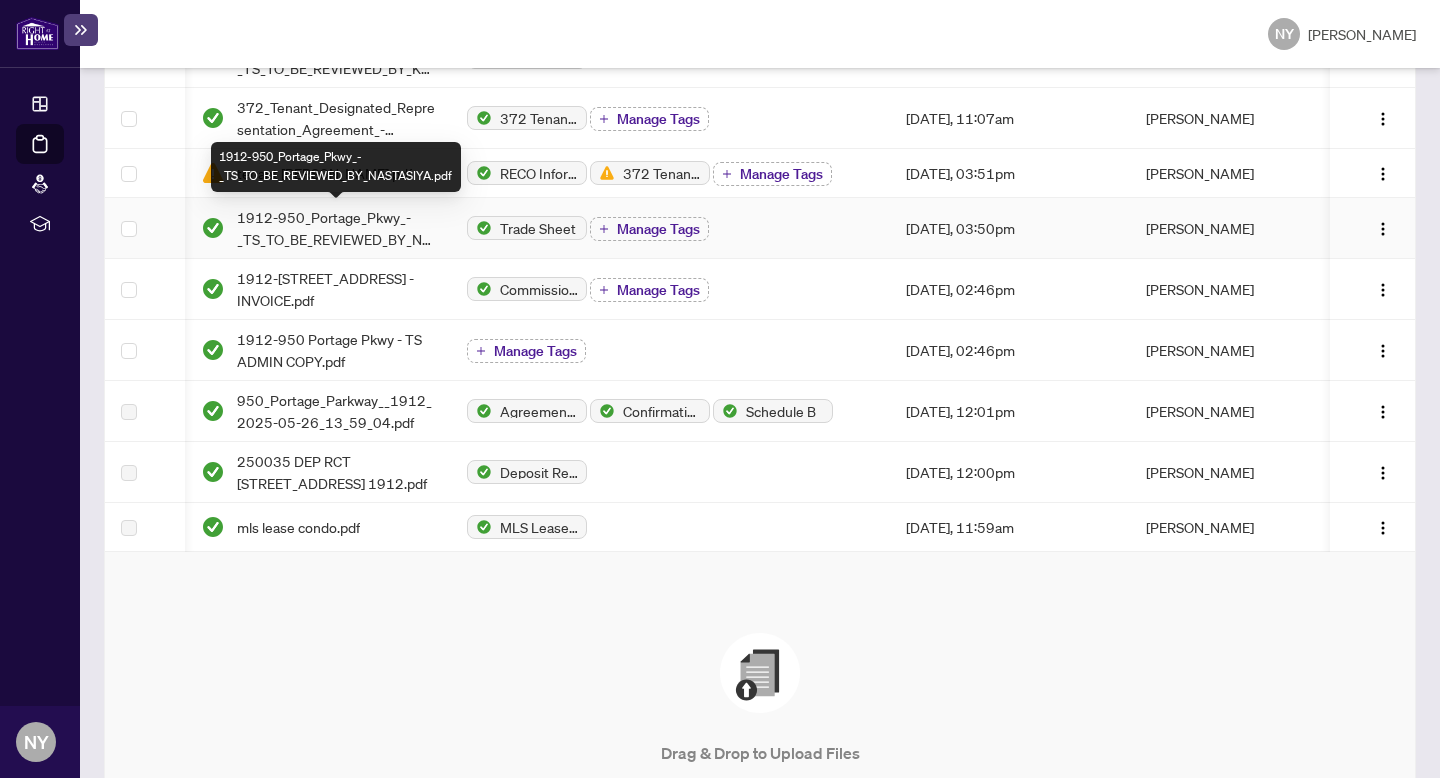 click on "1912-950_Portage_Pkwy_-_TS_TO_BE_REVIEWED_BY_NASTASIYA.pdf" at bounding box center (336, 228) 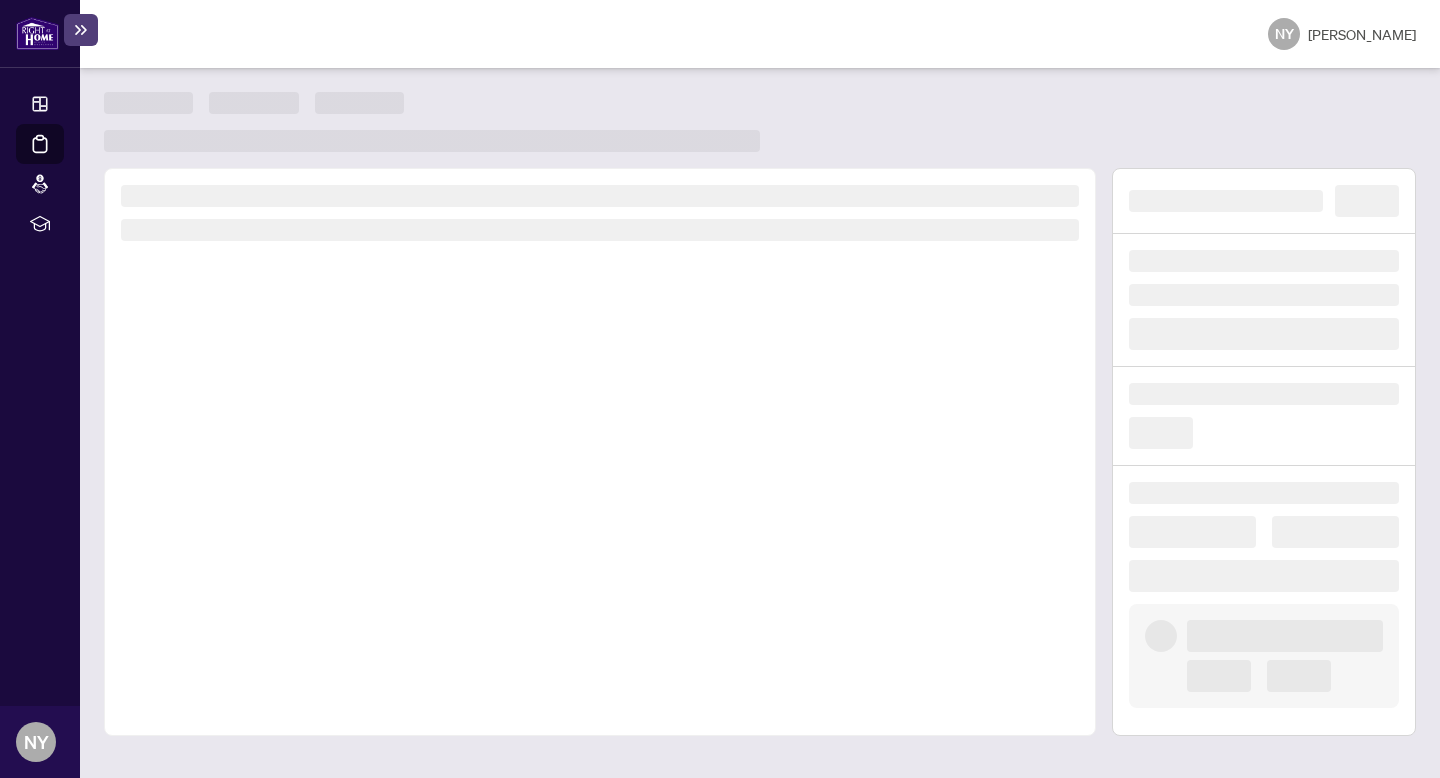 scroll, scrollTop: 0, scrollLeft: 0, axis: both 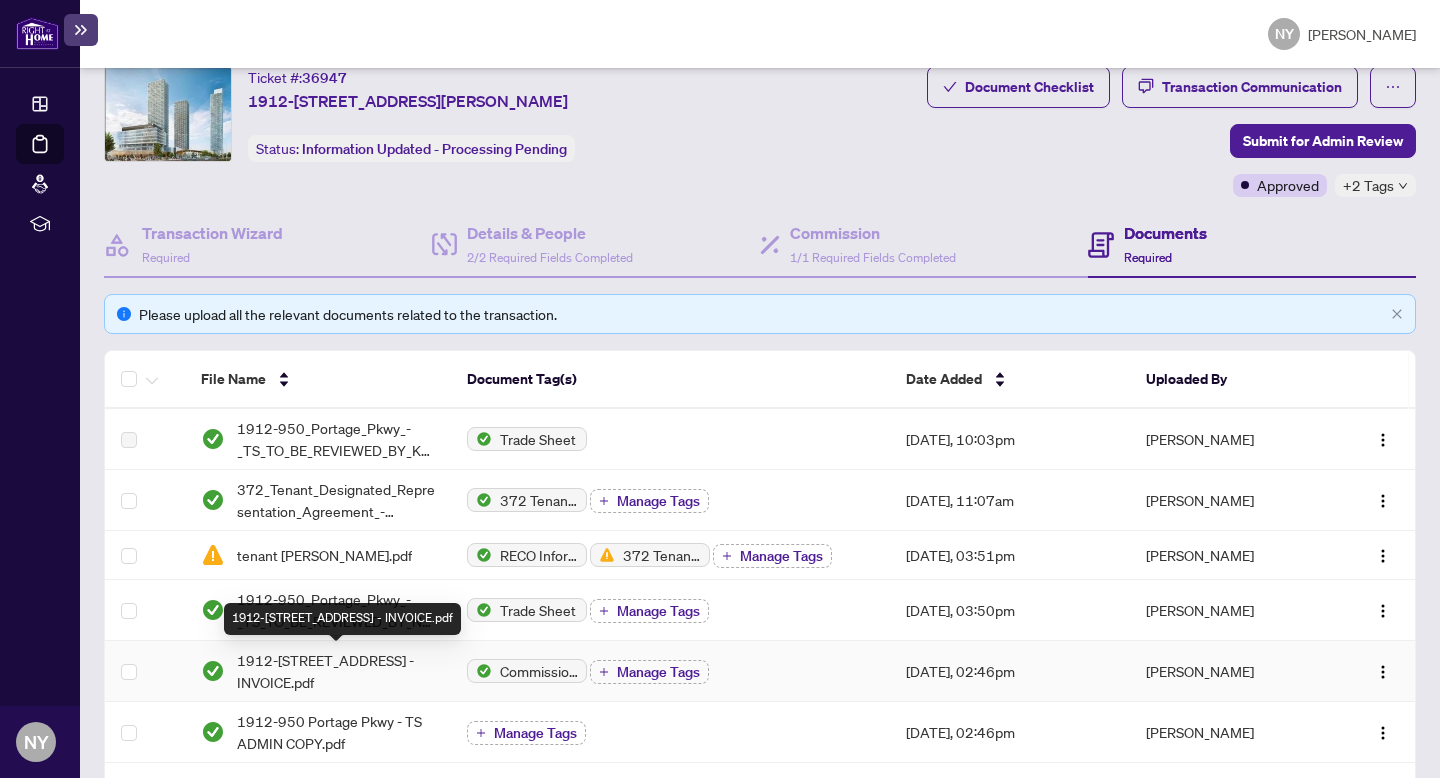 click on "1912-950 Portage Pkwy - INVOICE.pdf" at bounding box center [336, 671] 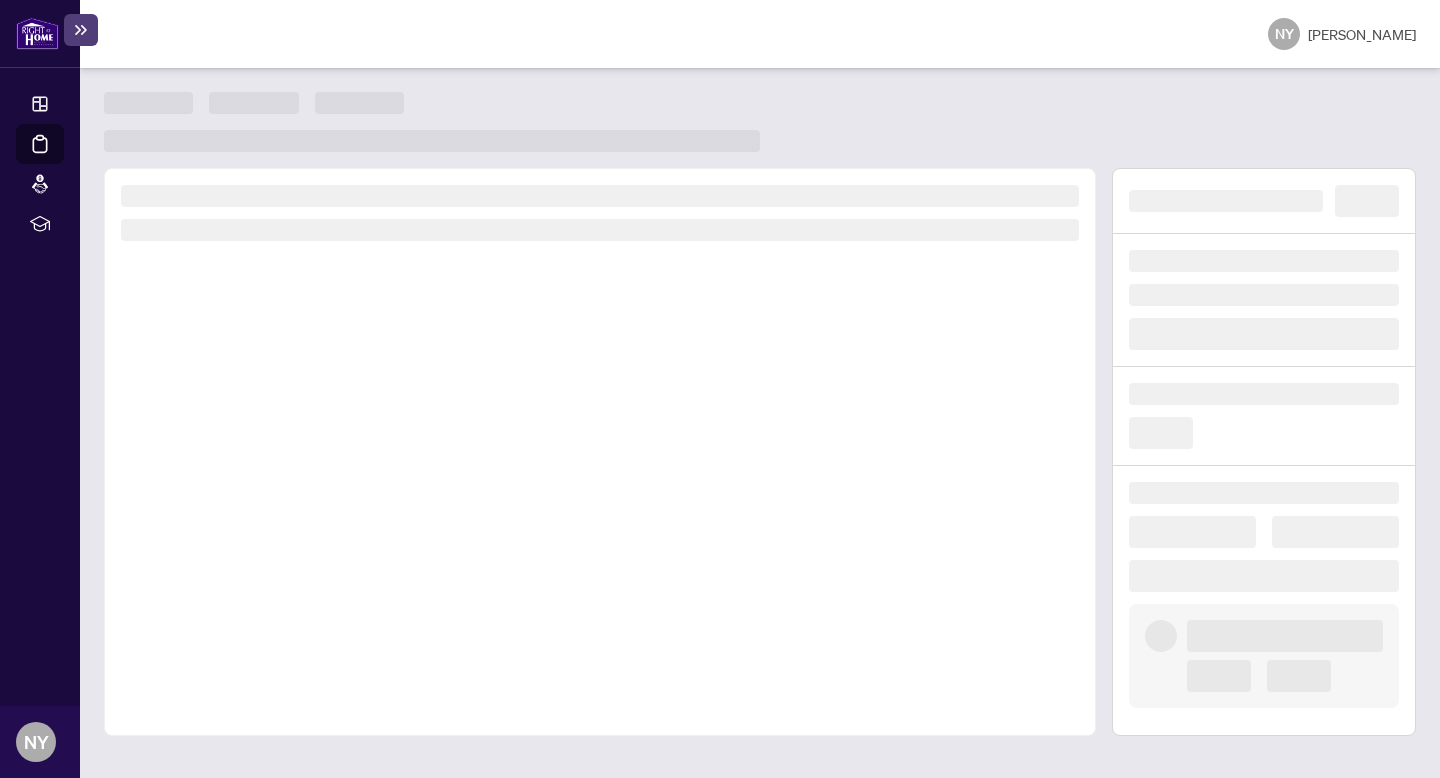scroll, scrollTop: 0, scrollLeft: 0, axis: both 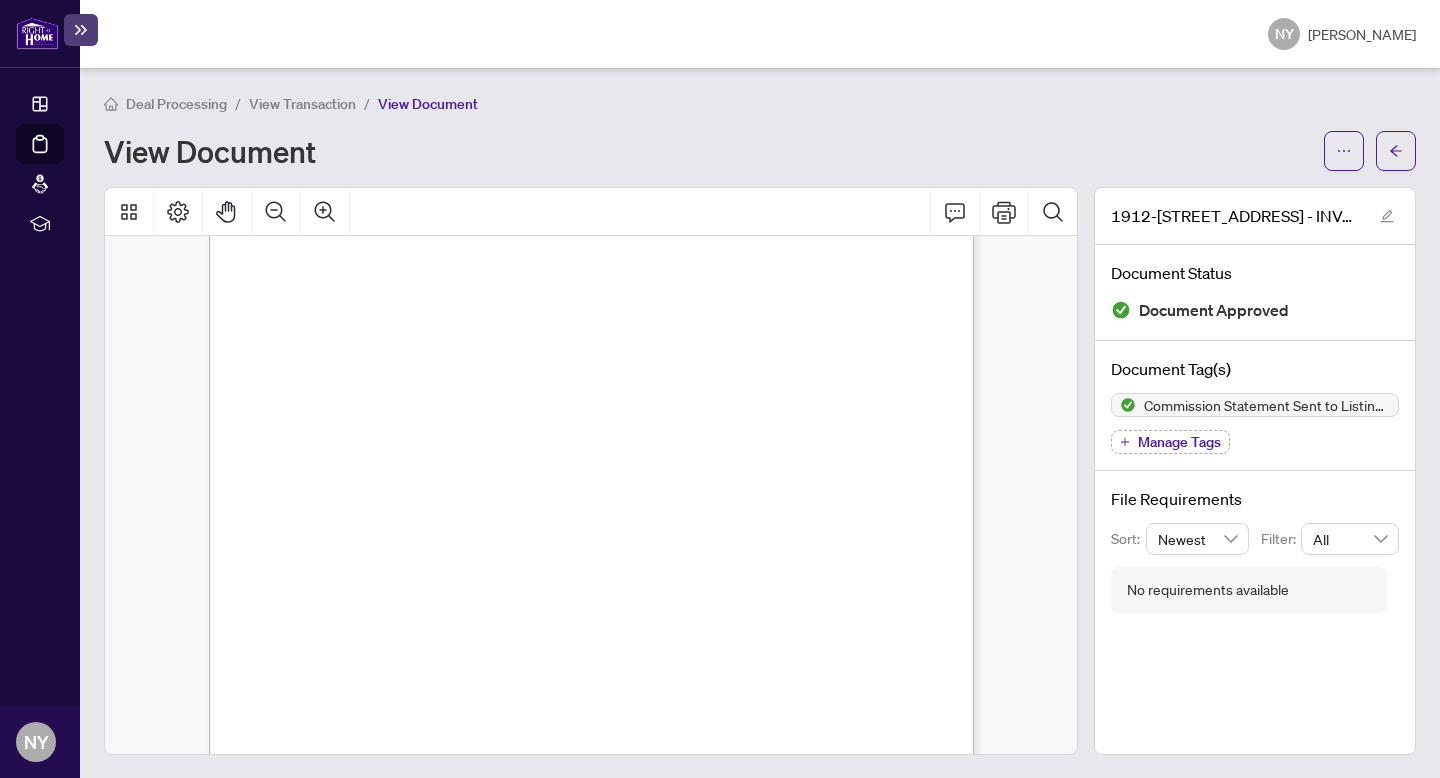 click at bounding box center [37, 33] 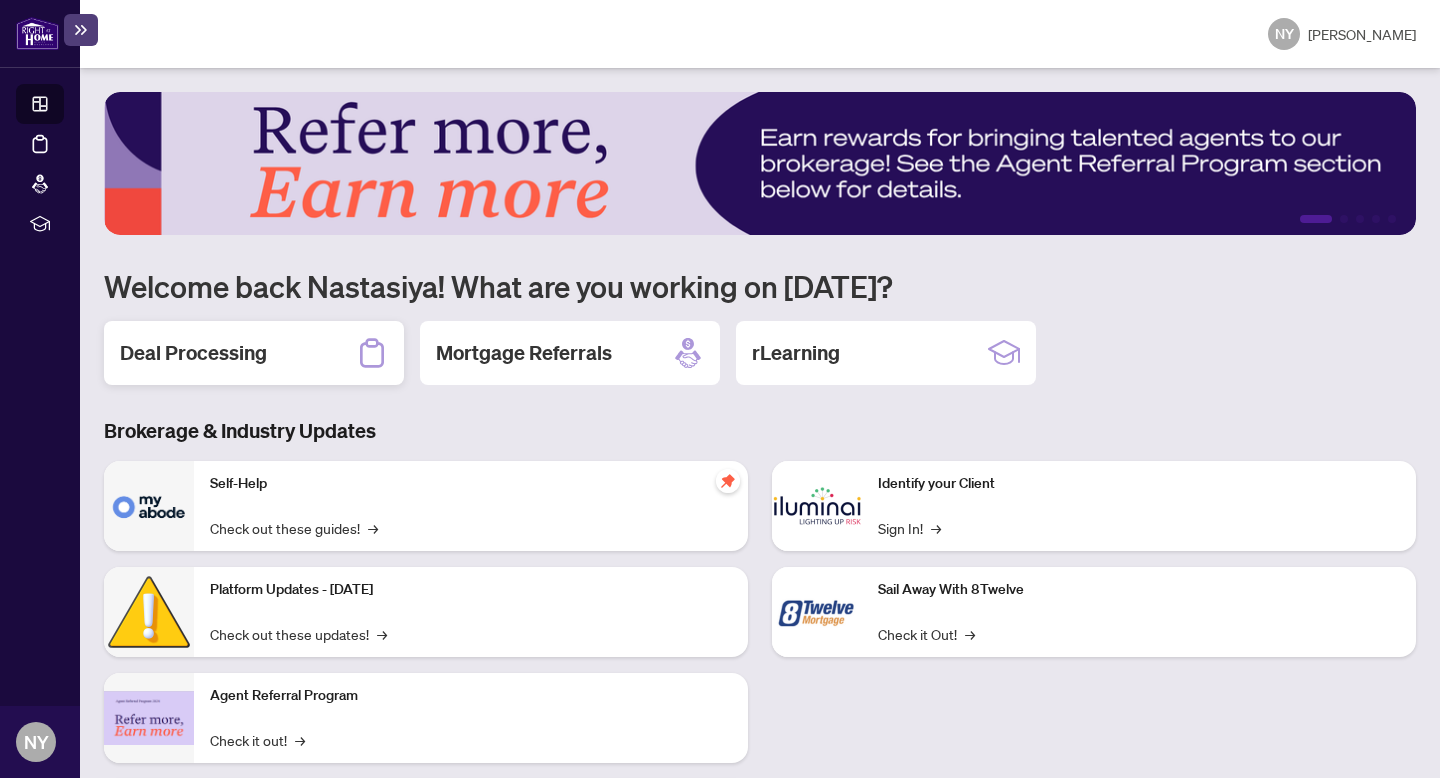 click on "Deal Processing" at bounding box center [254, 353] 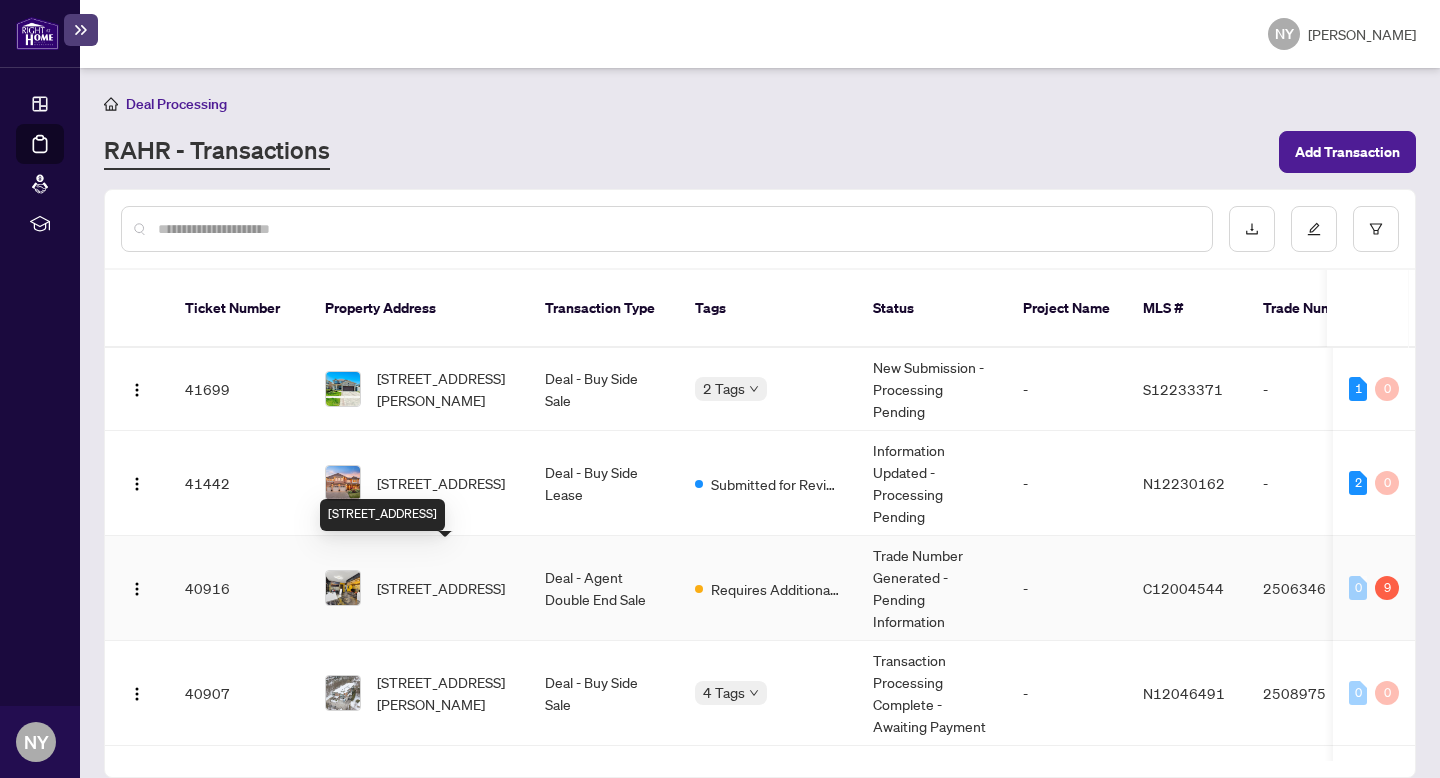 click on "34 Berwick Ave, Toronto, Ontario M5P 1H1, Canada" at bounding box center (441, 588) 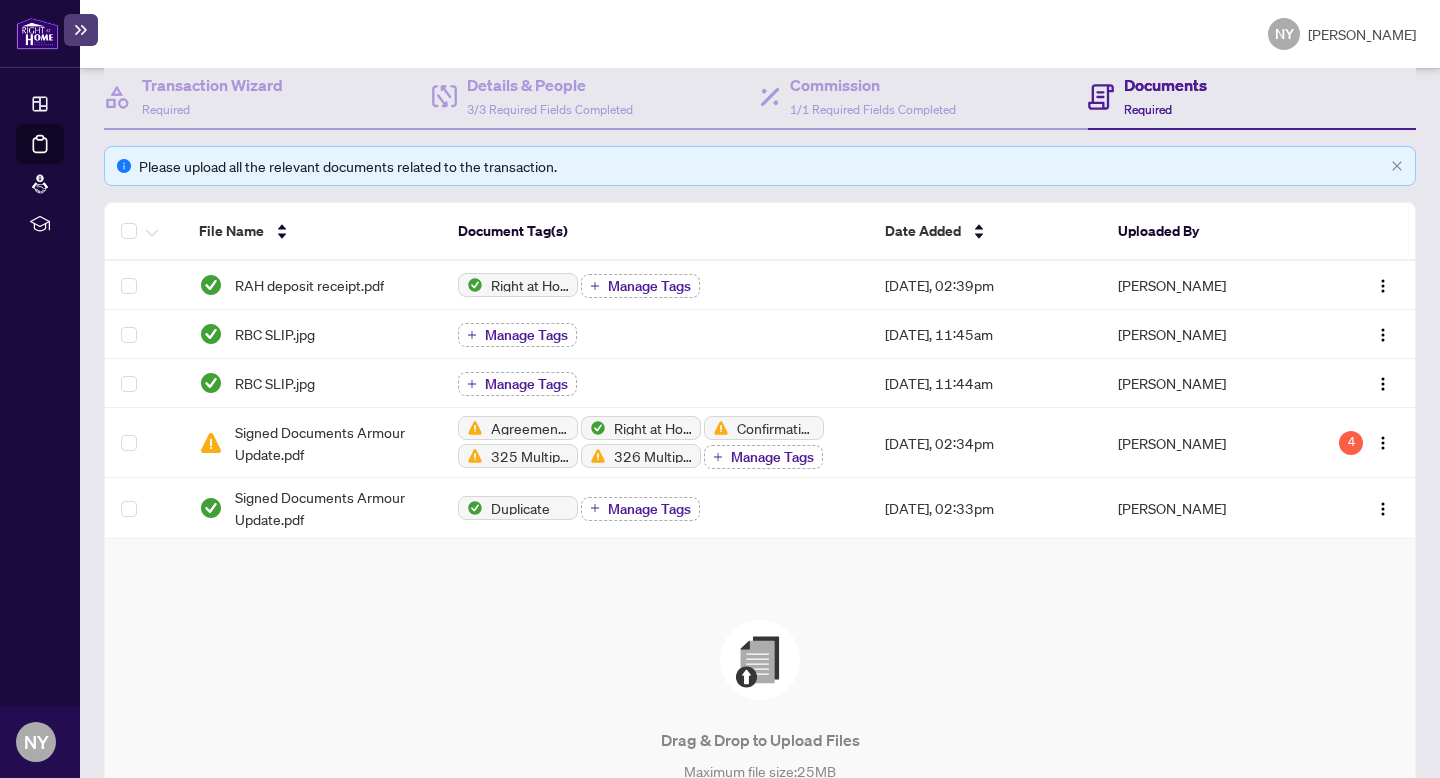 scroll, scrollTop: 211, scrollLeft: 0, axis: vertical 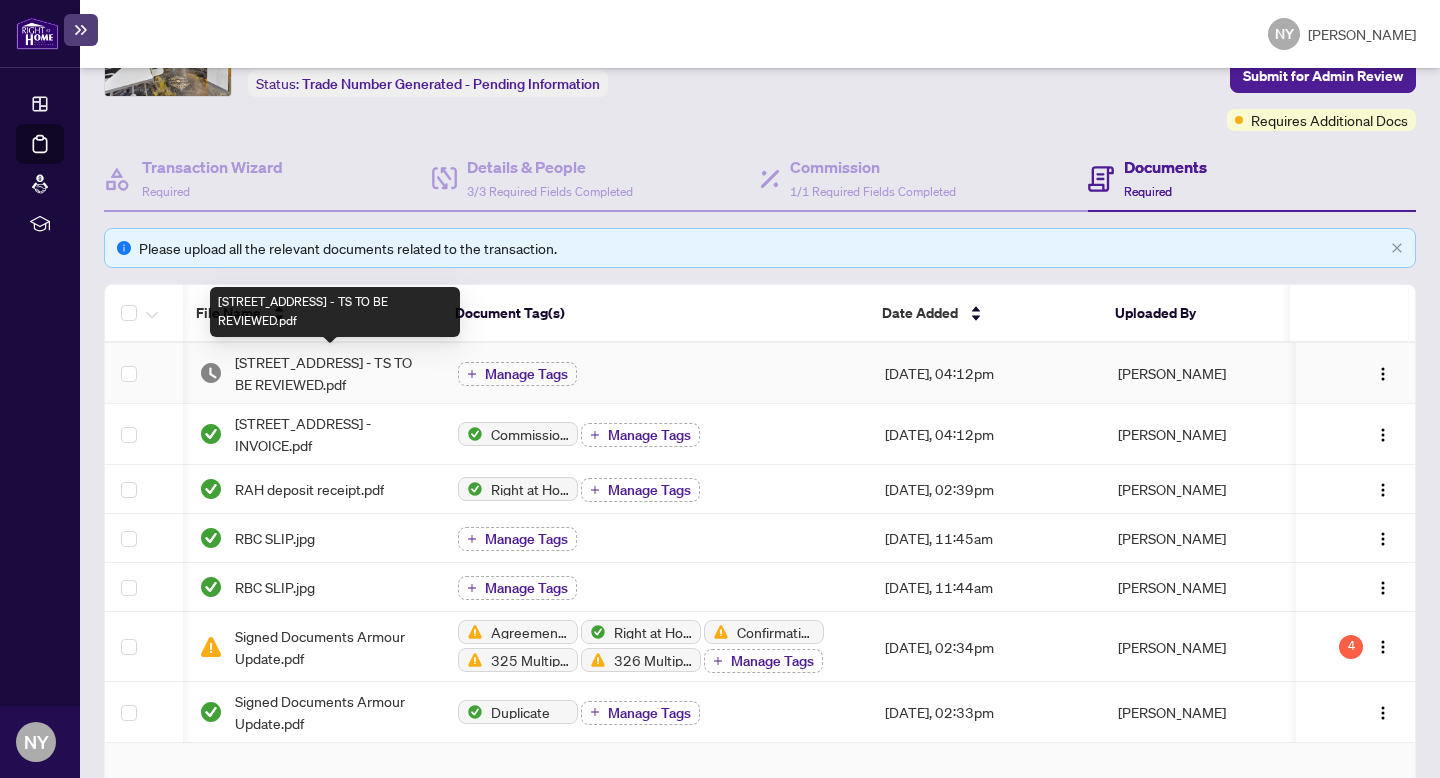 click on "[STREET_ADDRESS] - TS TO BE REVIEWED.pdf" at bounding box center [330, 373] 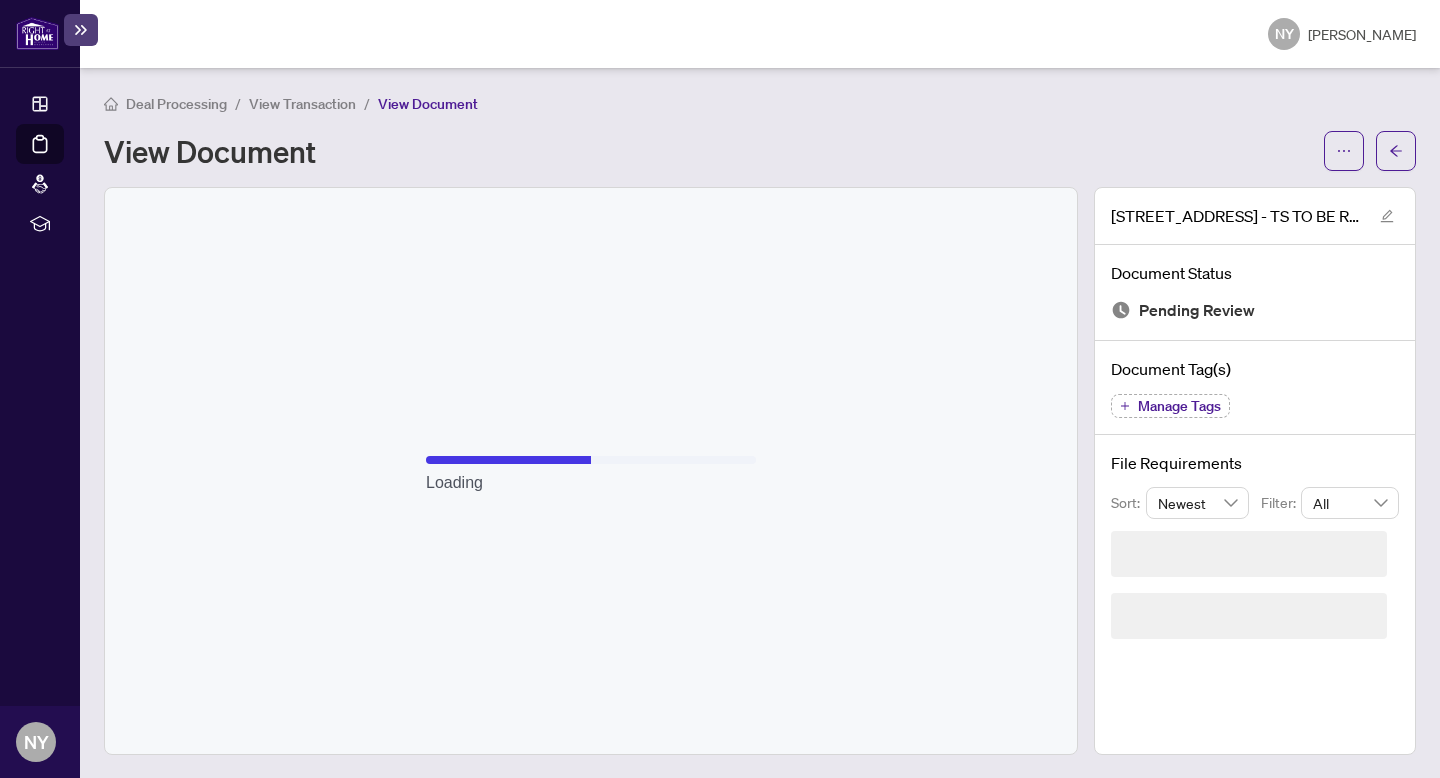 click on "View Document" at bounding box center (760, 151) 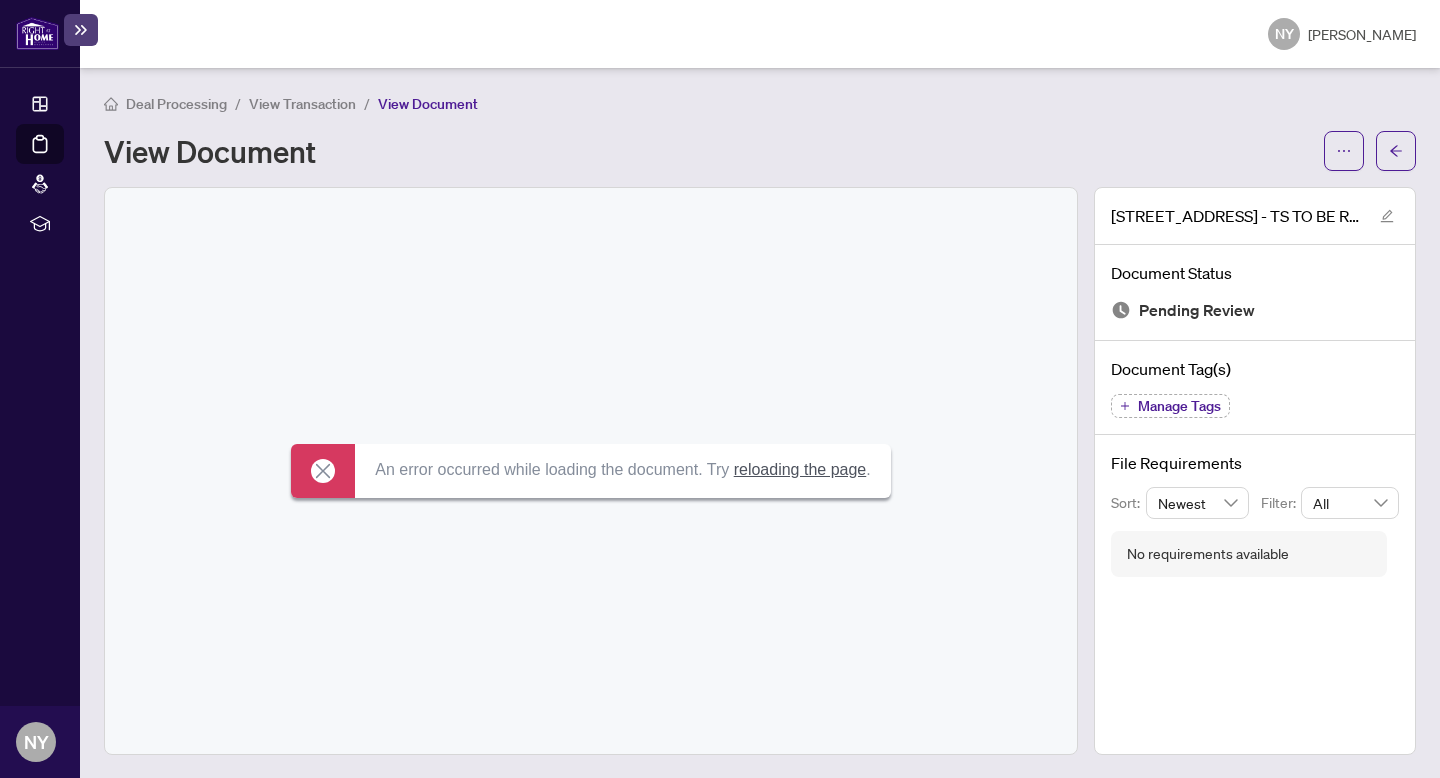 click on "reloading the page" at bounding box center (800, 469) 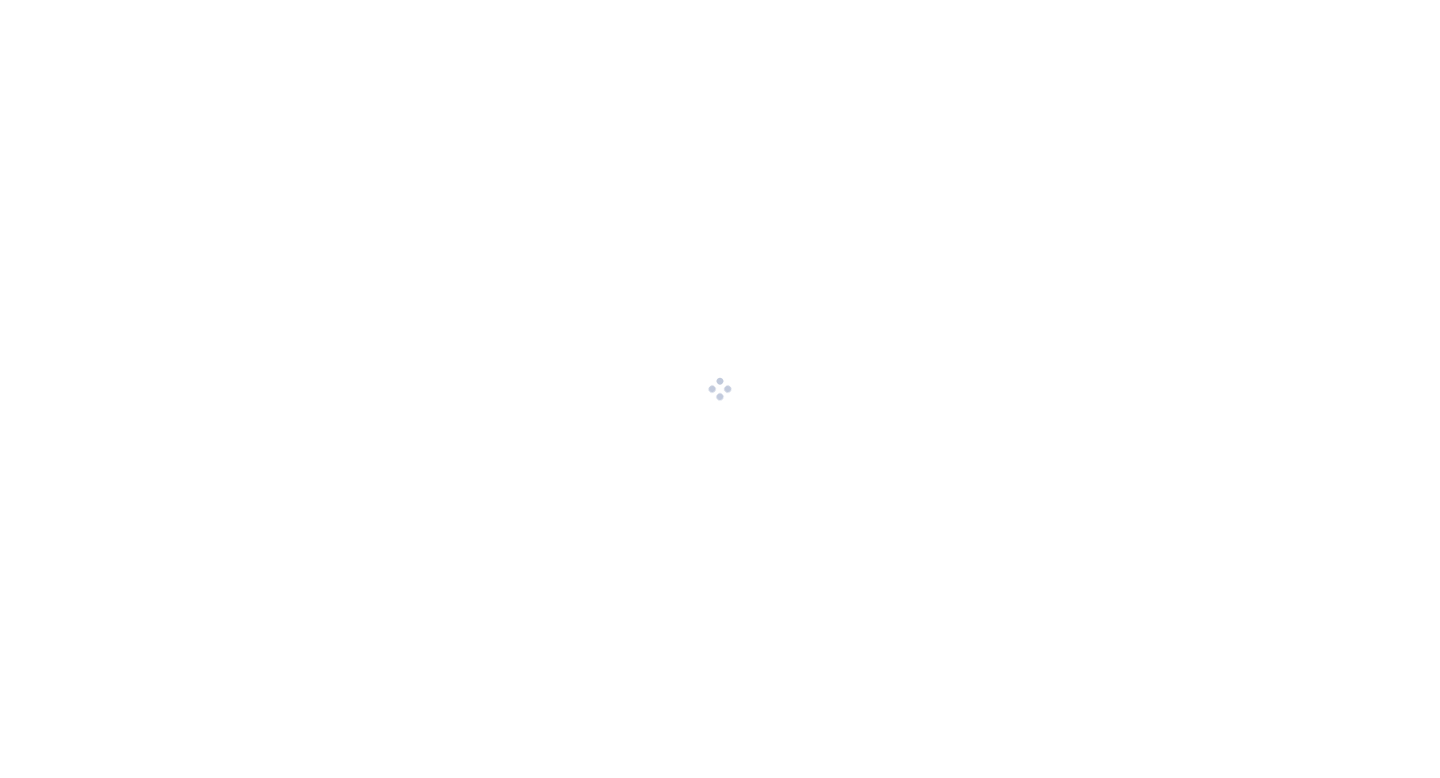 scroll, scrollTop: 0, scrollLeft: 0, axis: both 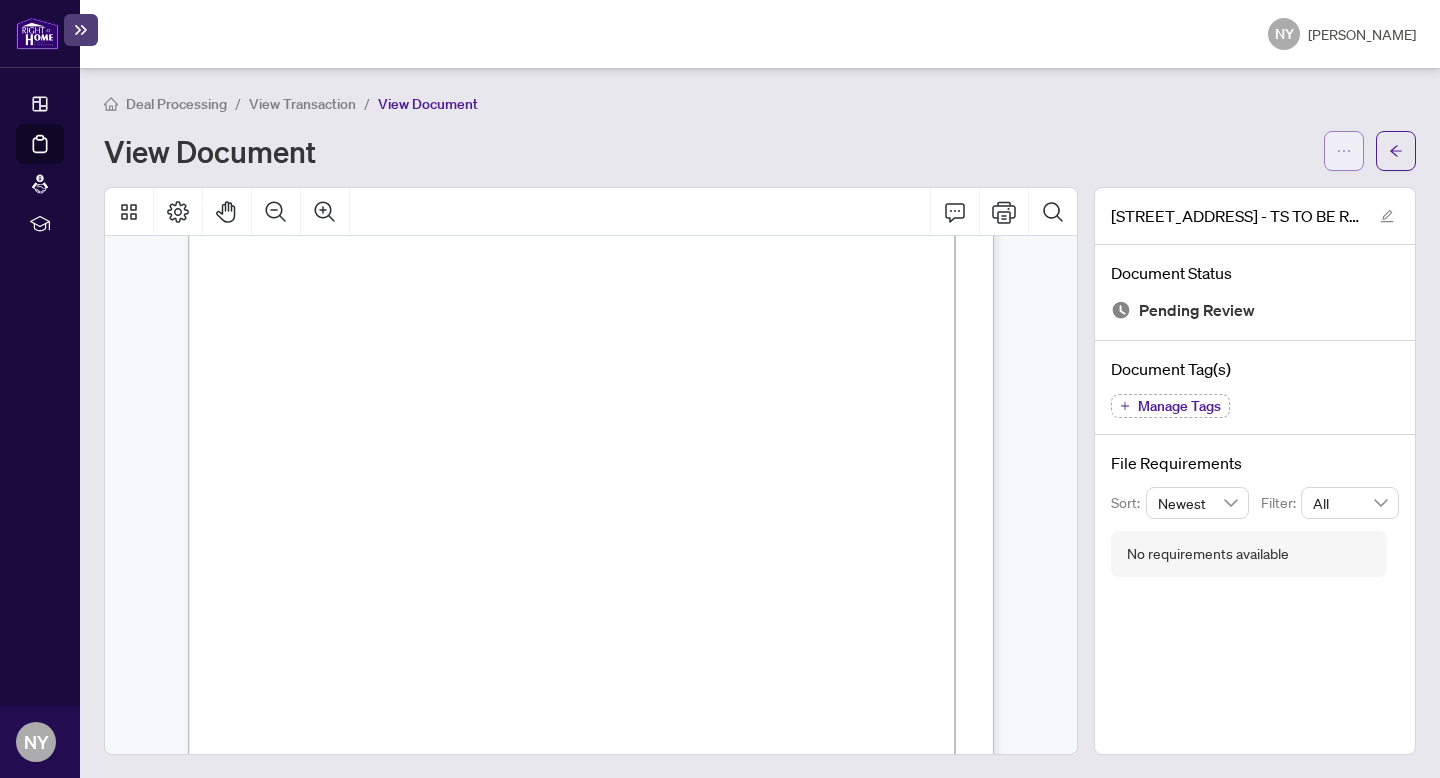 click 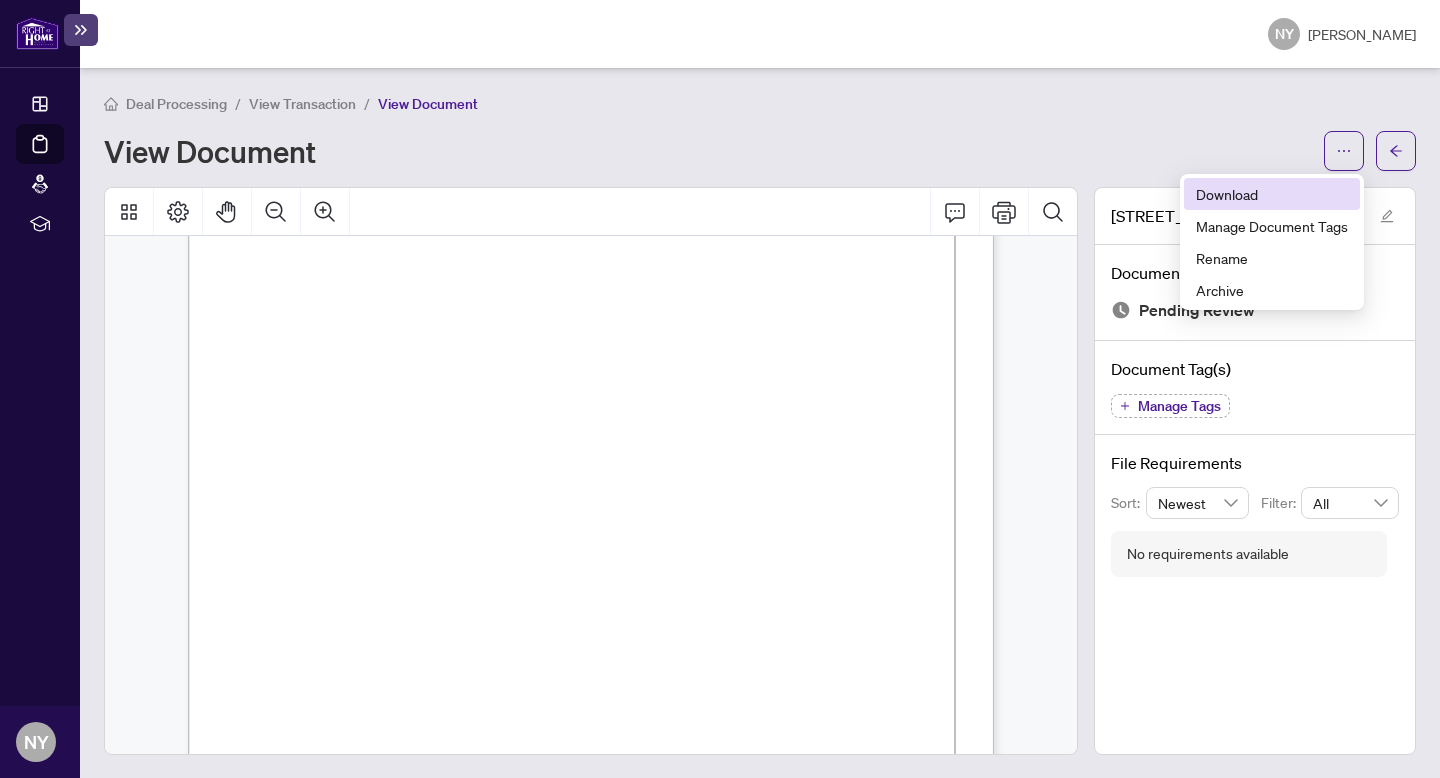 click on "Download" at bounding box center (1272, 194) 